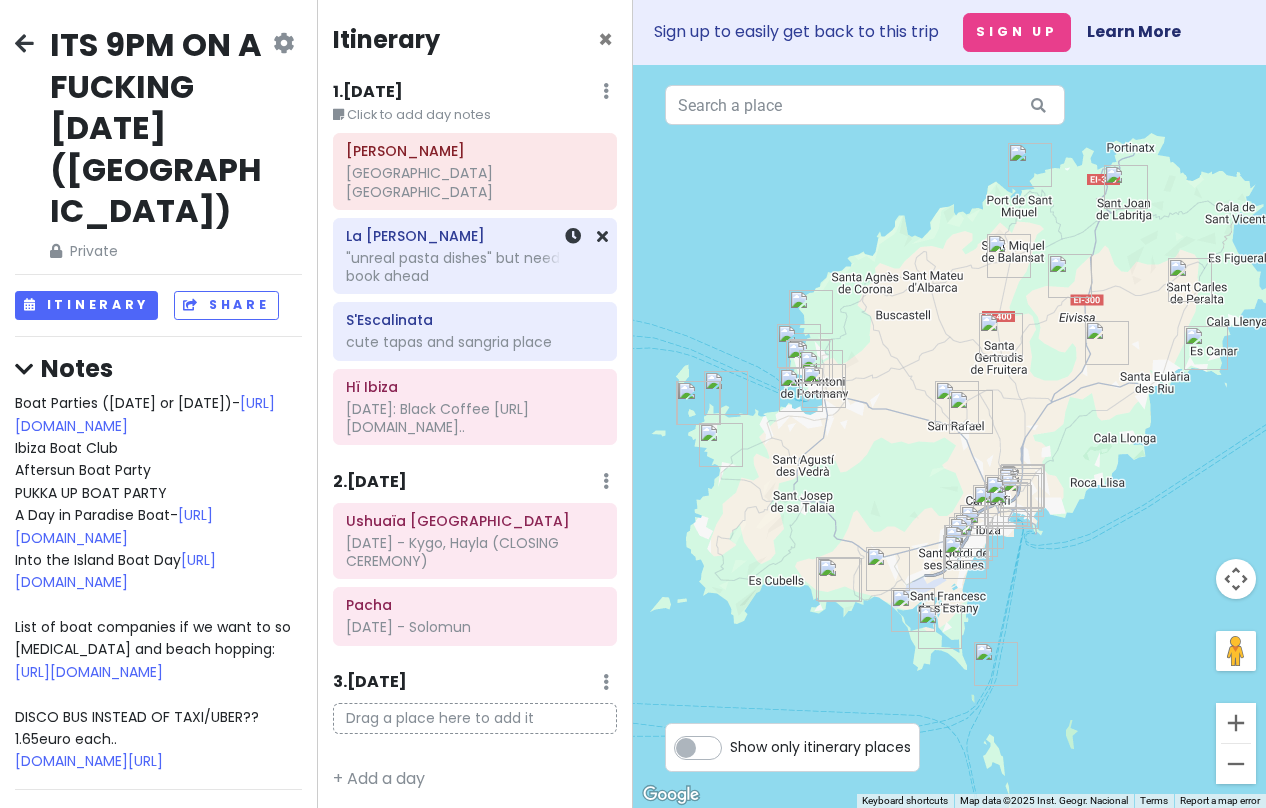 click on ""unreal pasta dishes" but need to book ahead" at bounding box center [474, 267] 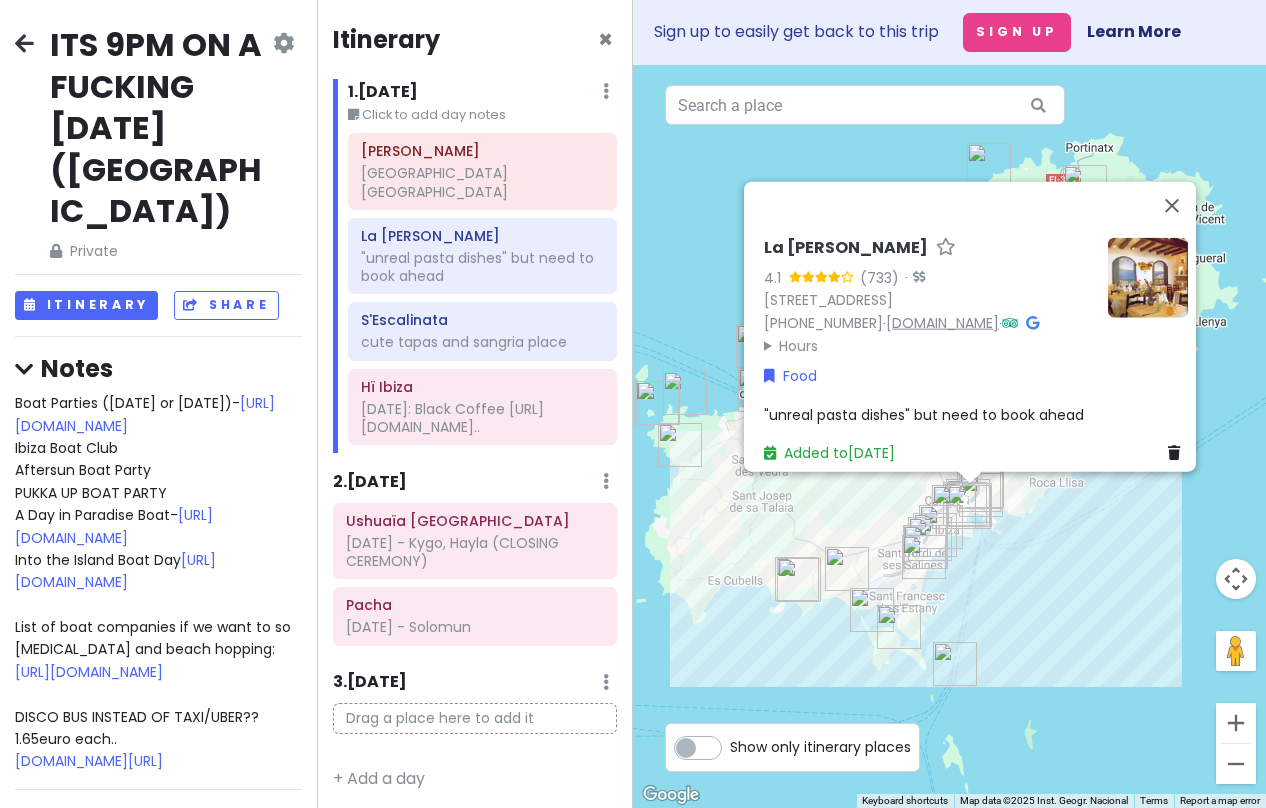 click on "[DOMAIN_NAME]" at bounding box center (942, 322) 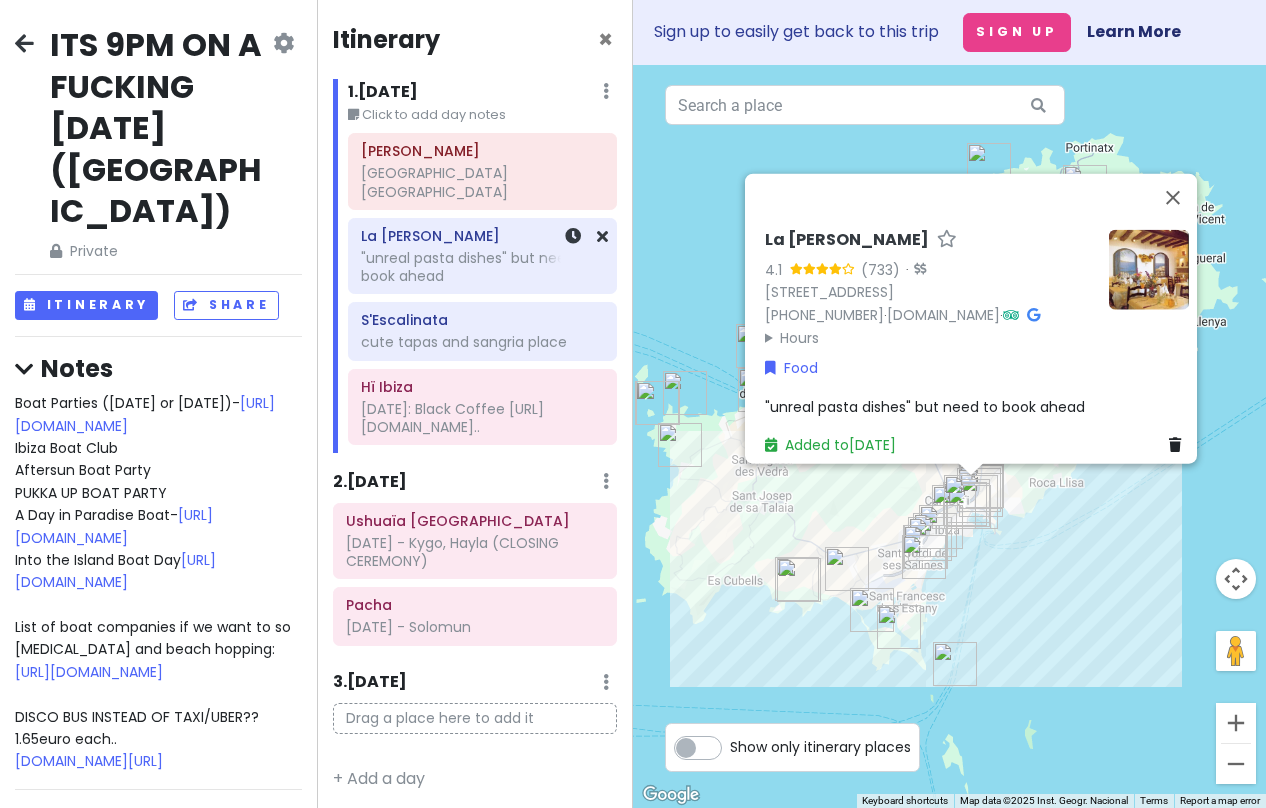 click on ""unreal pasta dishes" but need to book ahead" at bounding box center (482, 267) 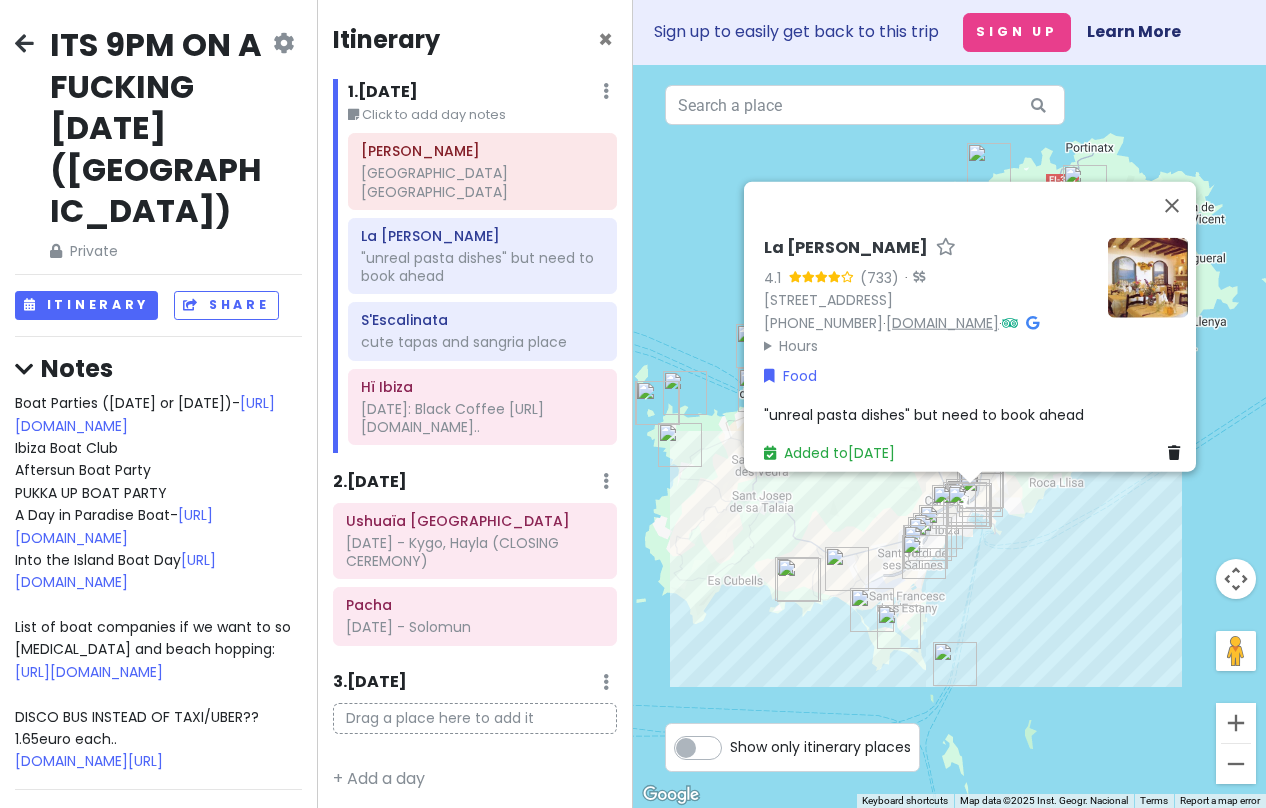 click on "[DOMAIN_NAME]" at bounding box center [942, 322] 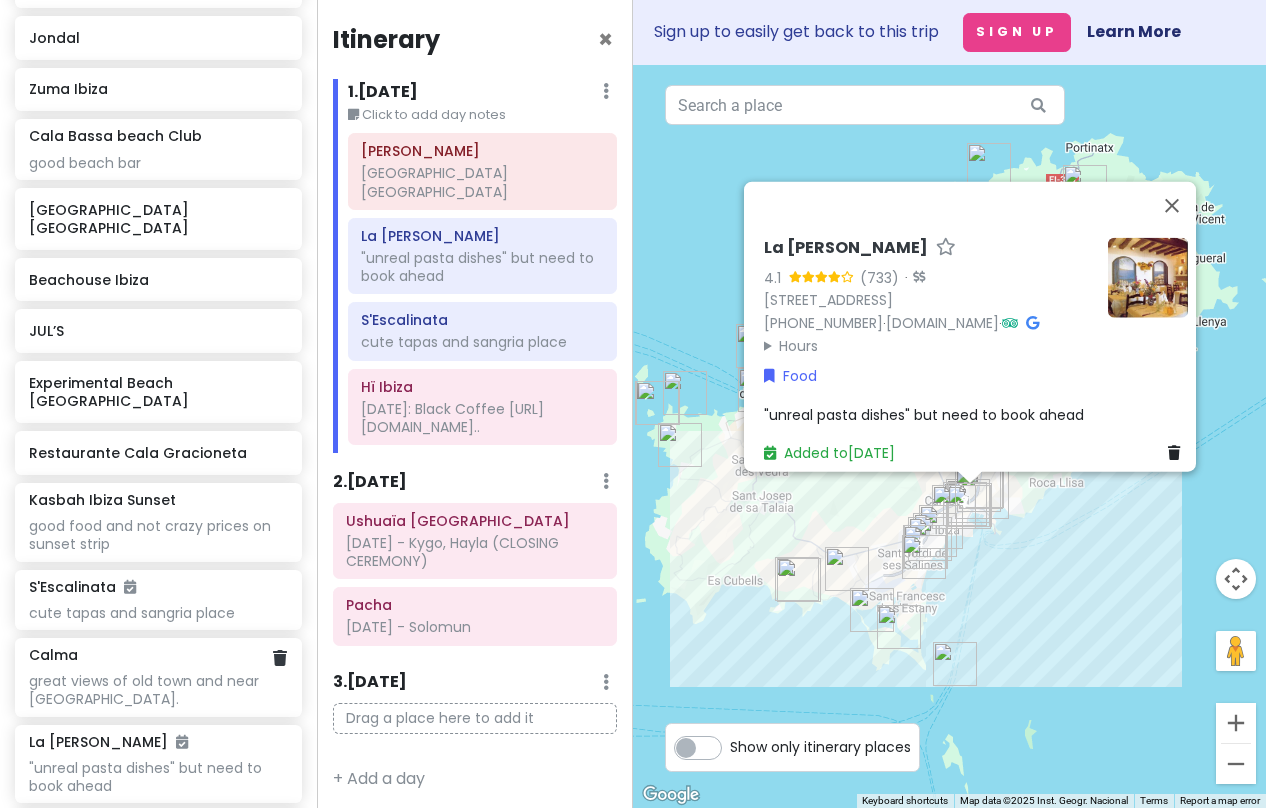 scroll, scrollTop: 1947, scrollLeft: 0, axis: vertical 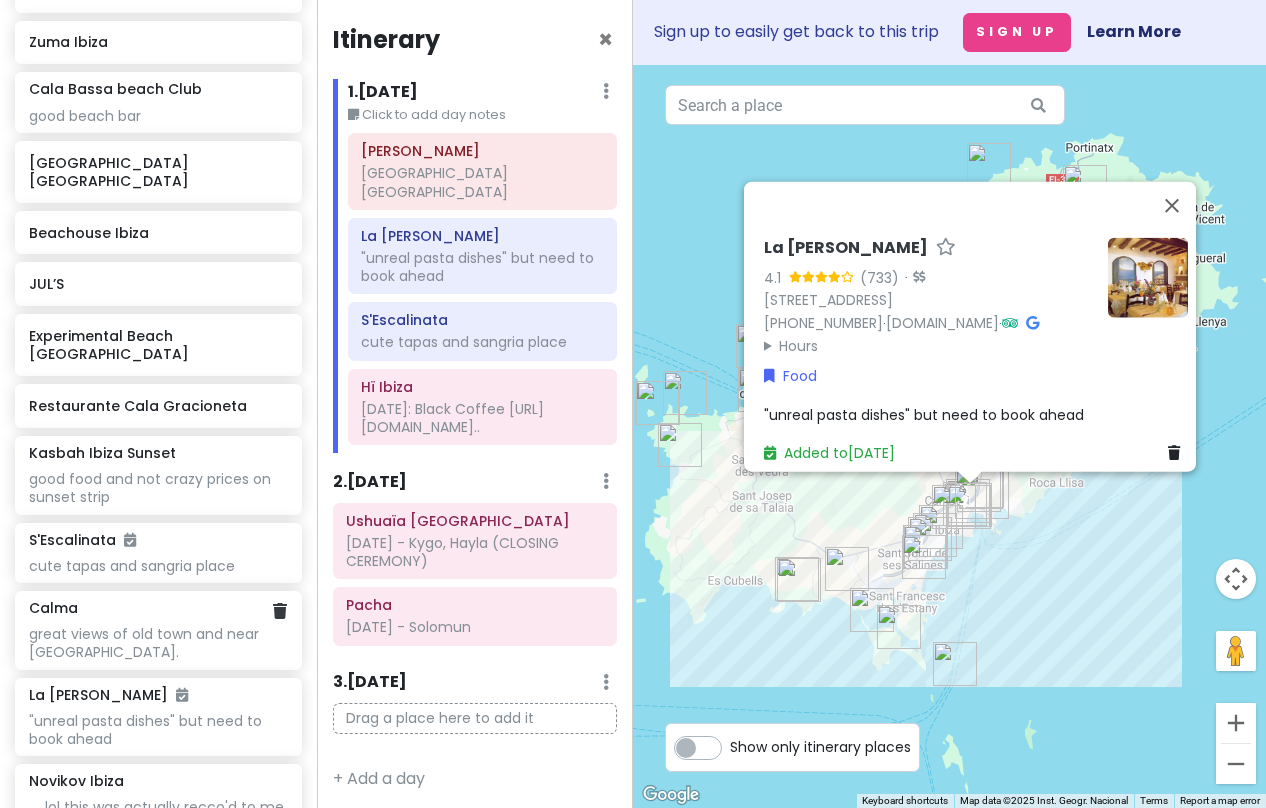 click on "great views of old town and near [GEOGRAPHIC_DATA]." at bounding box center [158, -957] 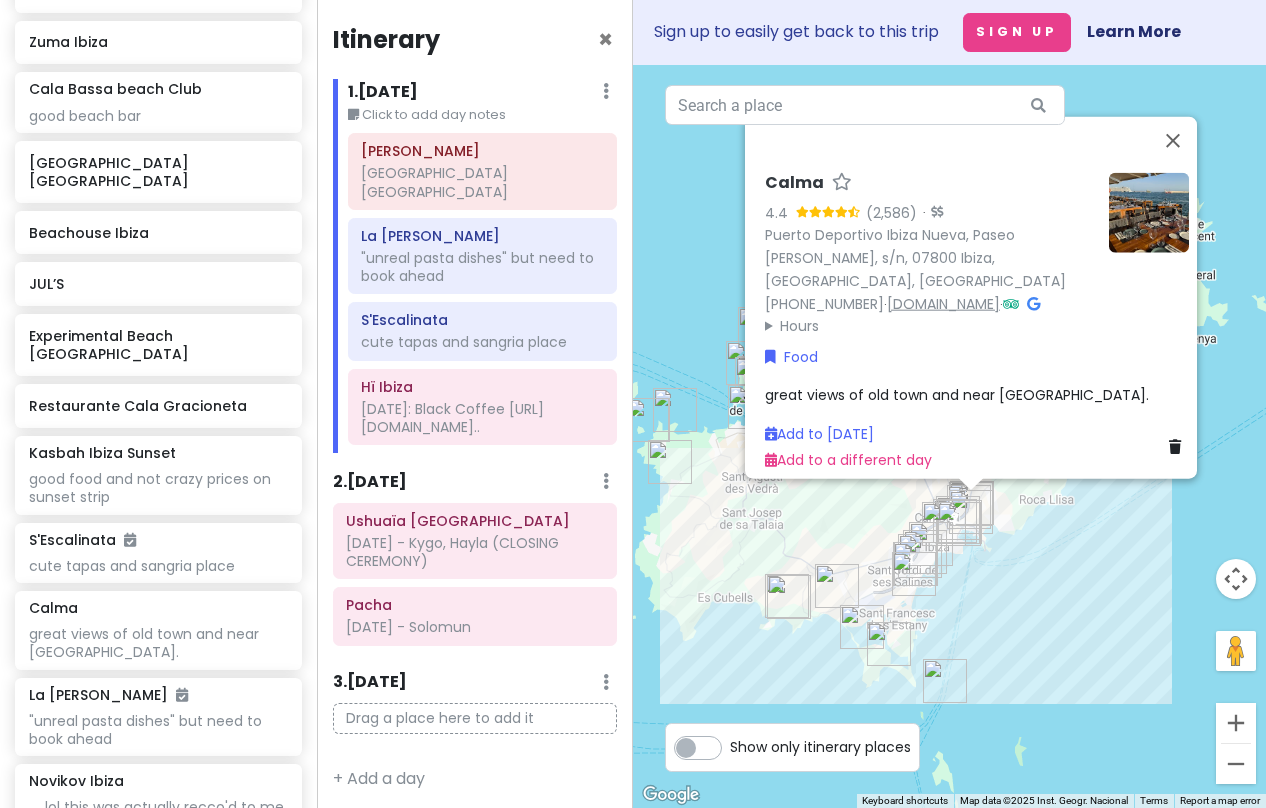 click on "[DOMAIN_NAME]" at bounding box center [943, 303] 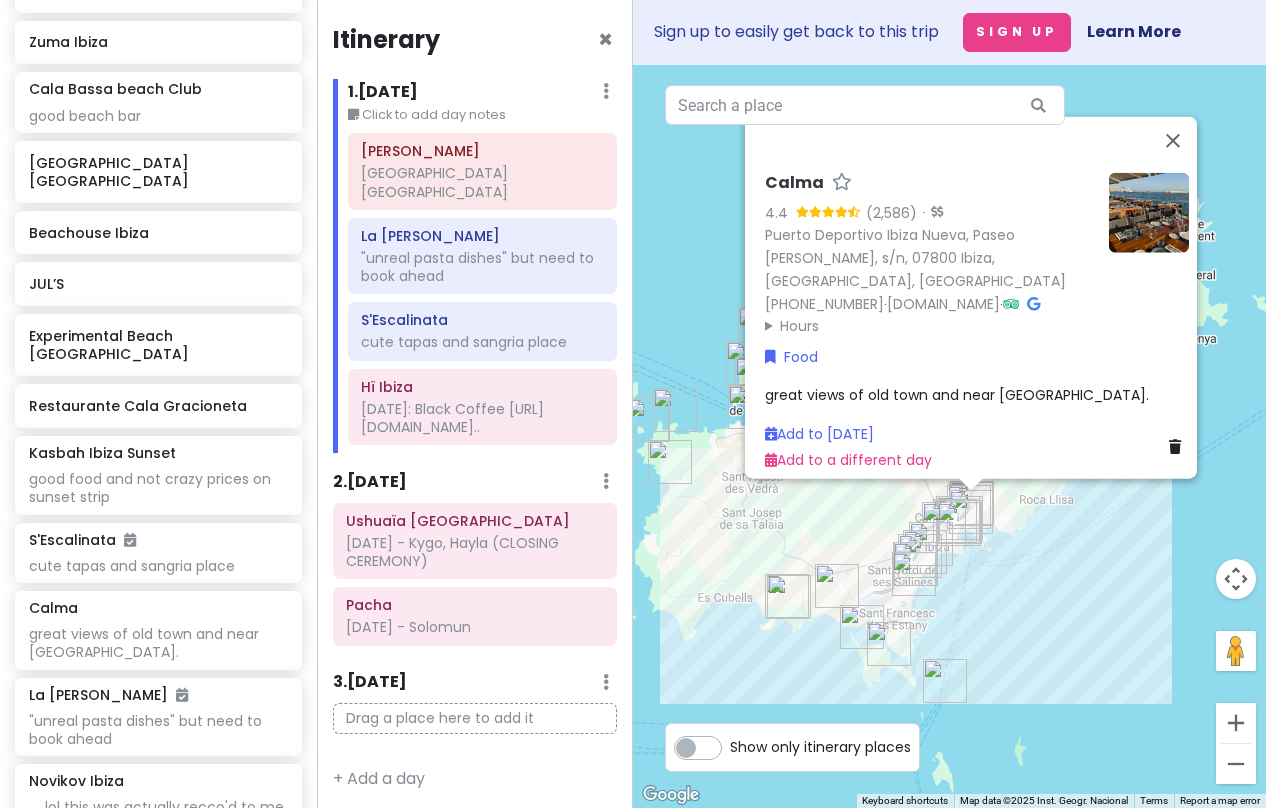scroll, scrollTop: 0, scrollLeft: 0, axis: both 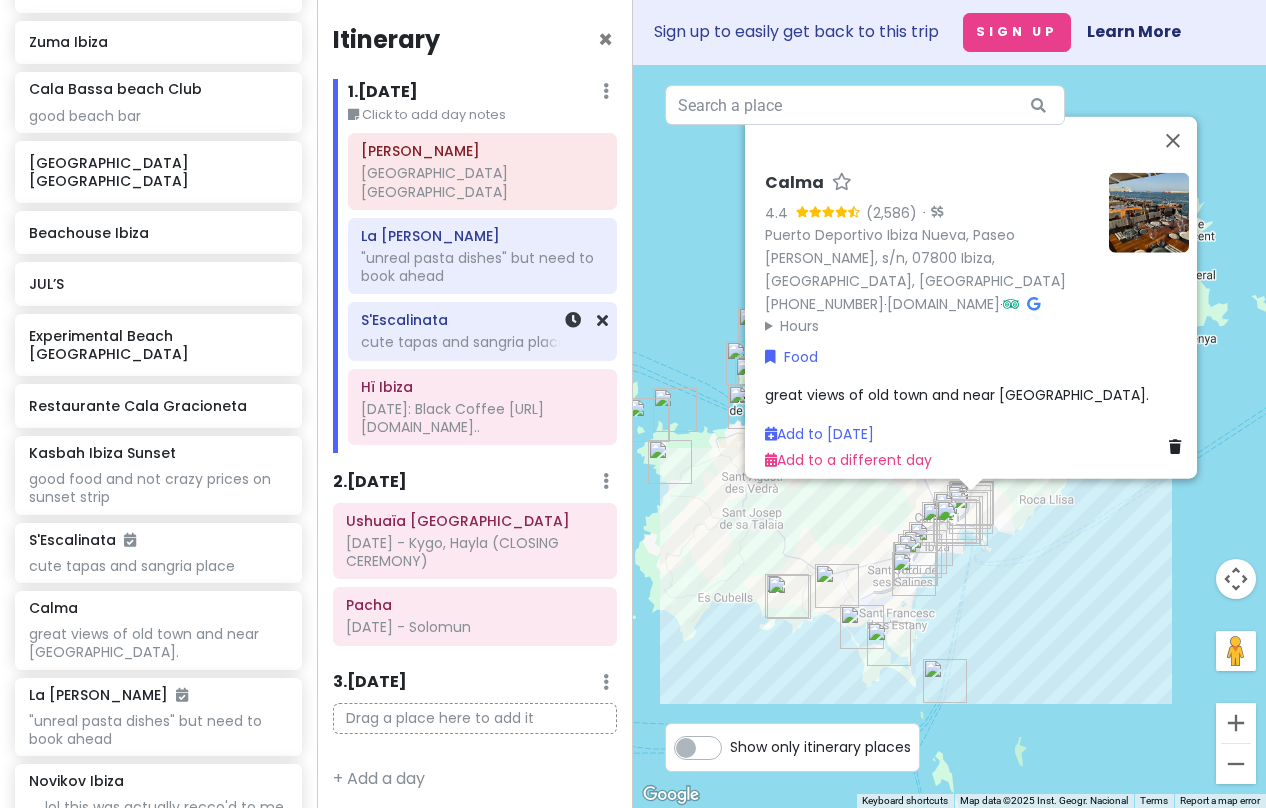 click on "S'Escalinata" at bounding box center [482, 320] 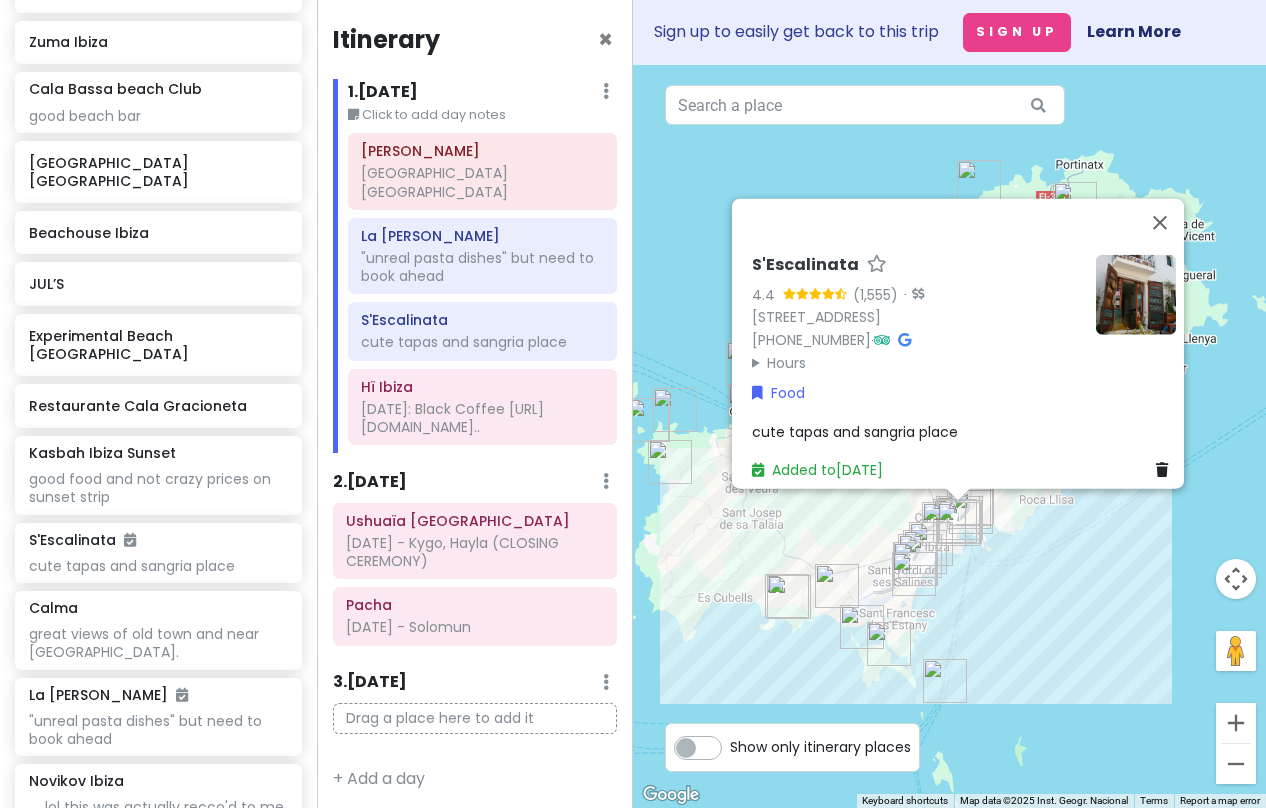 click on "Edit Day Notes Delete Day" at bounding box center (606, 92) 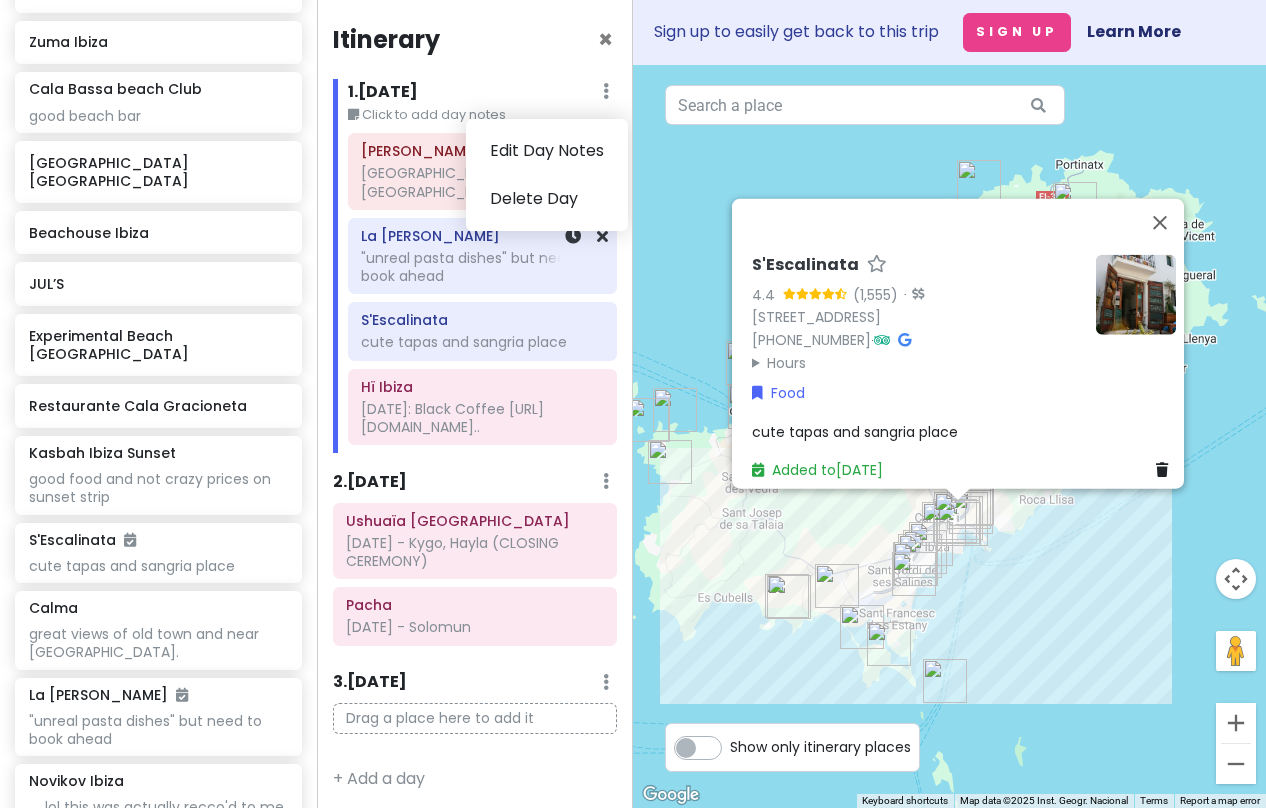 click on ""unreal pasta dishes" but need to book ahead" at bounding box center [482, 267] 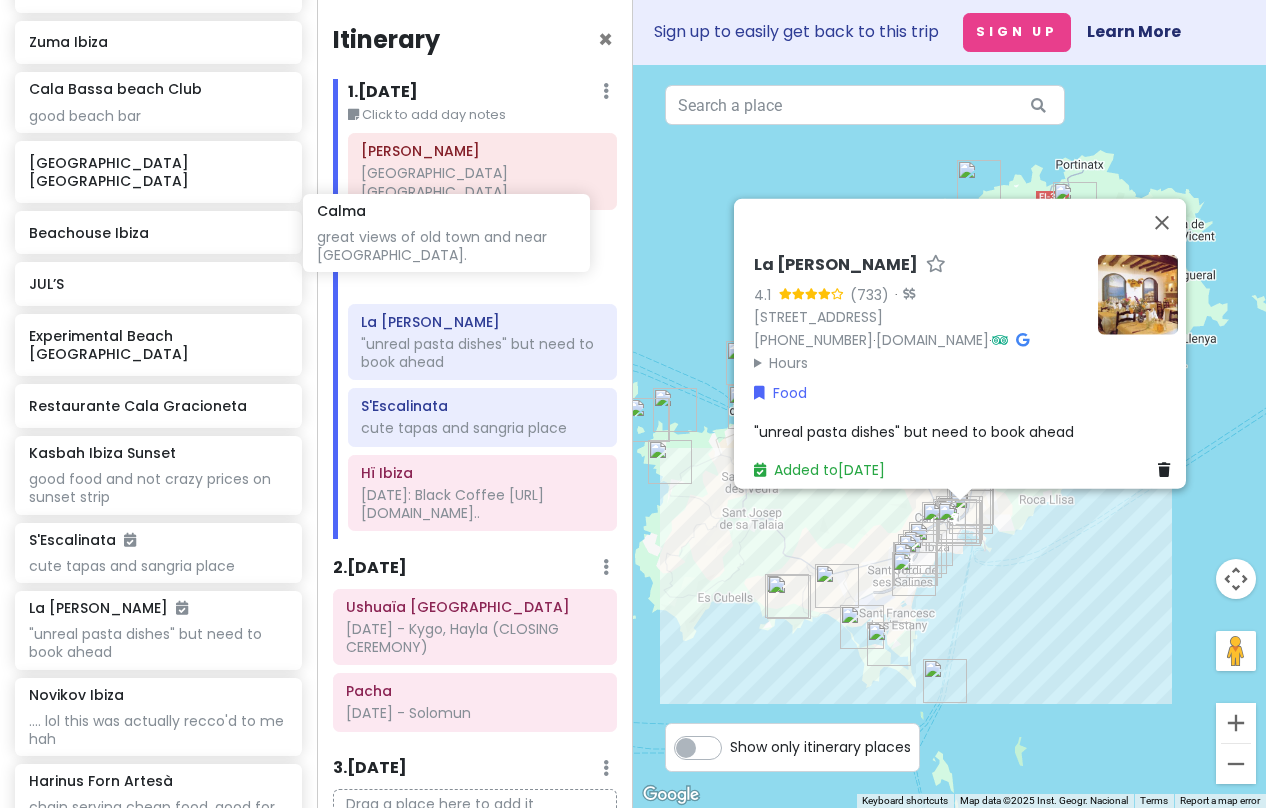 drag, startPoint x: 177, startPoint y: 550, endPoint x: 466, endPoint y: 236, distance: 426.75168 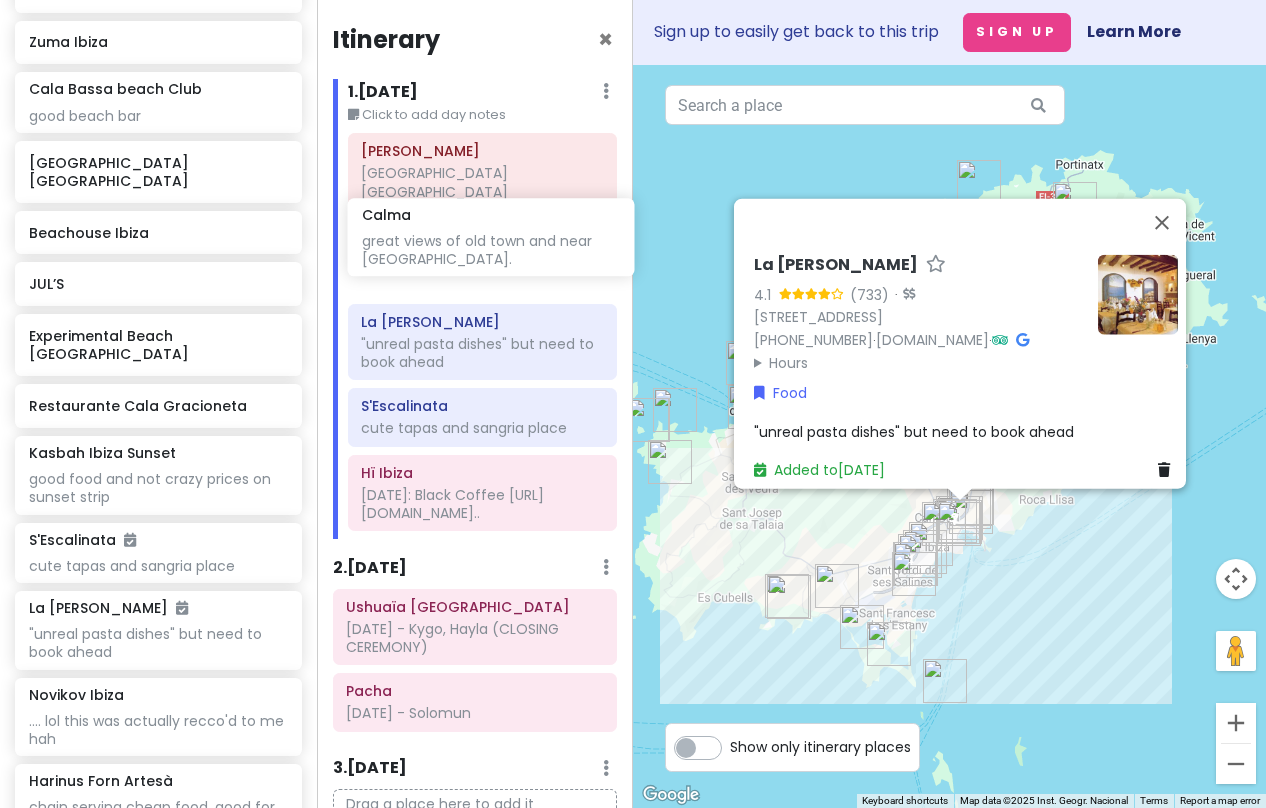 click on "[PERSON_NAME][GEOGRAPHIC_DATA] Ibiza La [PERSON_NAME] "unreal pasta dishes" but need to book ahead S'Escalinata cute tapas and sangria place Hï Ibiza [DATE]: Black Coffee
[URL][DOMAIN_NAME].." 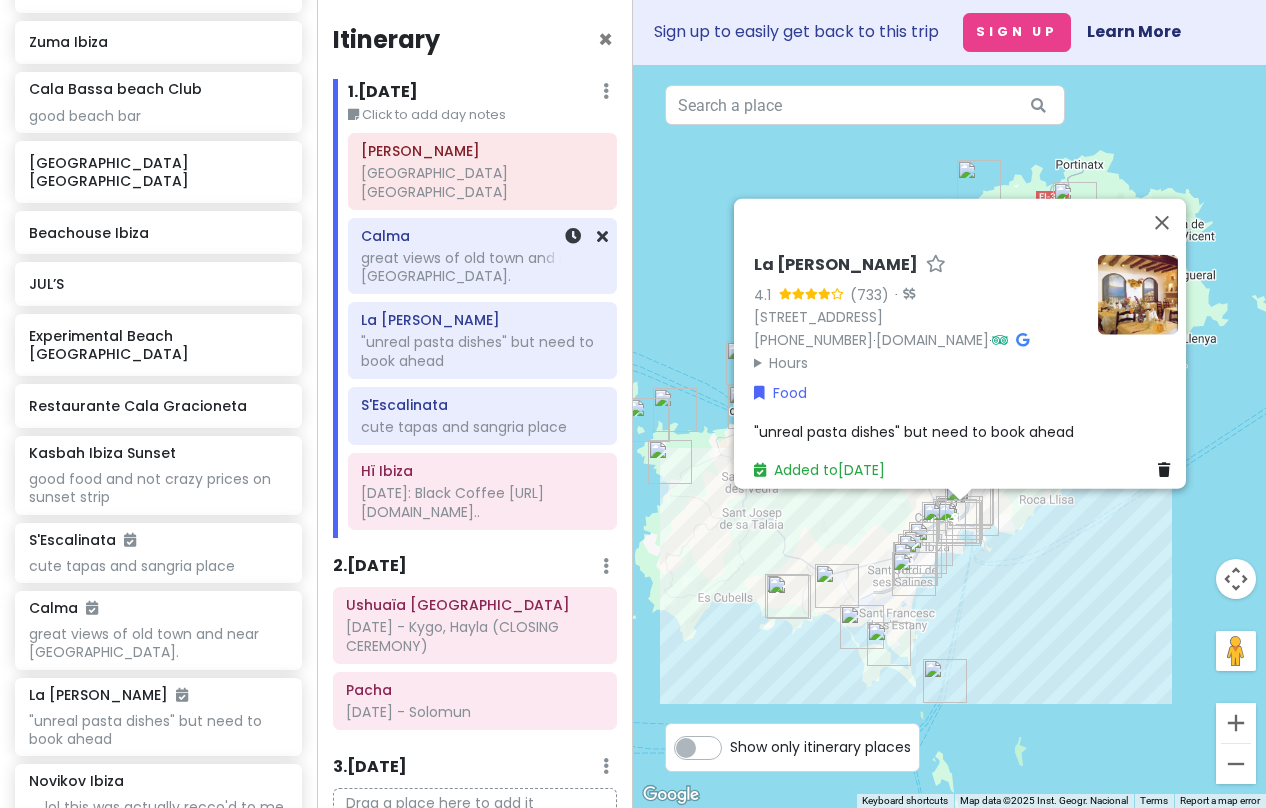 click on "great views of old town and near [GEOGRAPHIC_DATA]." at bounding box center (482, 267) 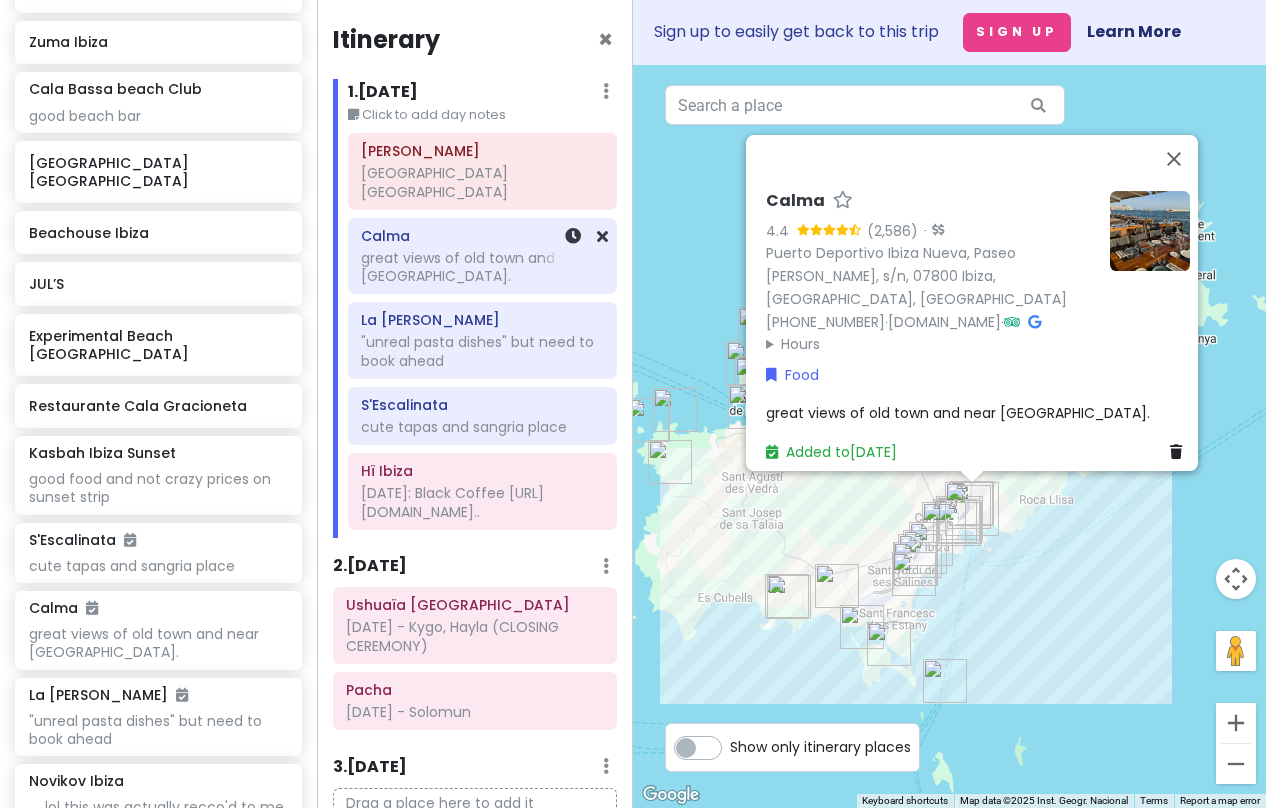 click on "great views of old town and near [GEOGRAPHIC_DATA]." at bounding box center [482, 267] 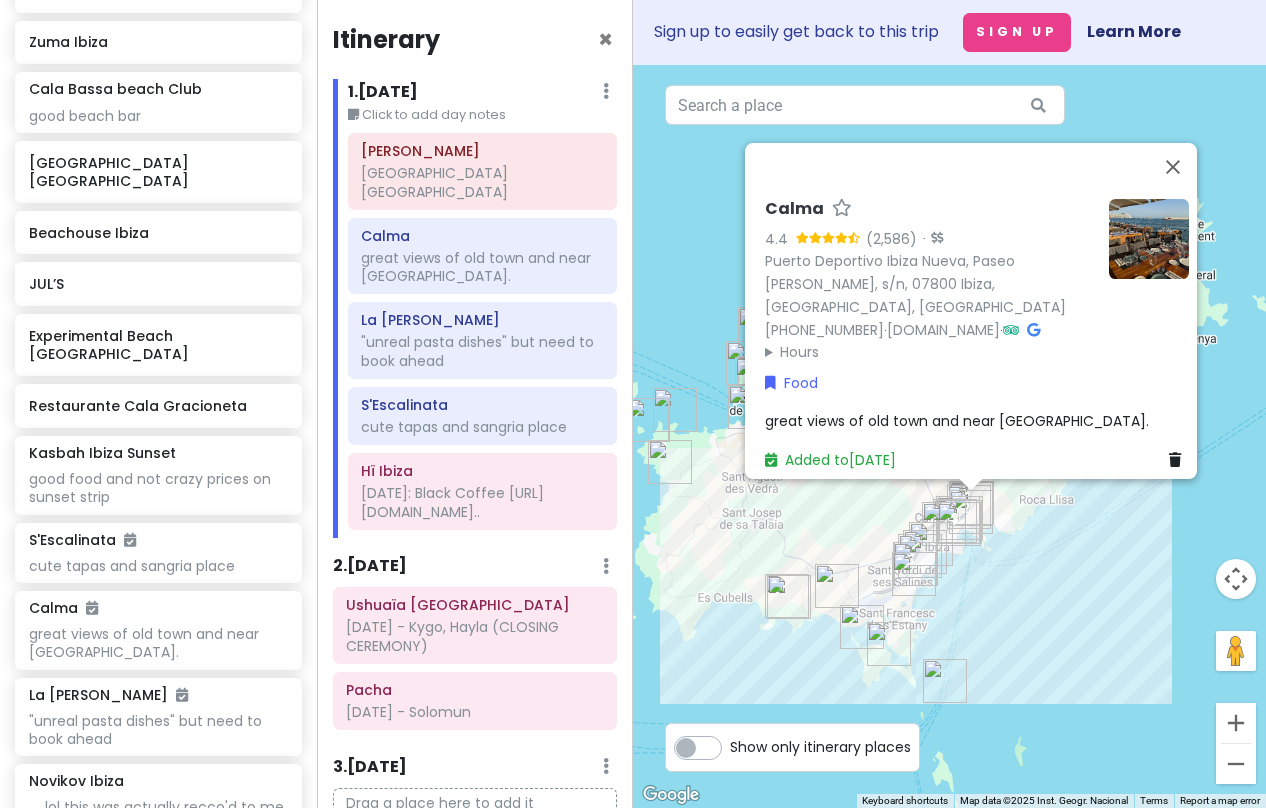 click on "great views of old town and near [GEOGRAPHIC_DATA]." at bounding box center [957, 421] 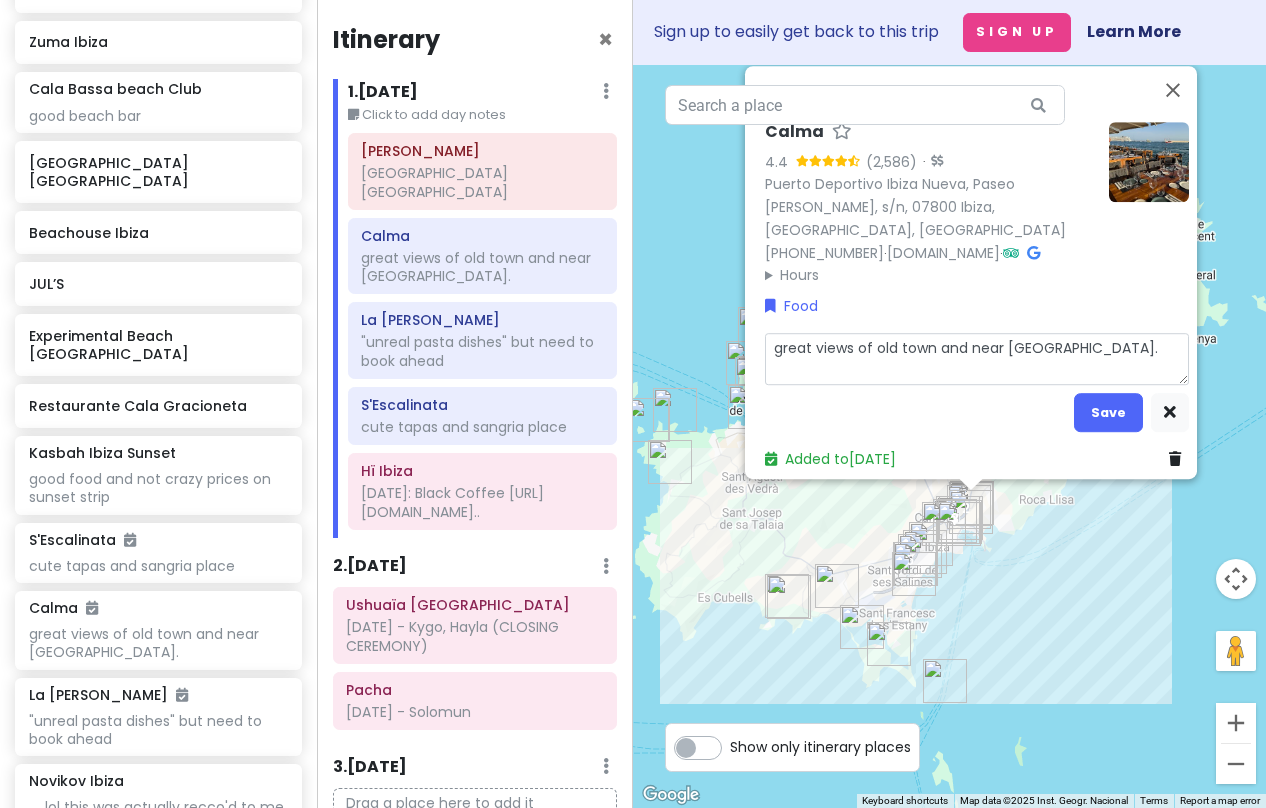 type on "x" 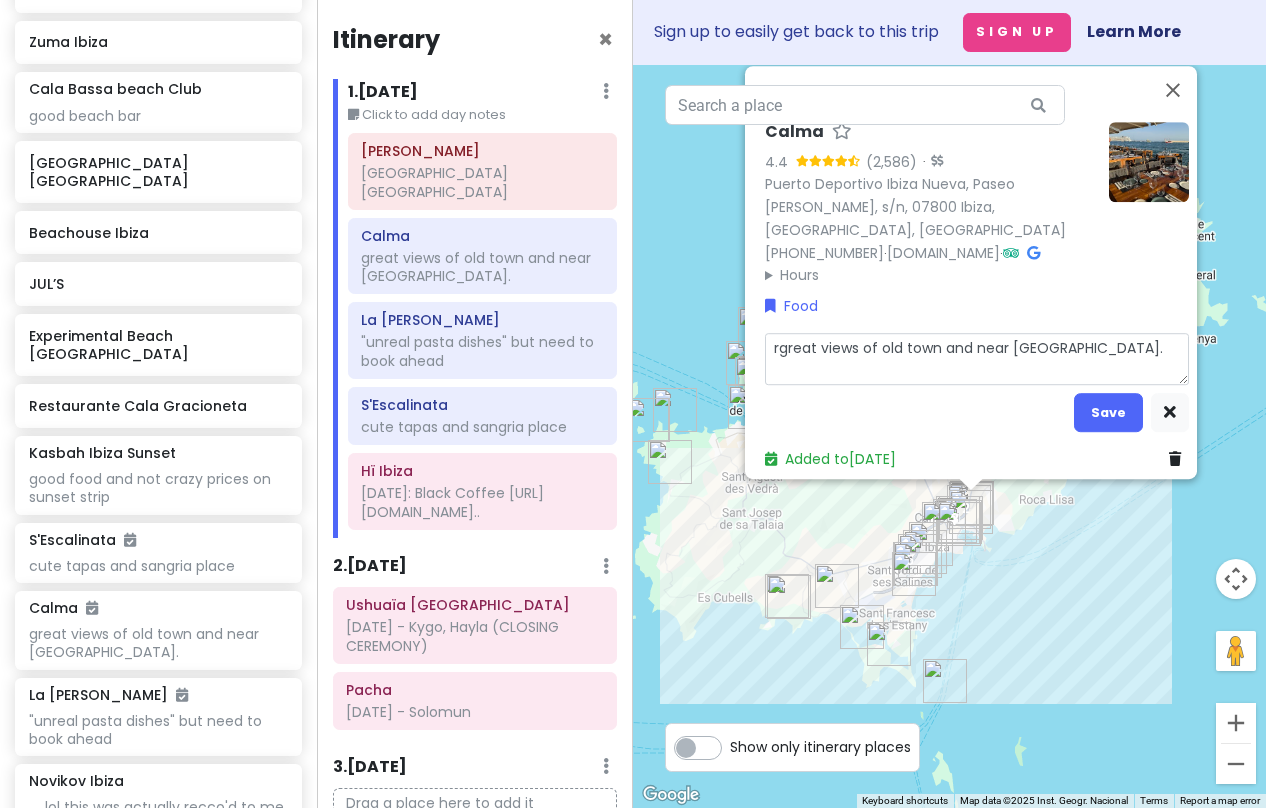 type on "x" 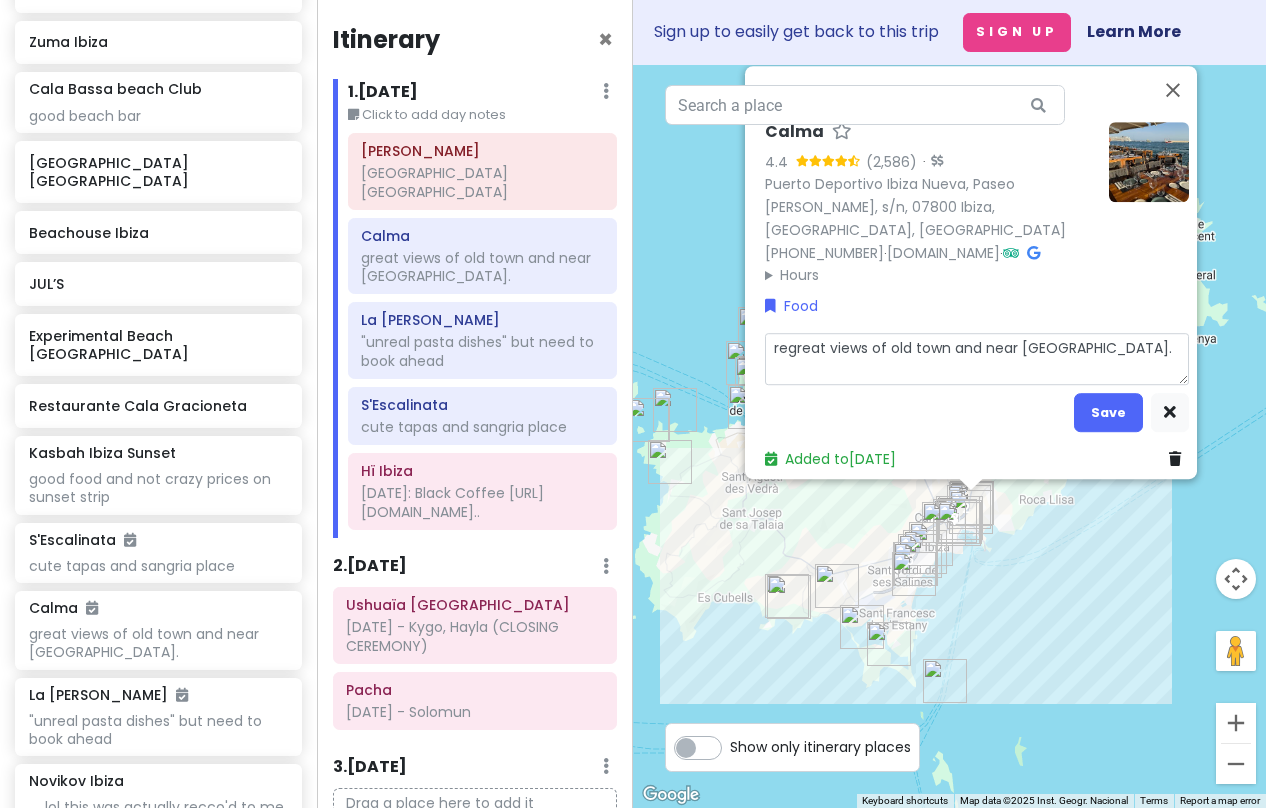type on "x" 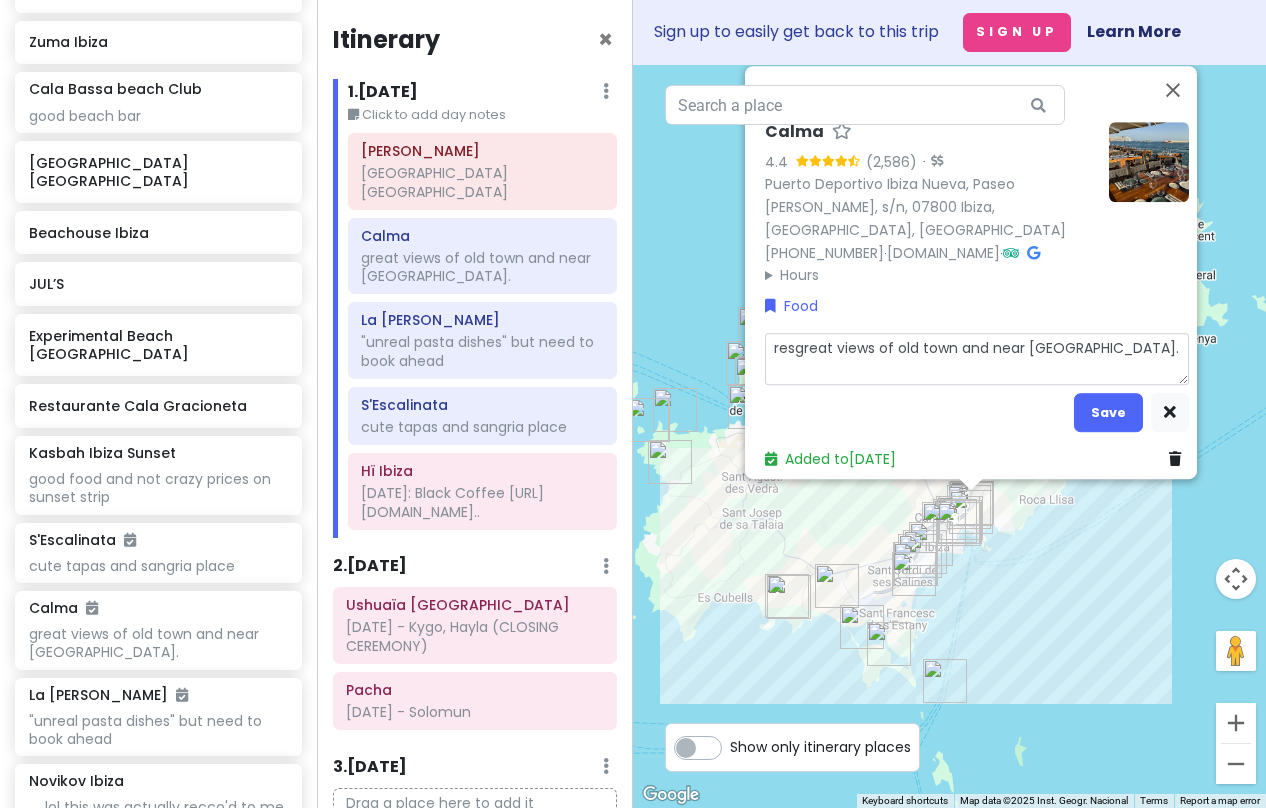 type on "x" 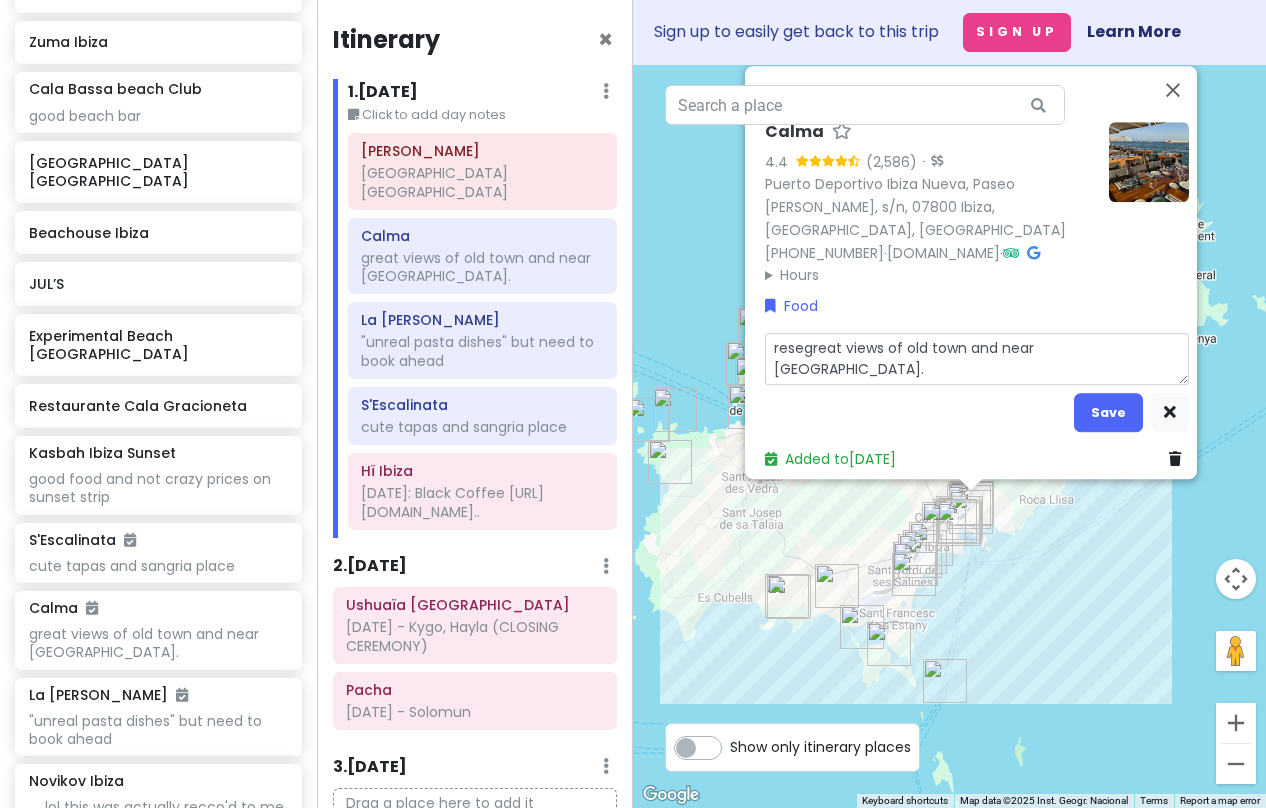 type on "x" 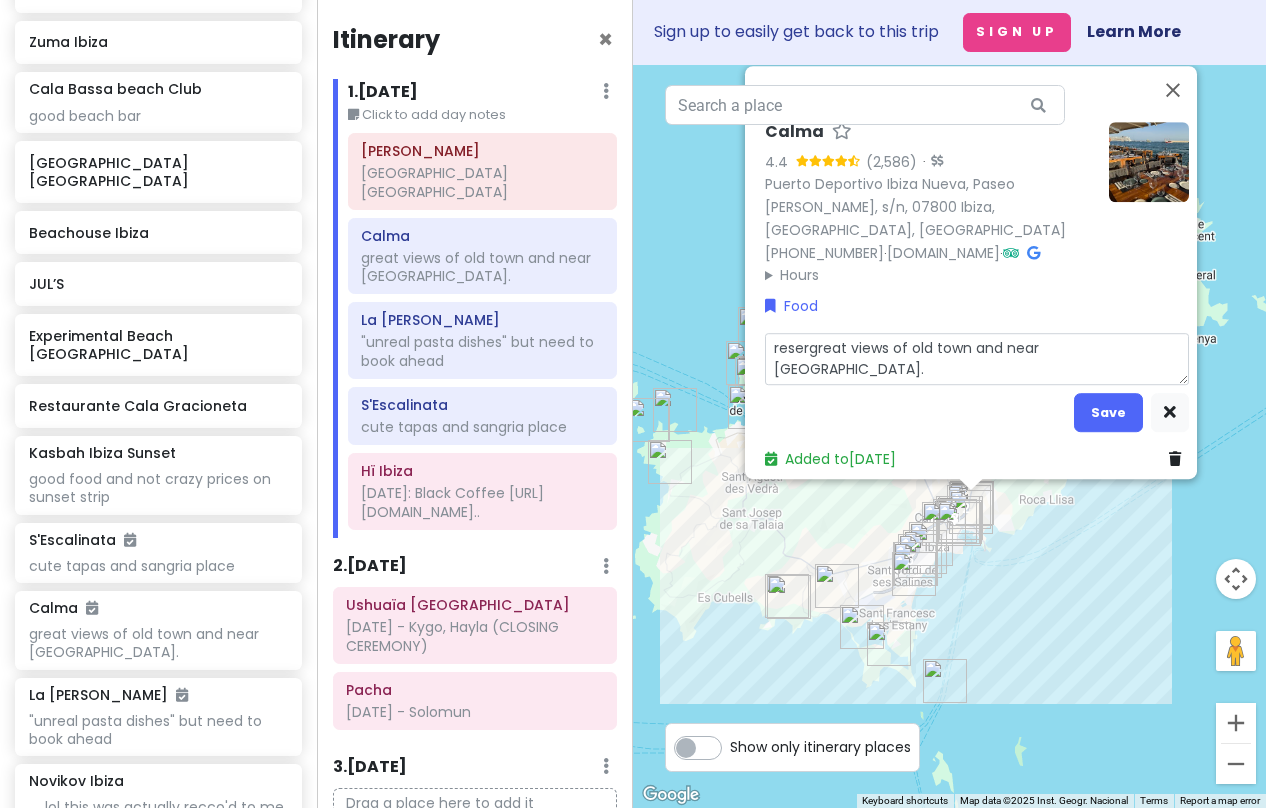 type on "x" 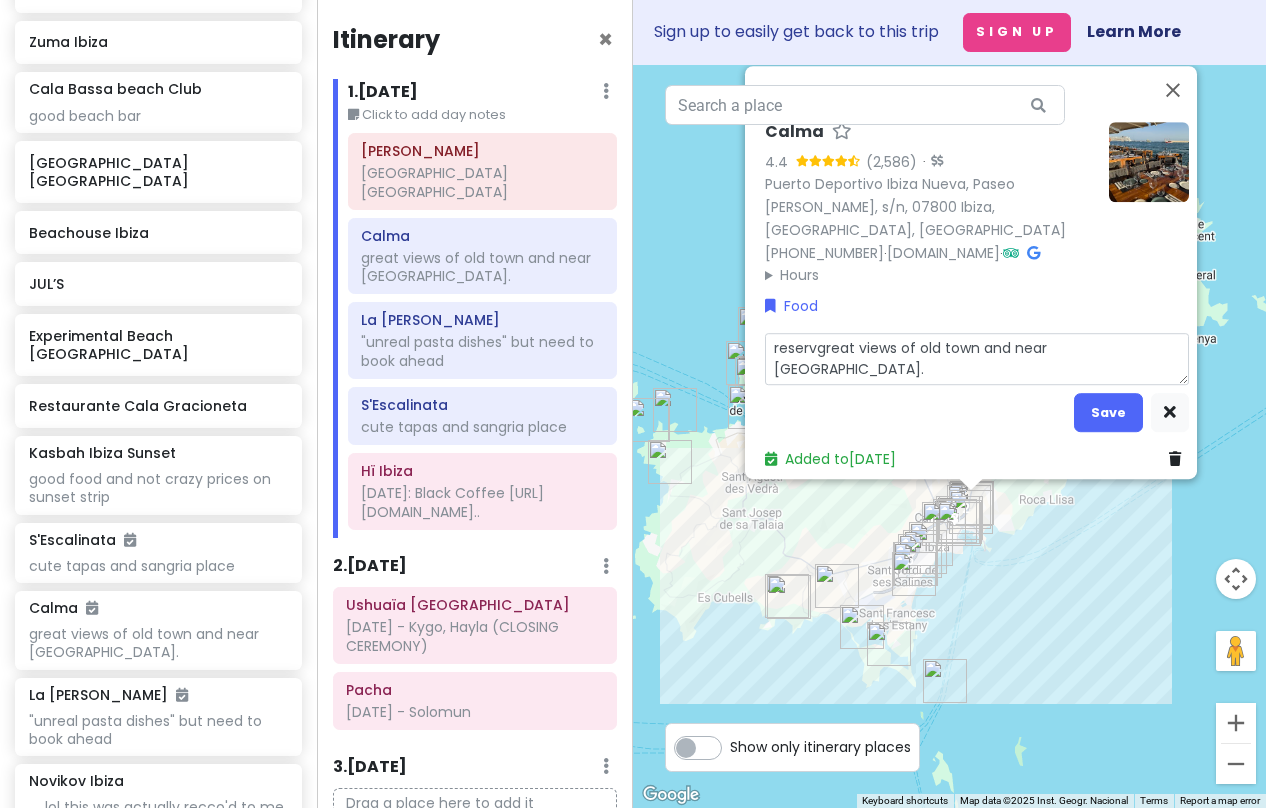 type on "x" 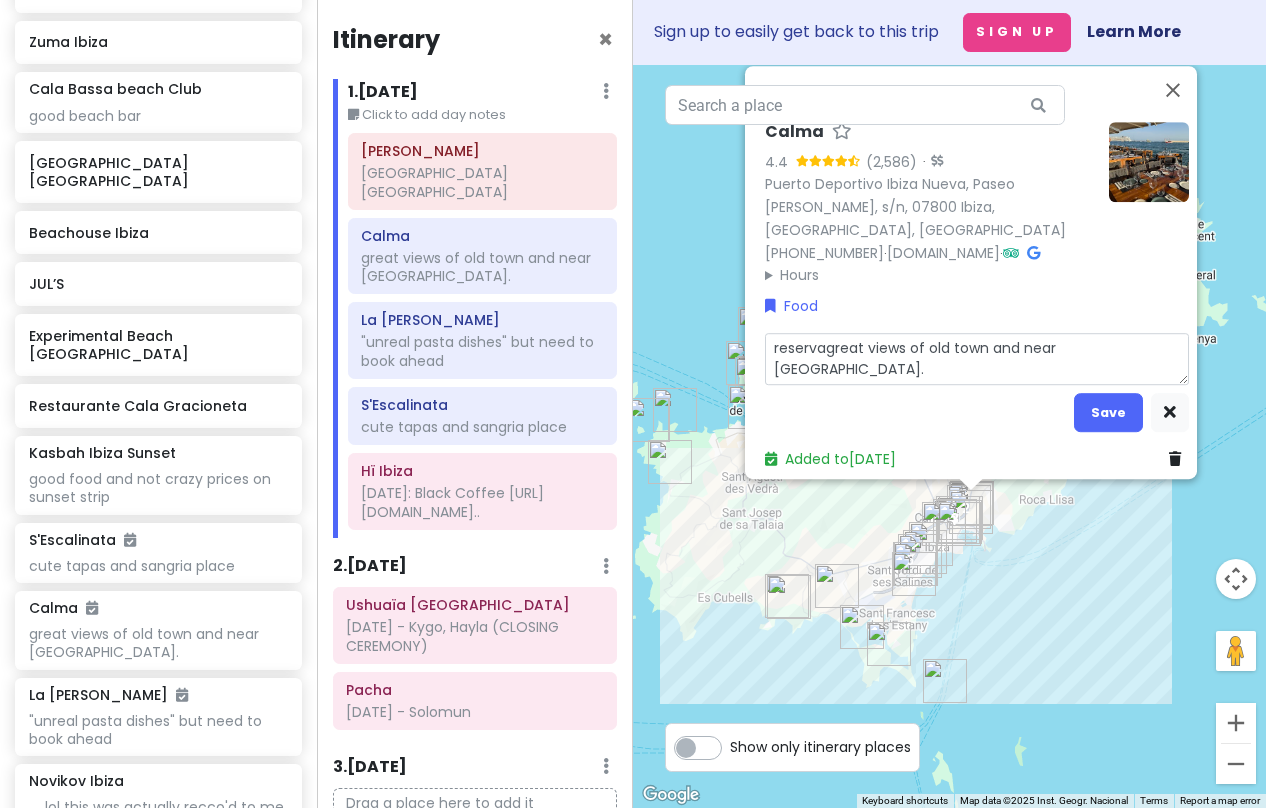 type on "x" 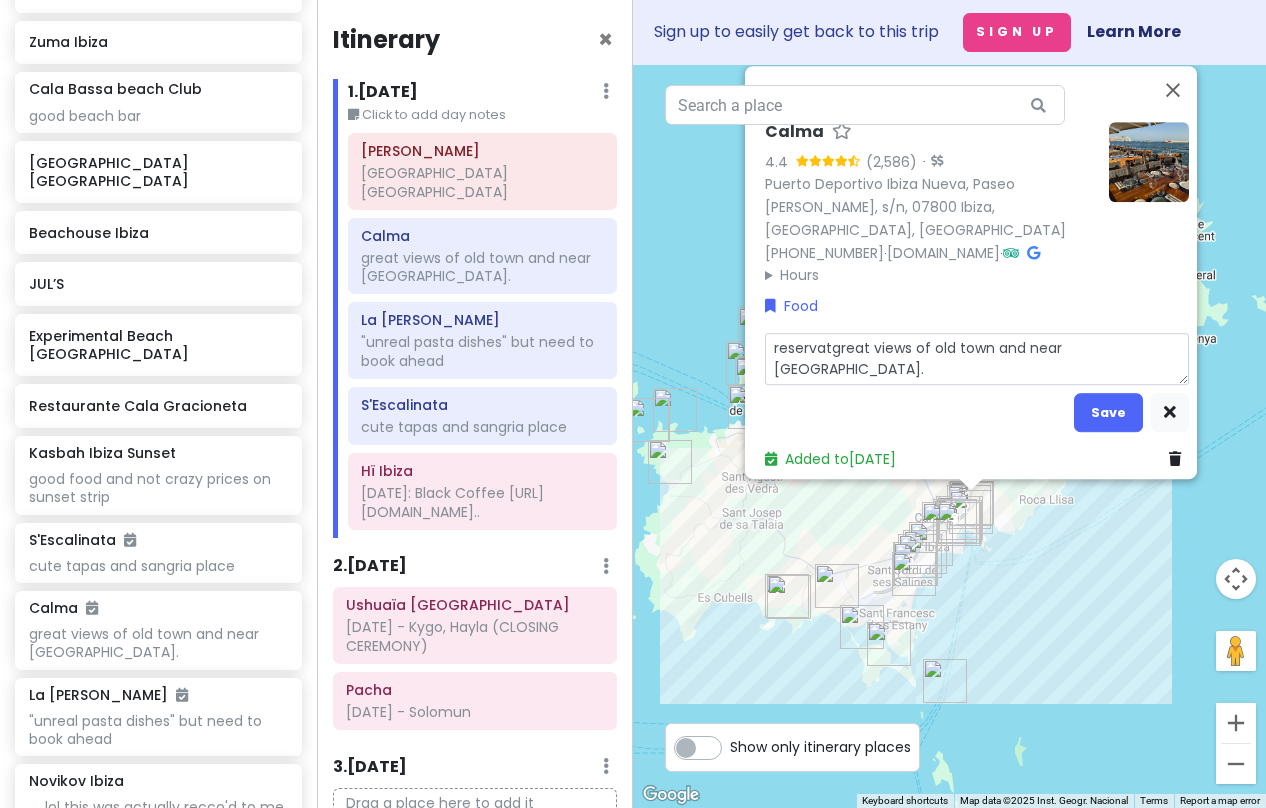 type on "x" 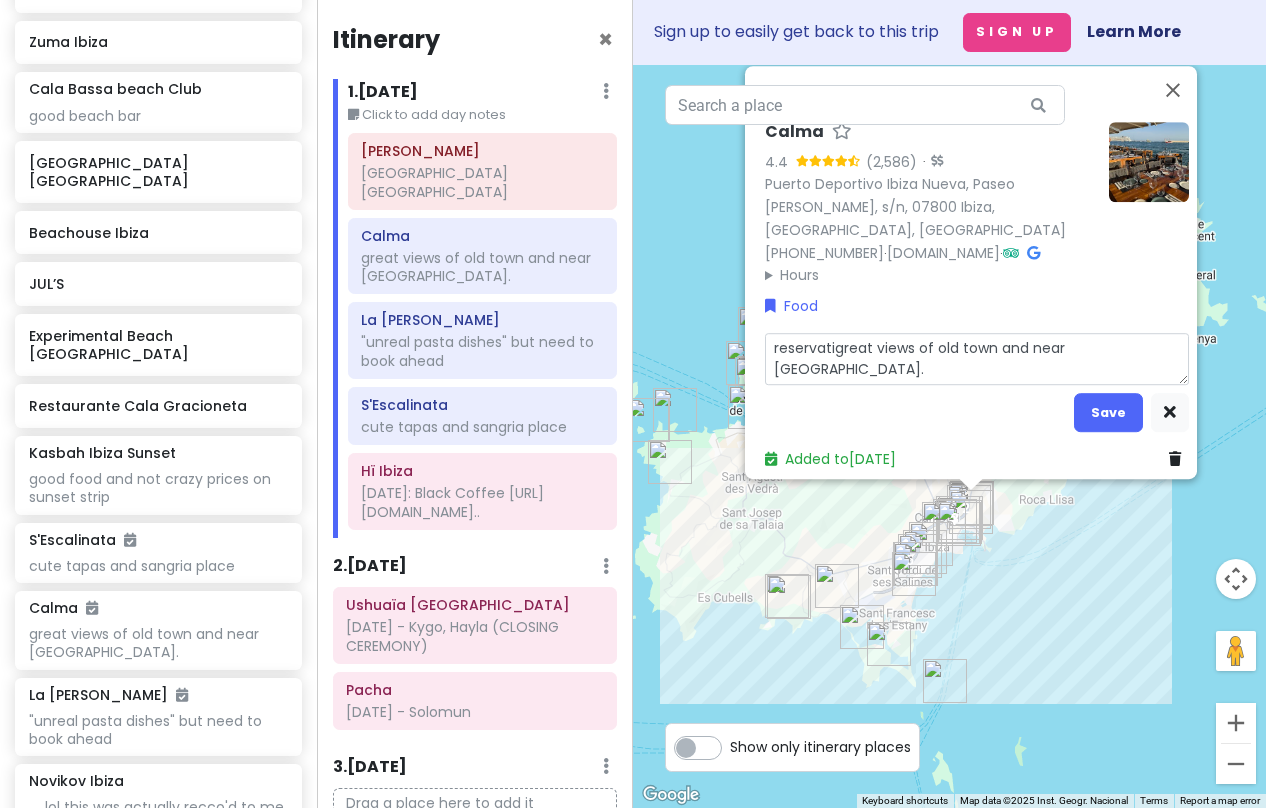 type on "x" 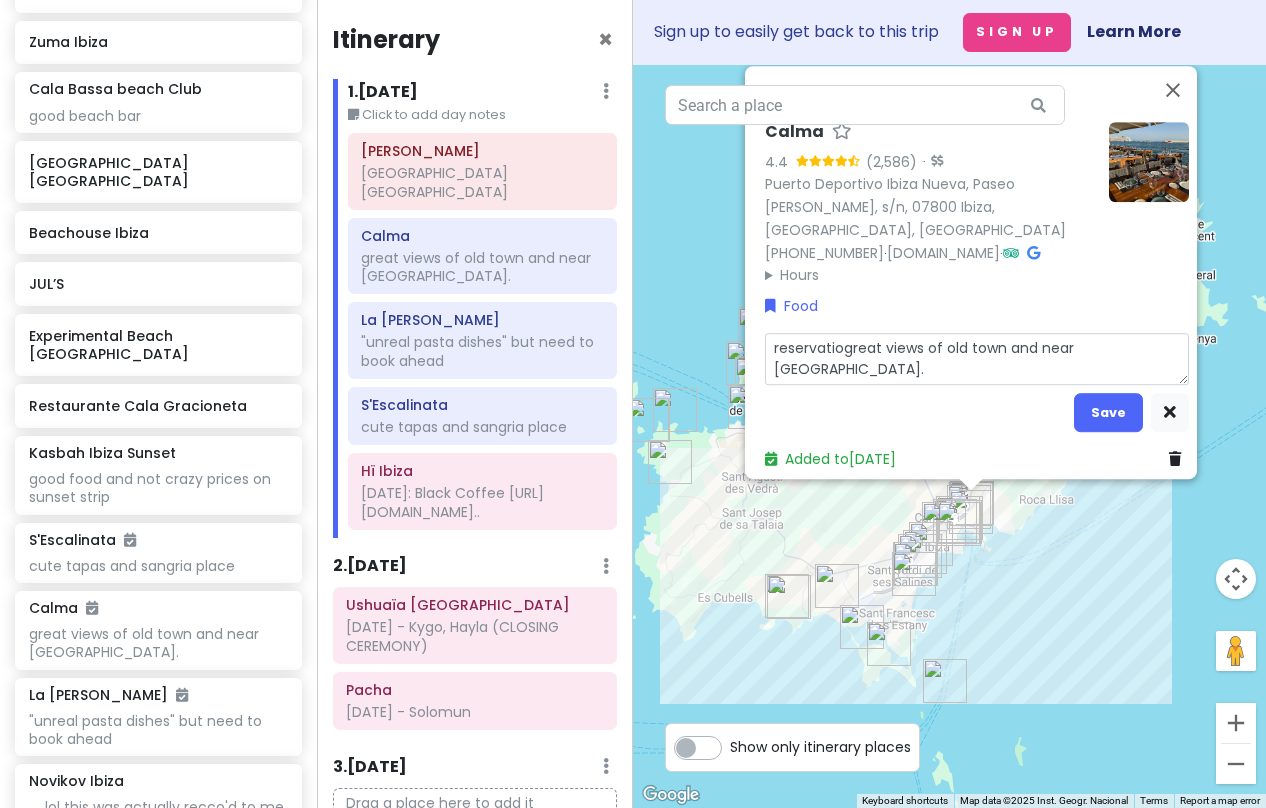 type on "x" 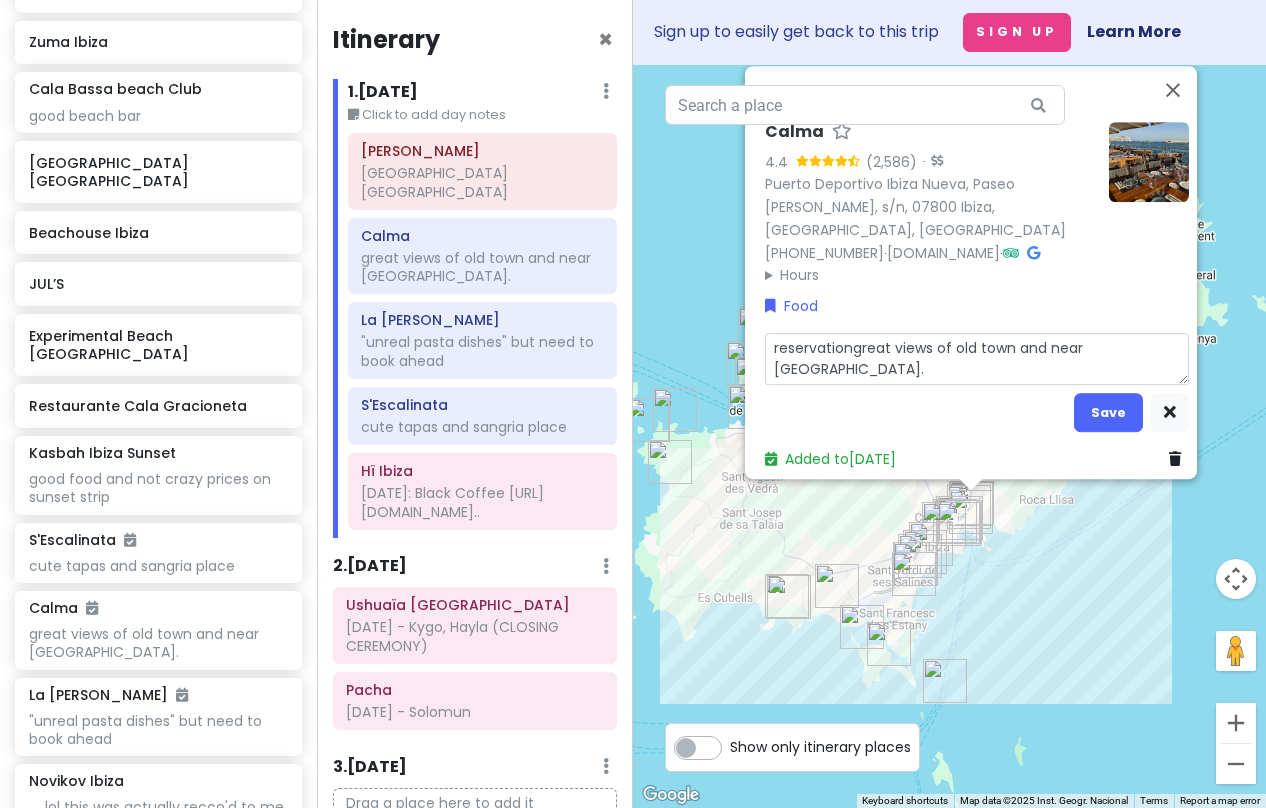 type on "x" 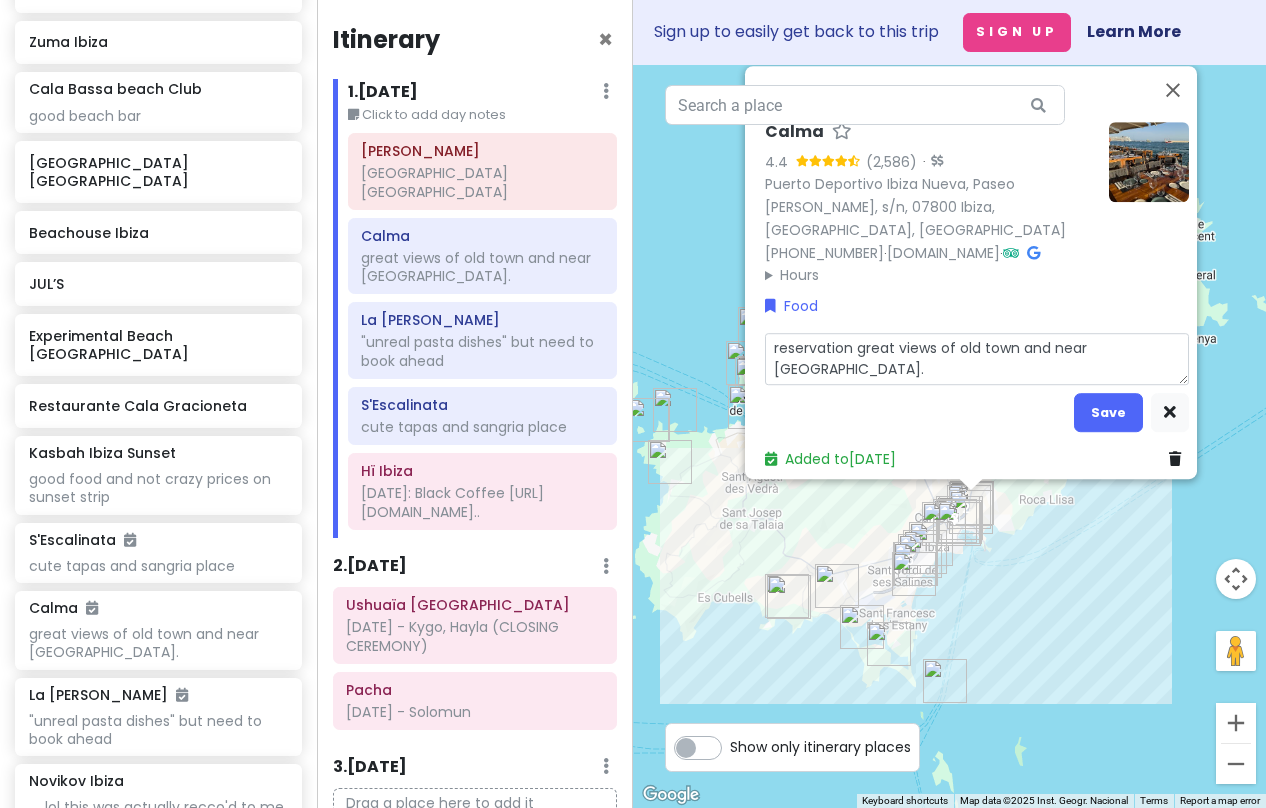 type on "x" 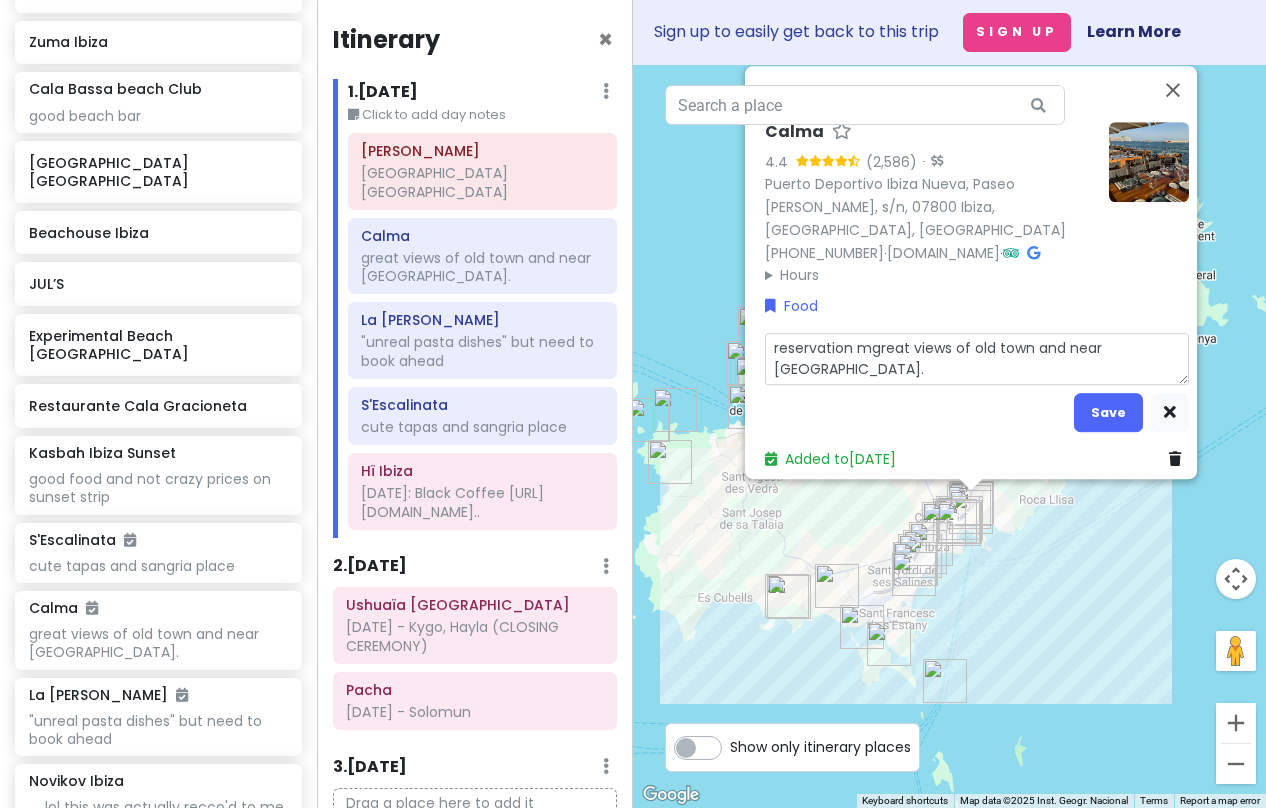 type on "x" 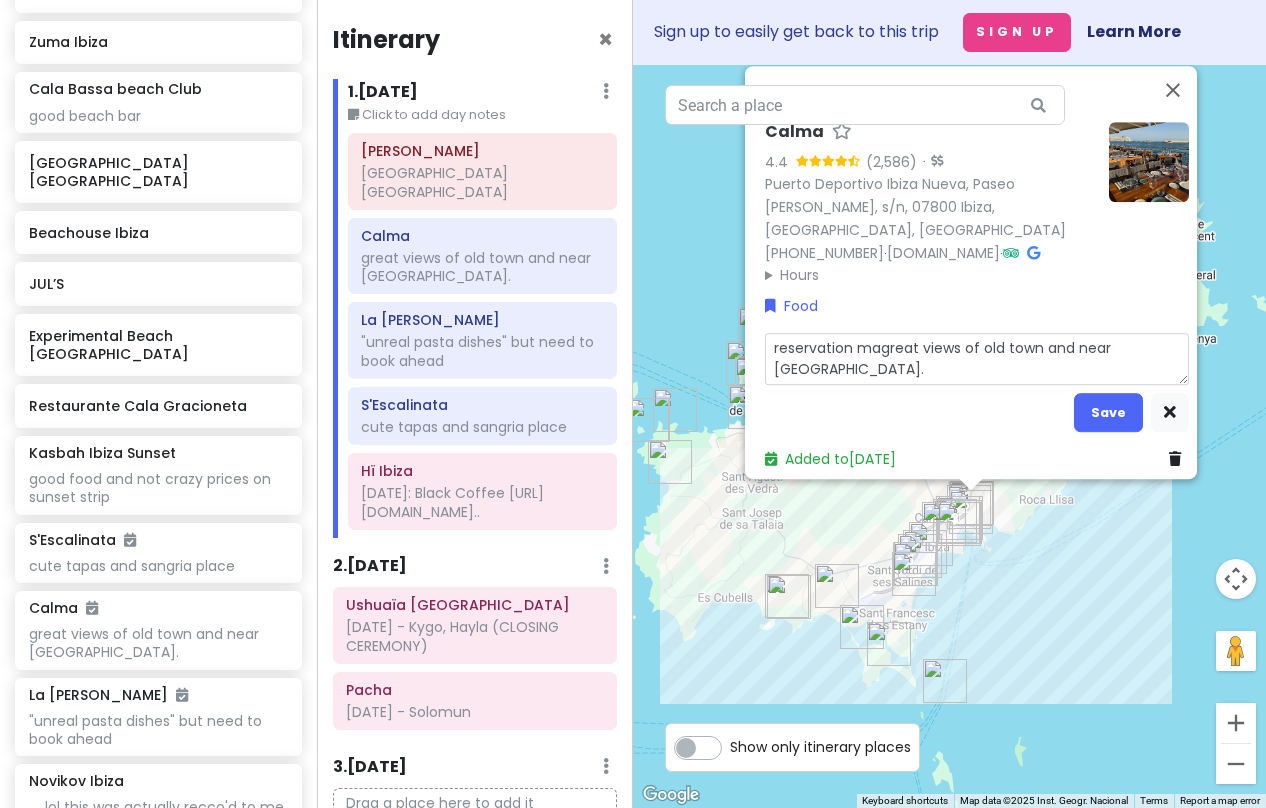 type on "x" 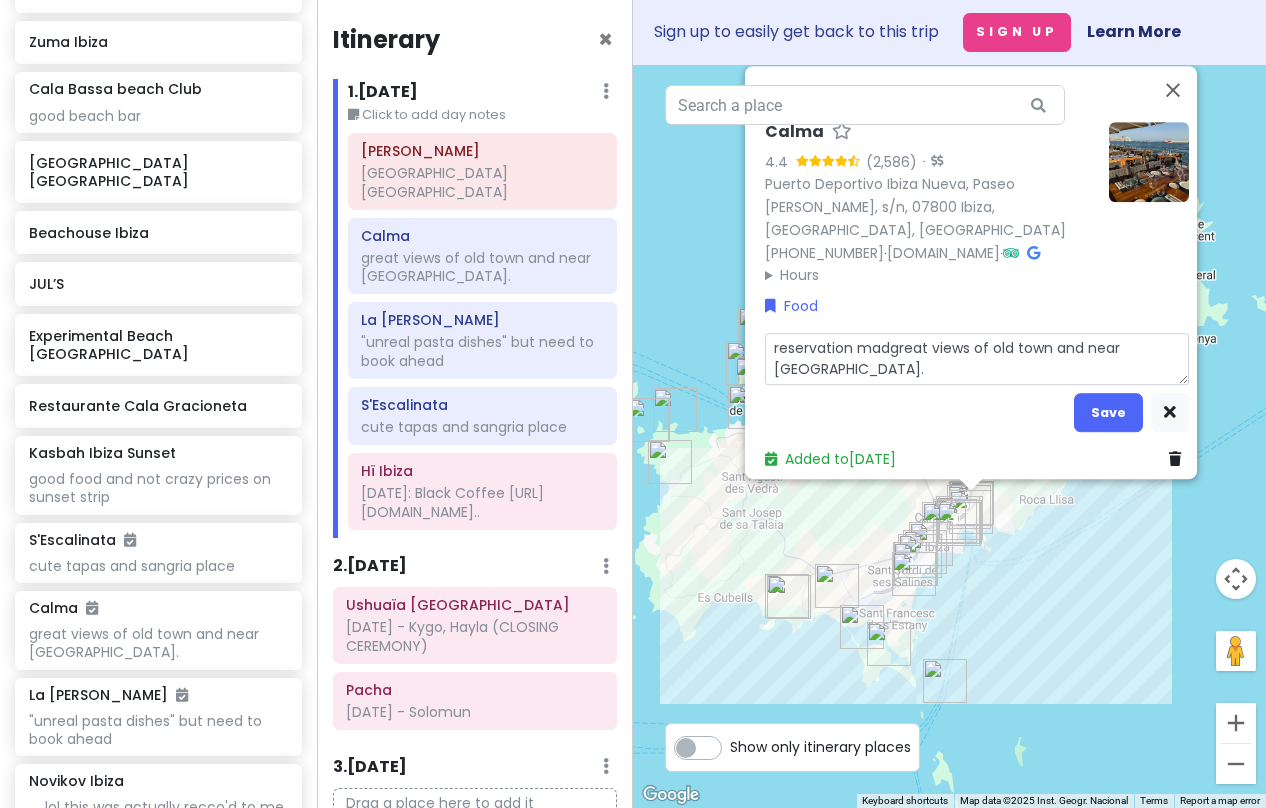 type on "x" 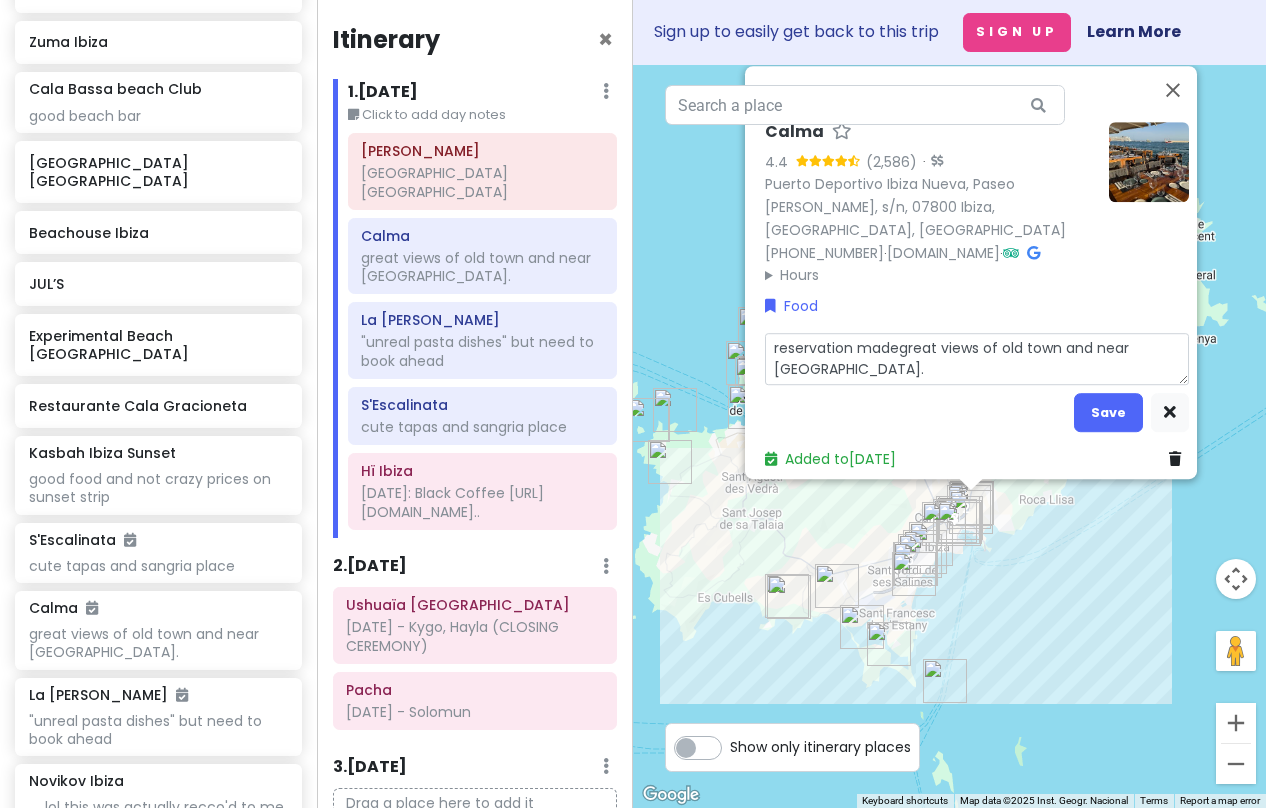 type on "x" 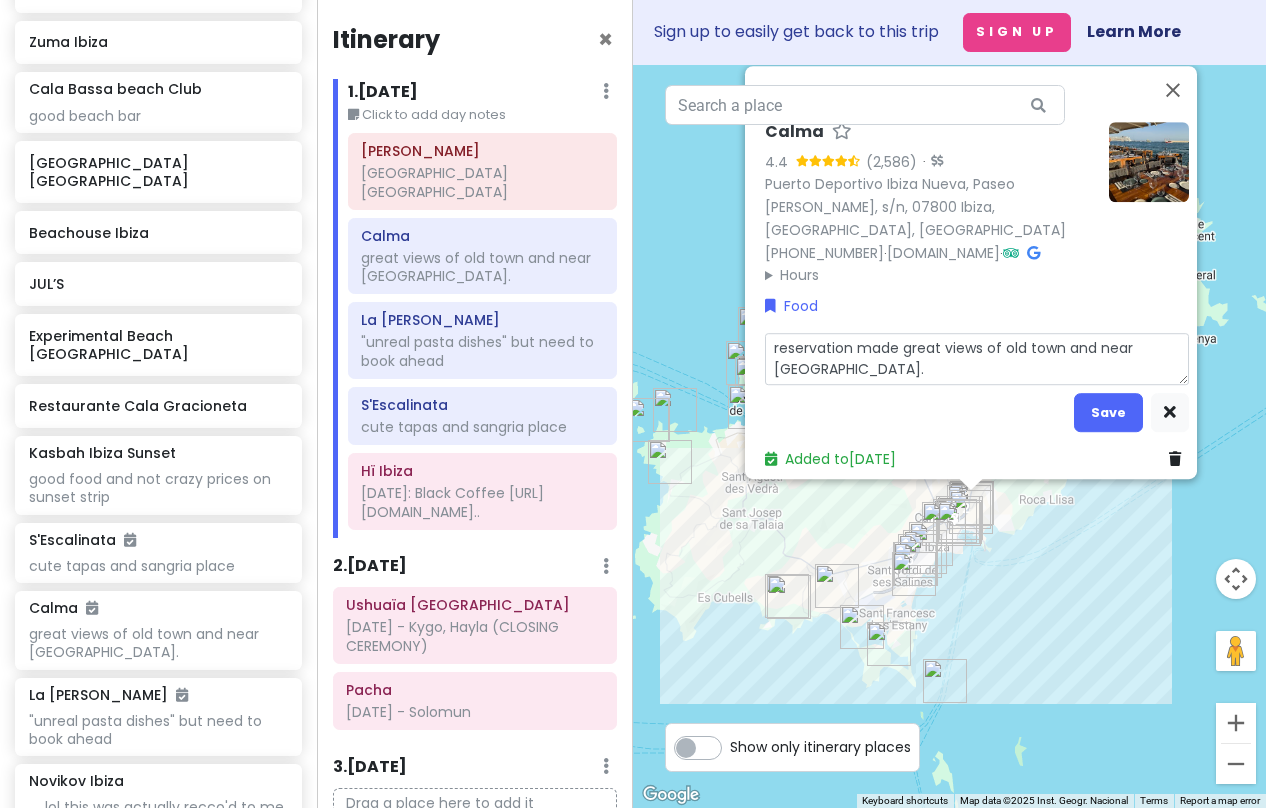 type on "x" 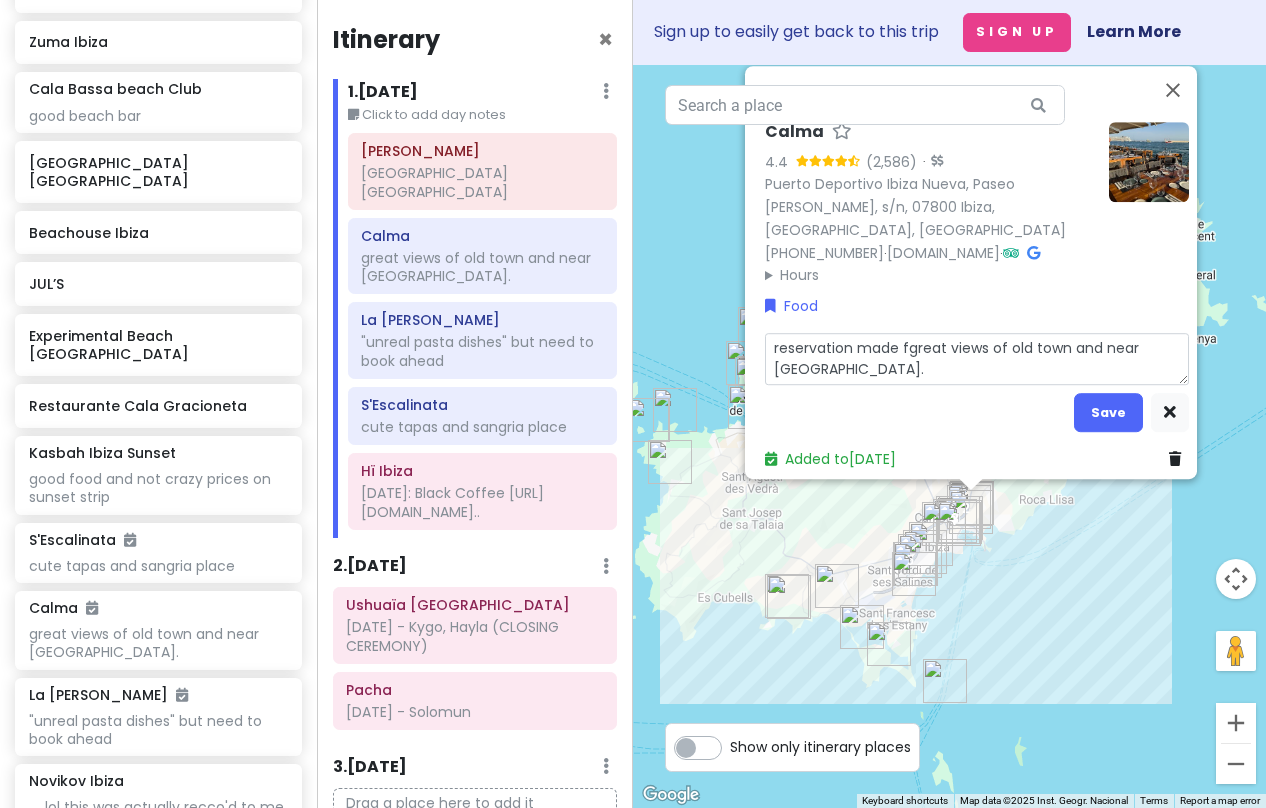 type on "x" 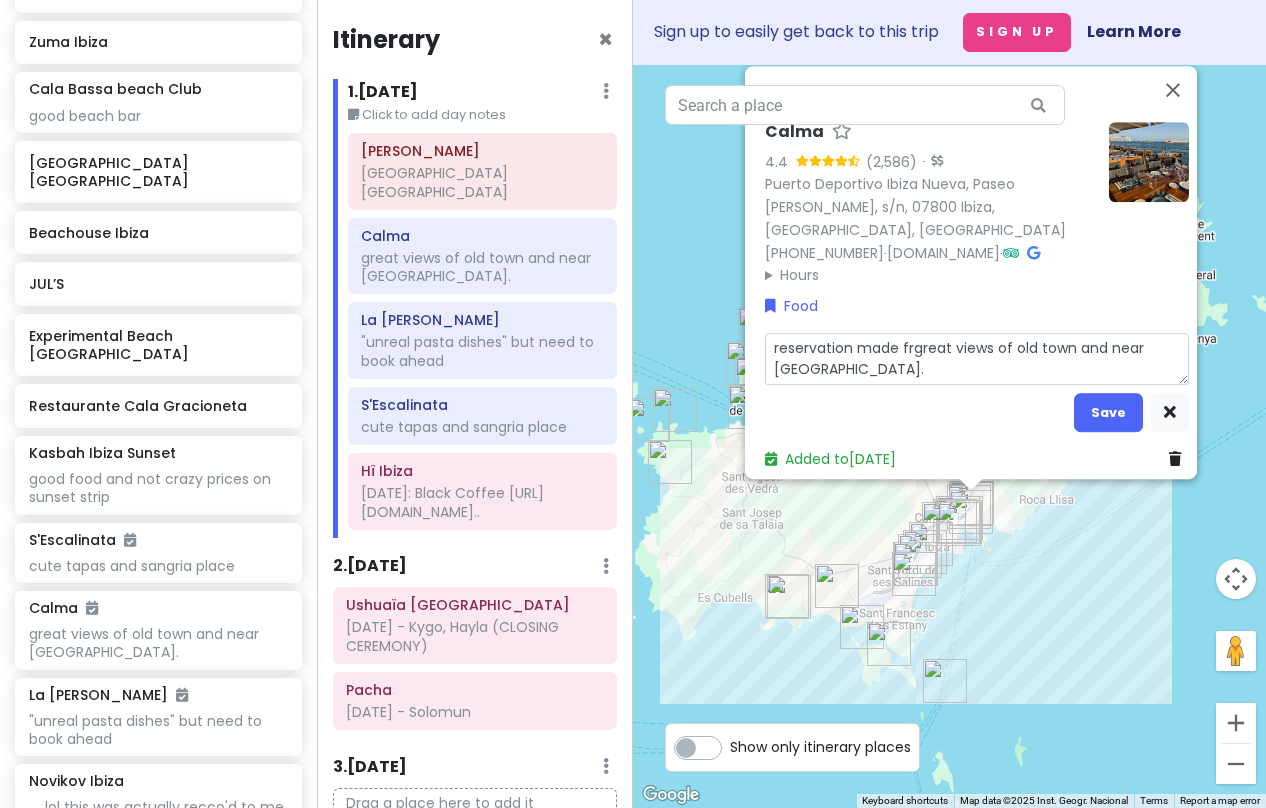 type on "x" 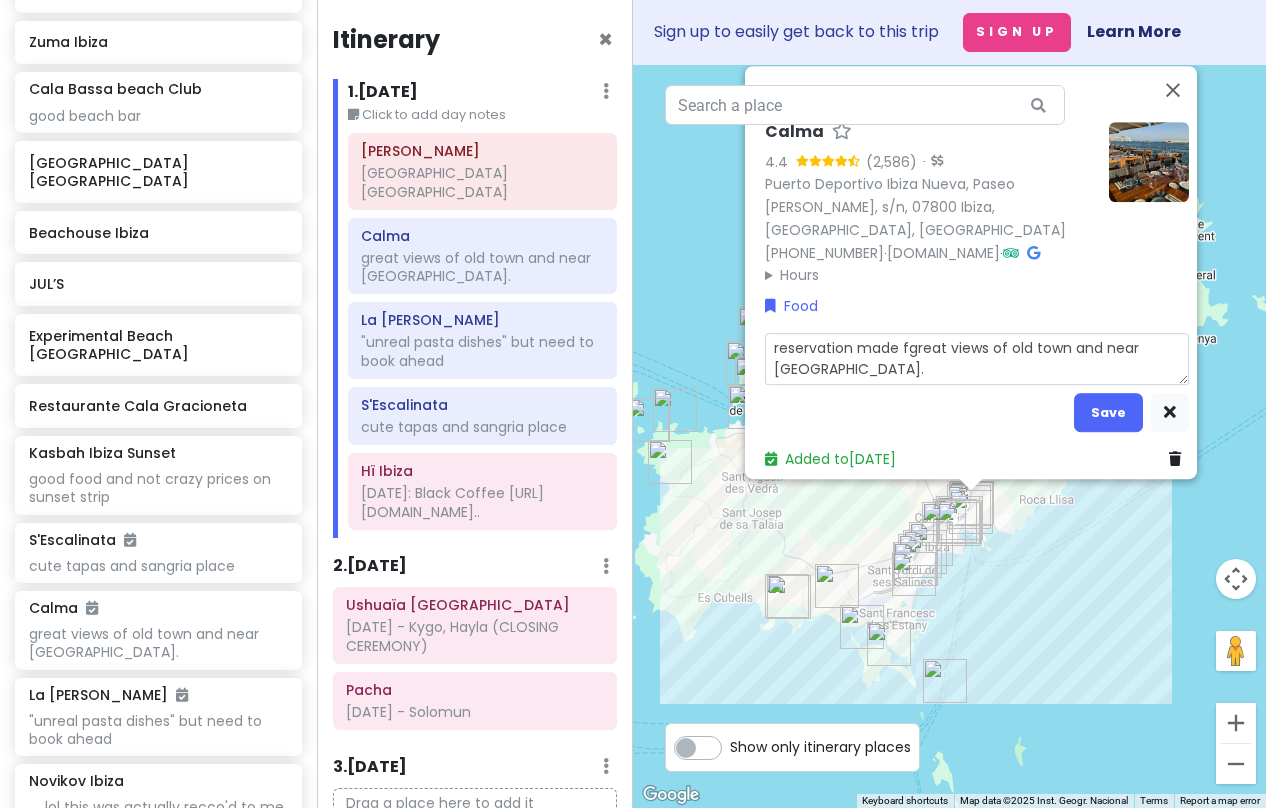 type on "x" 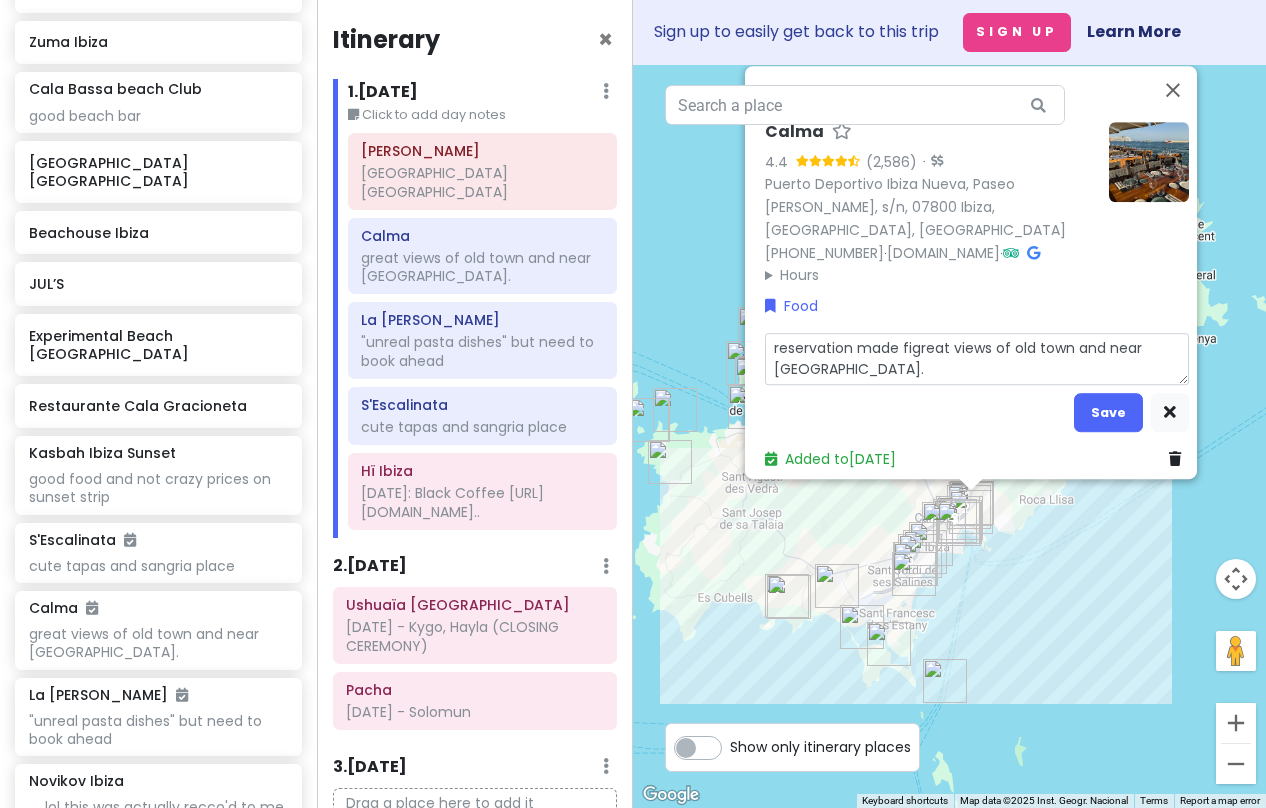 type on "x" 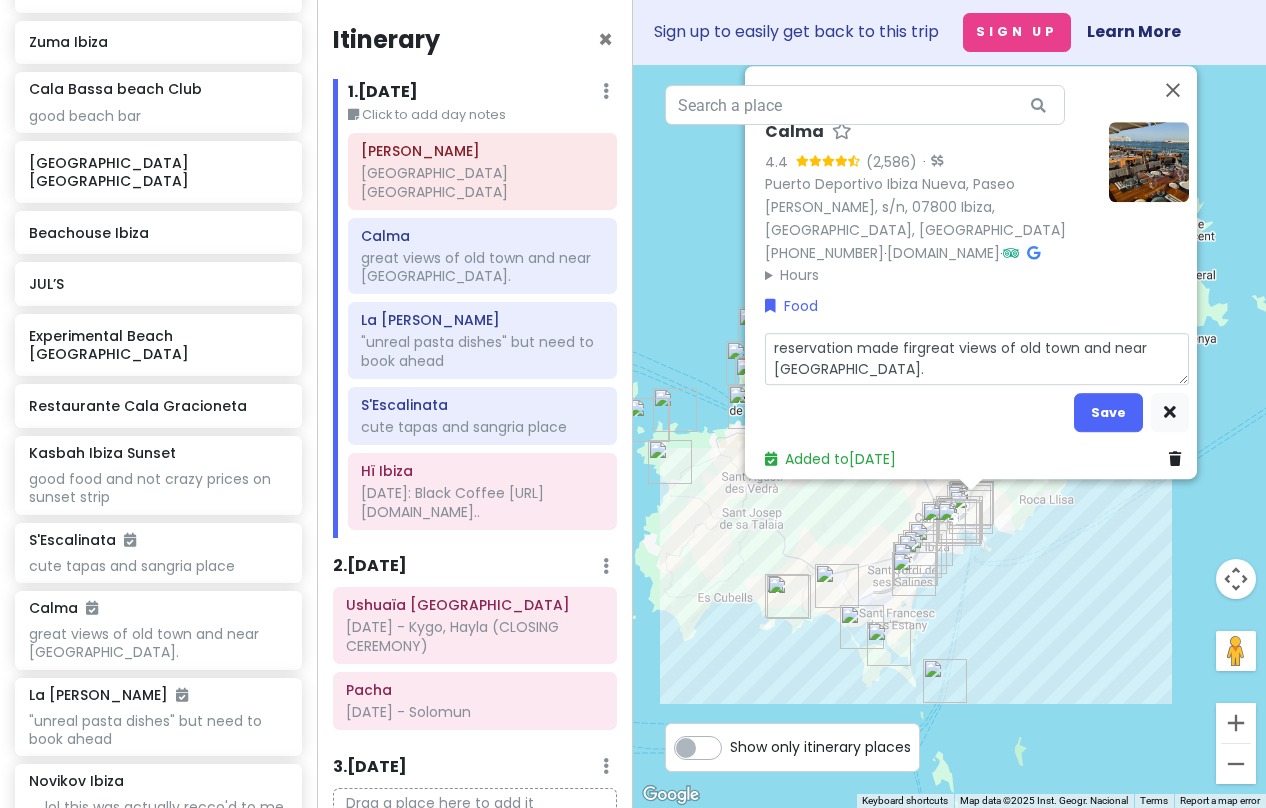 type on "reservation made fir great views of old town and near [GEOGRAPHIC_DATA]." 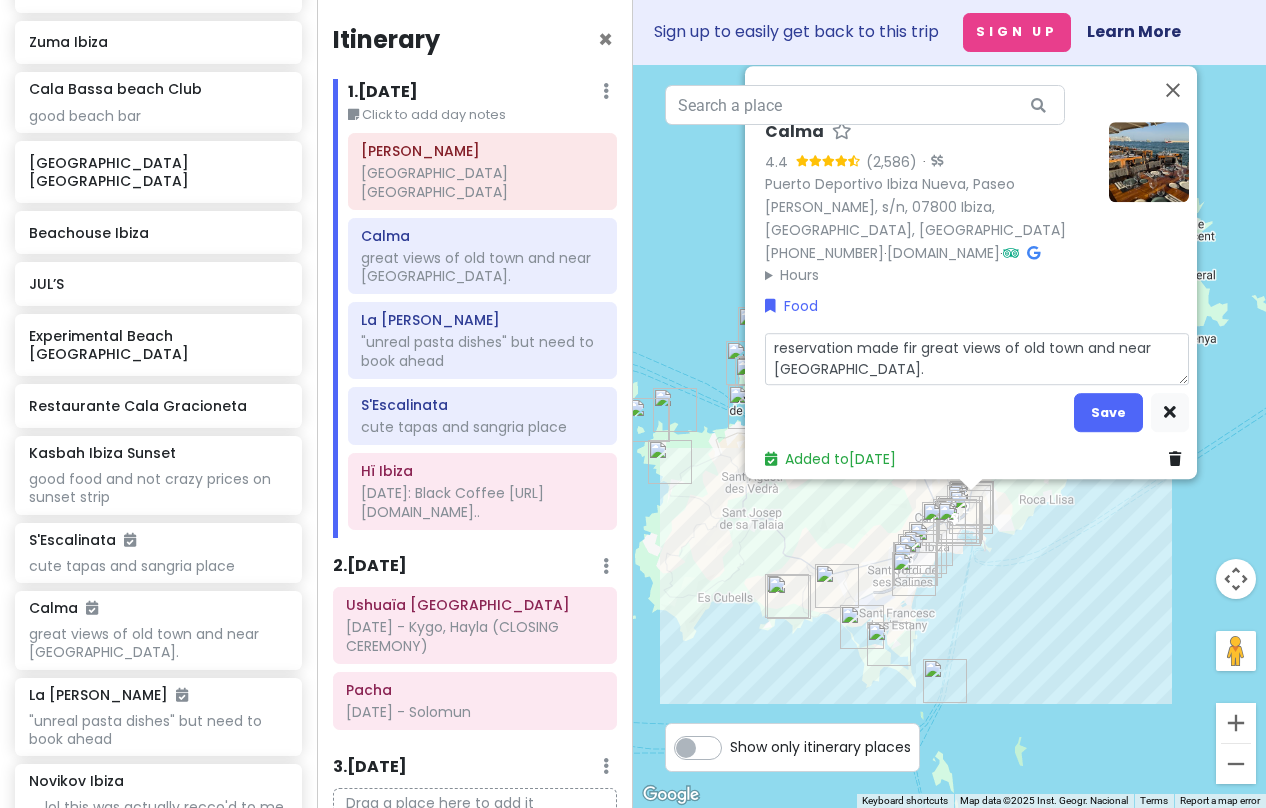 type on "x" 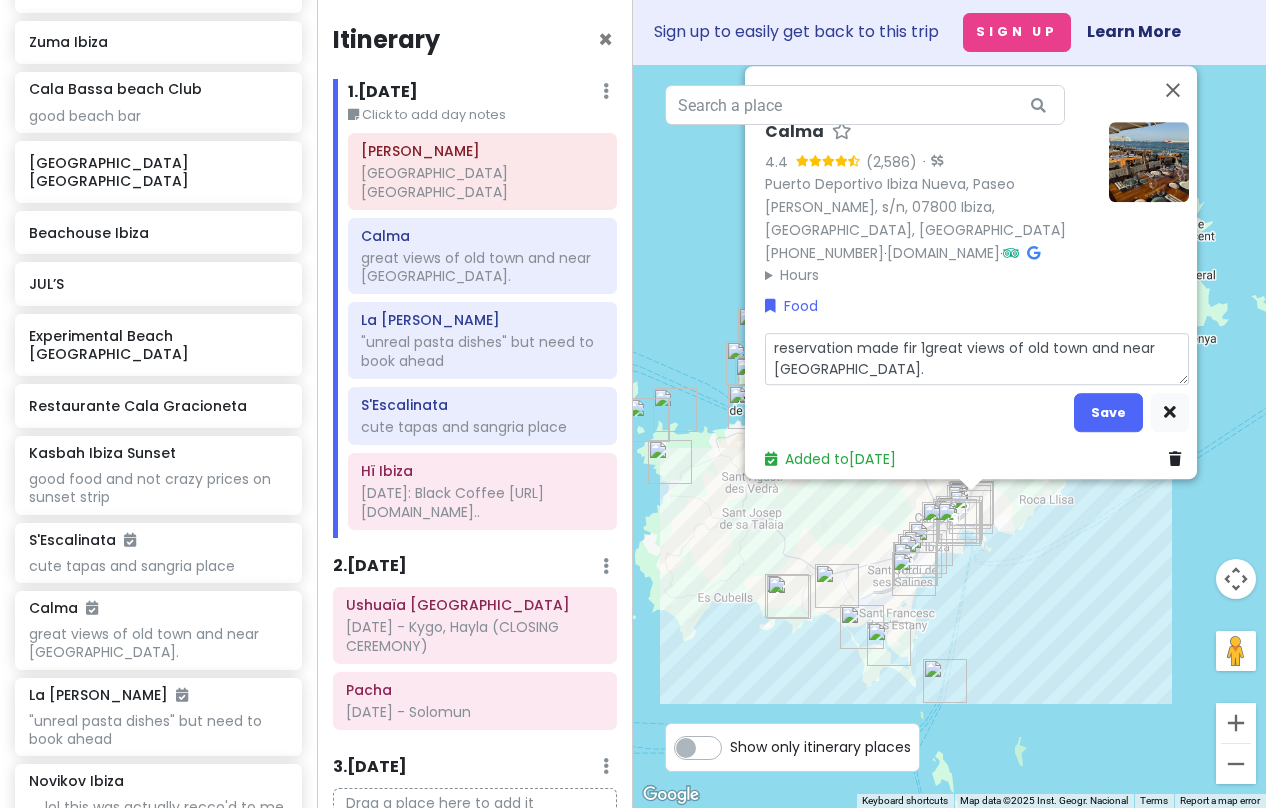 type on "x" 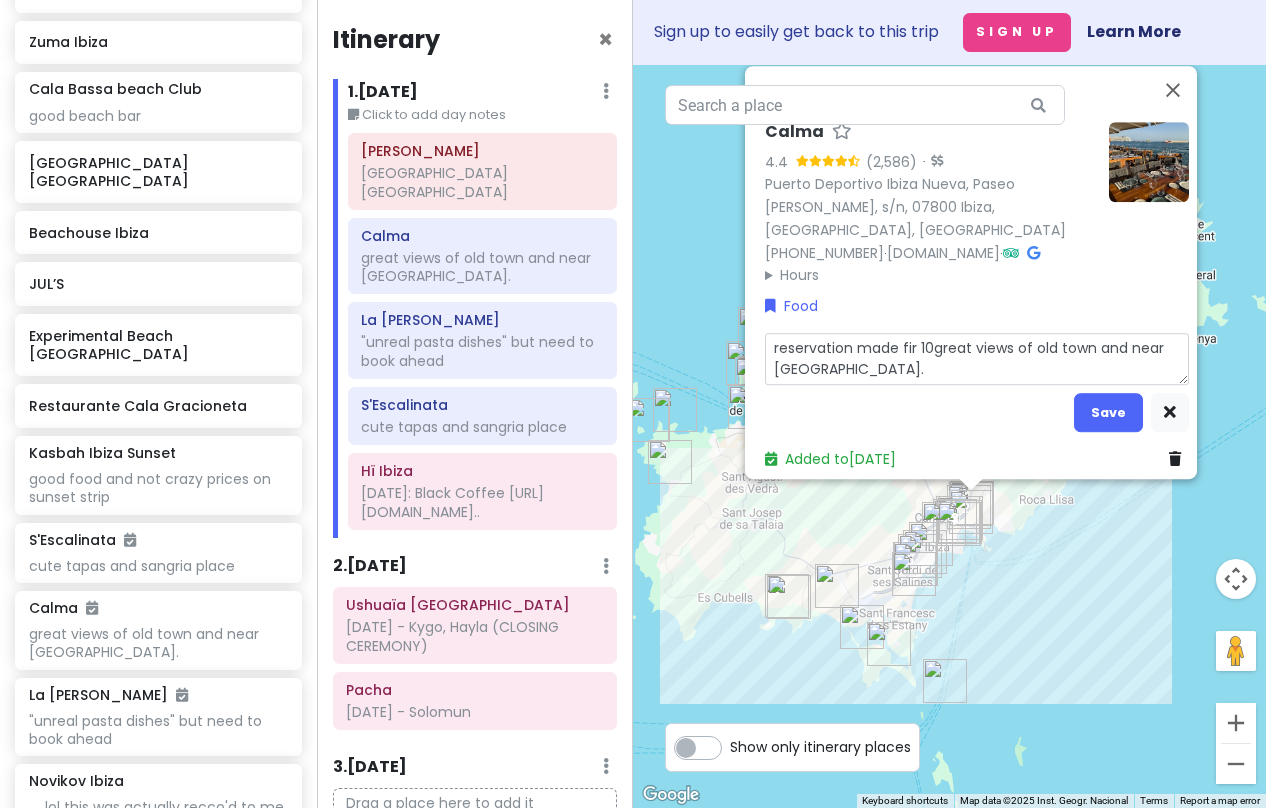 type on "x" 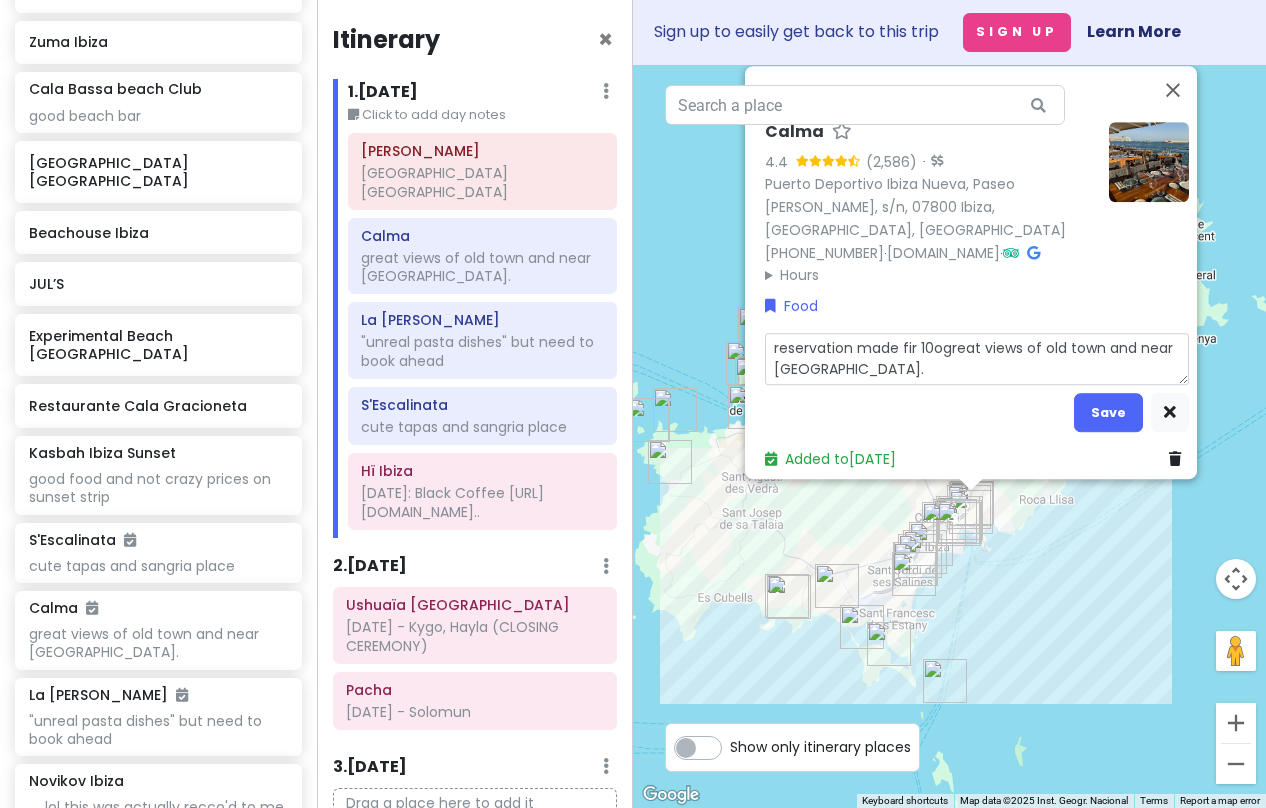 type on "x" 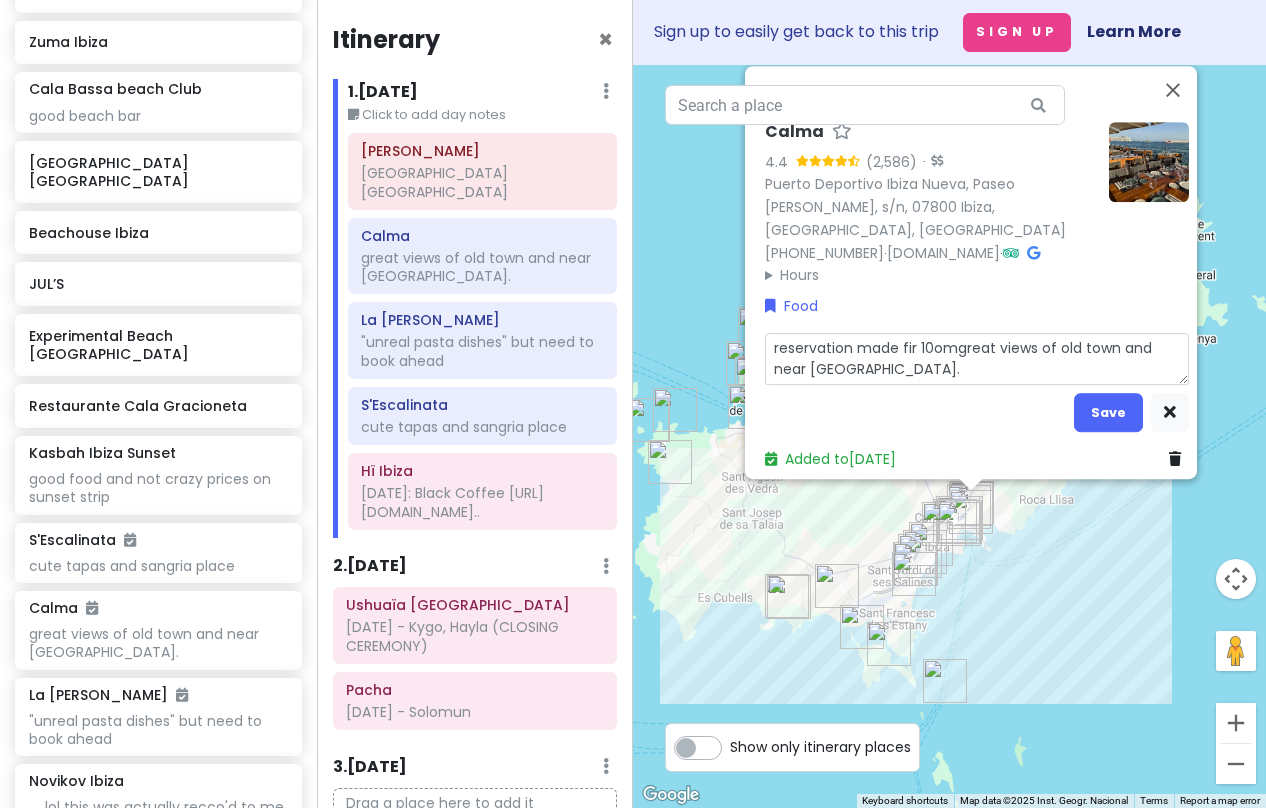 type on "x" 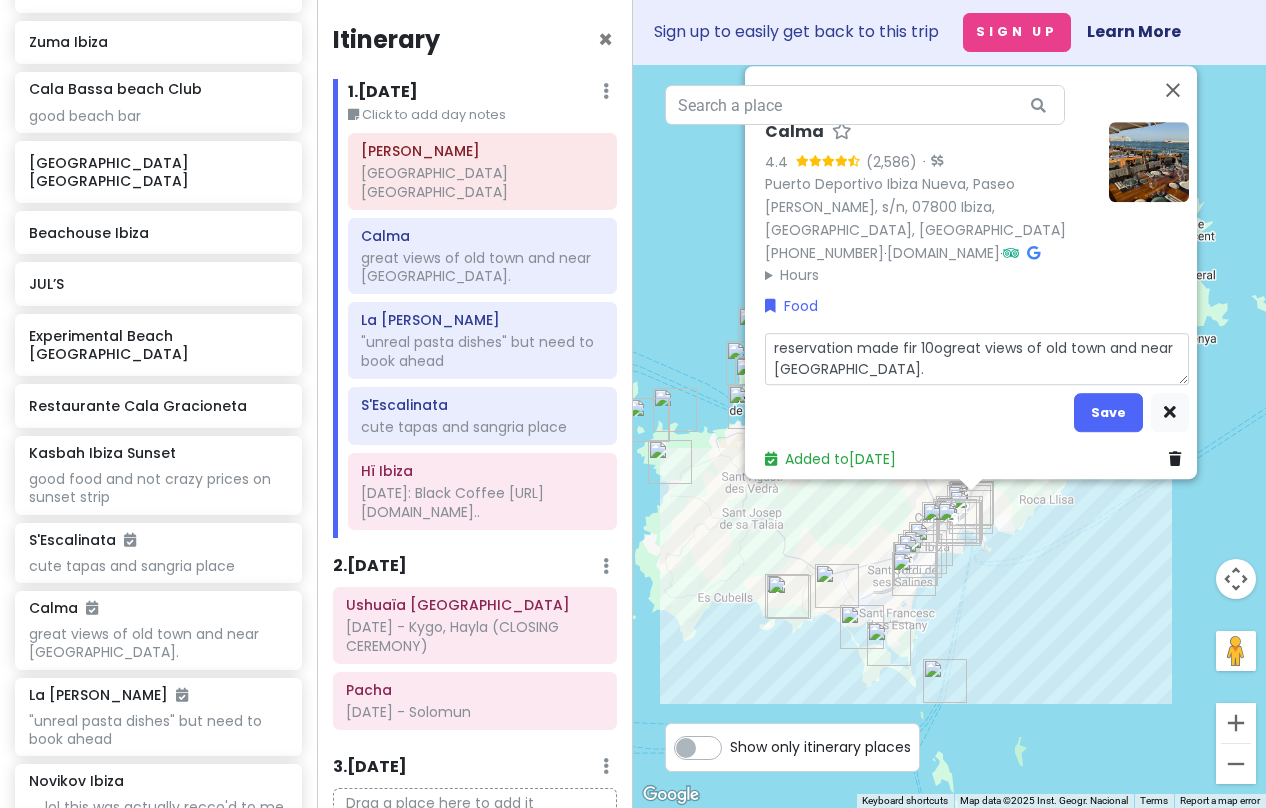 type on "x" 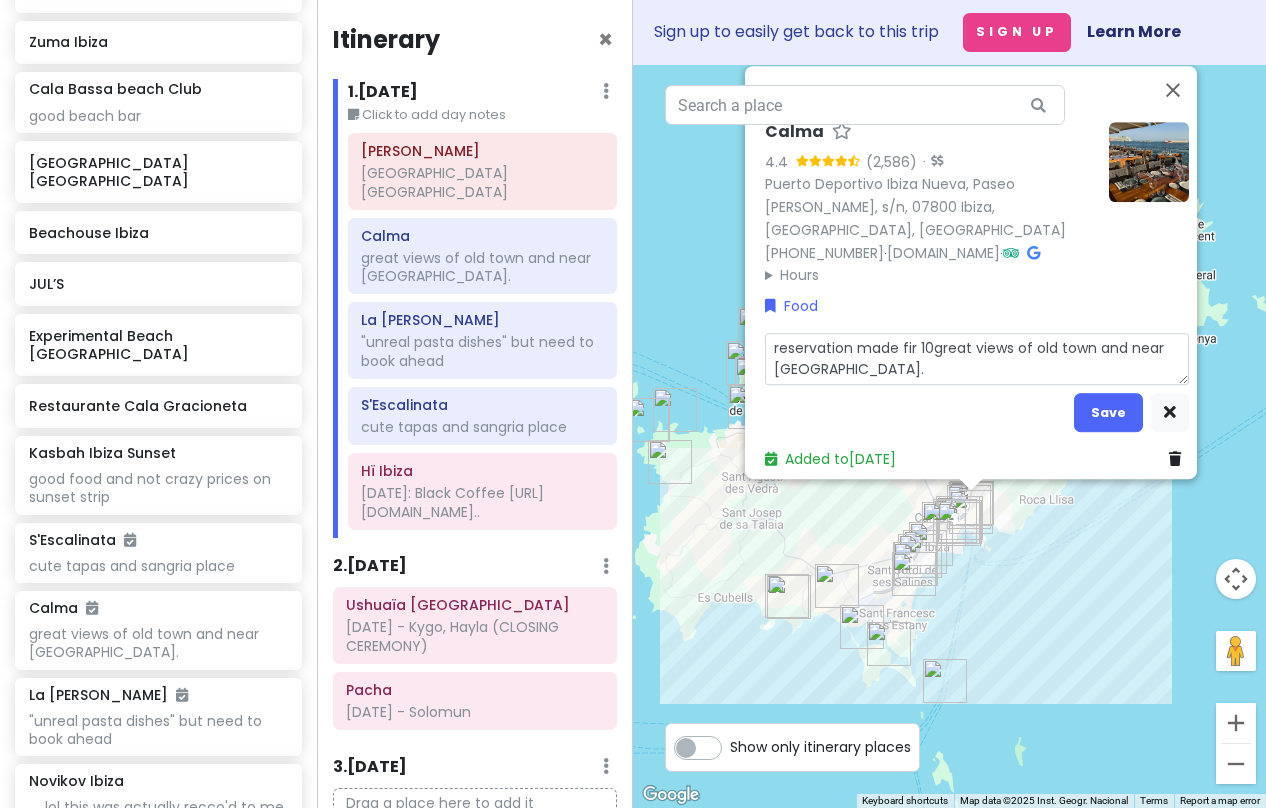 type on "x" 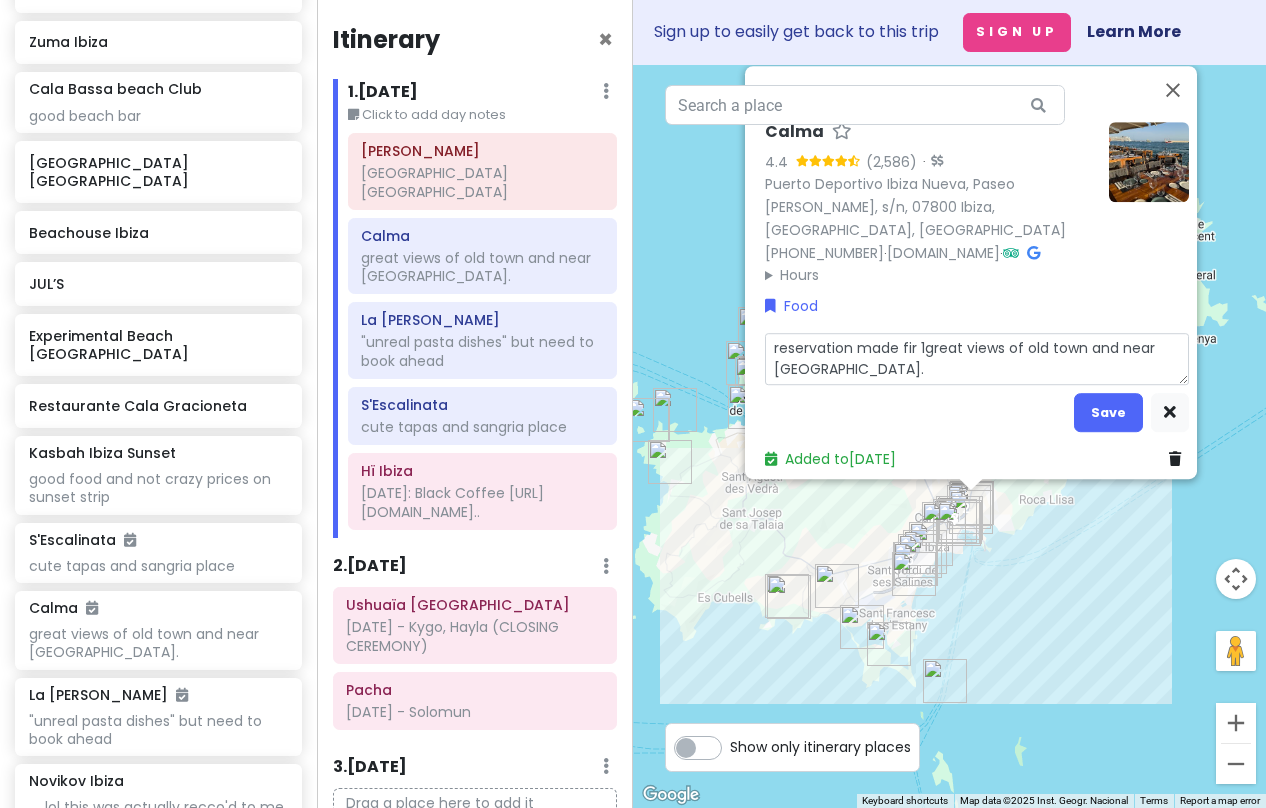 type on "x" 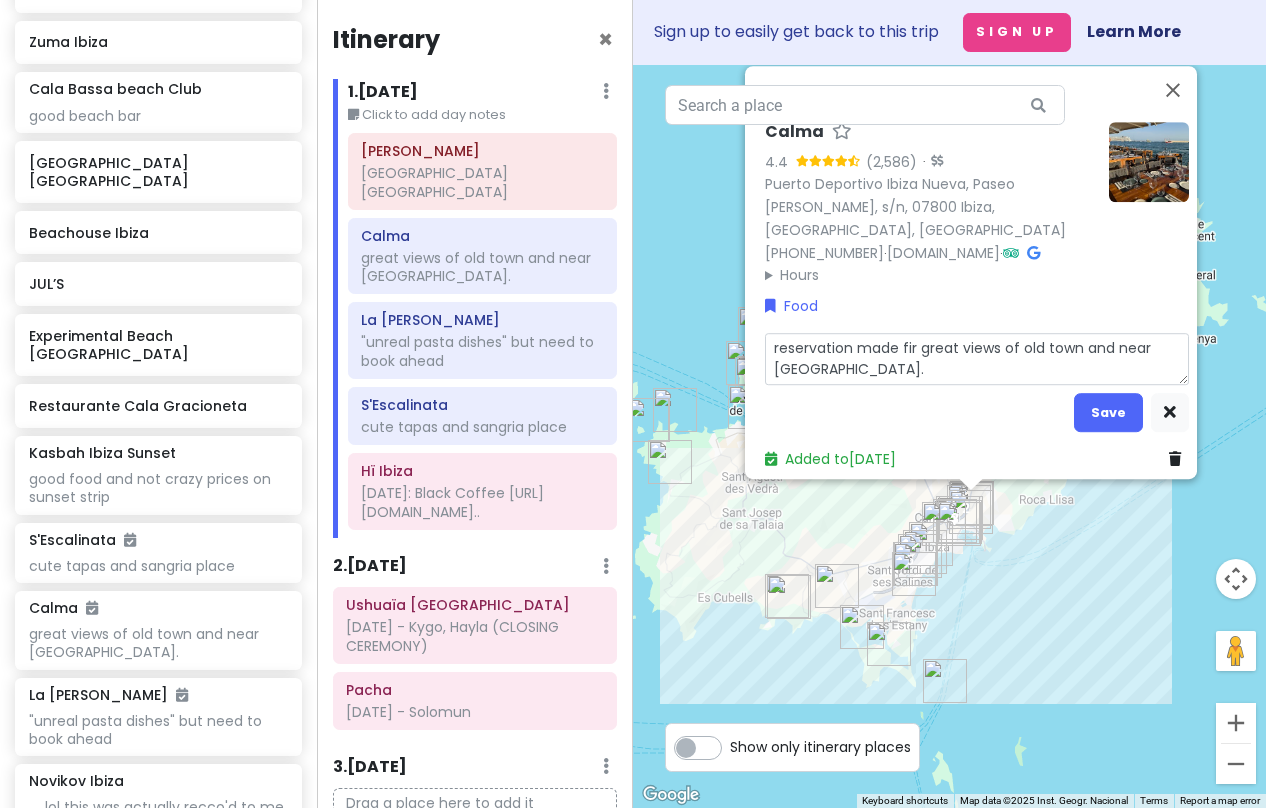 type on "x" 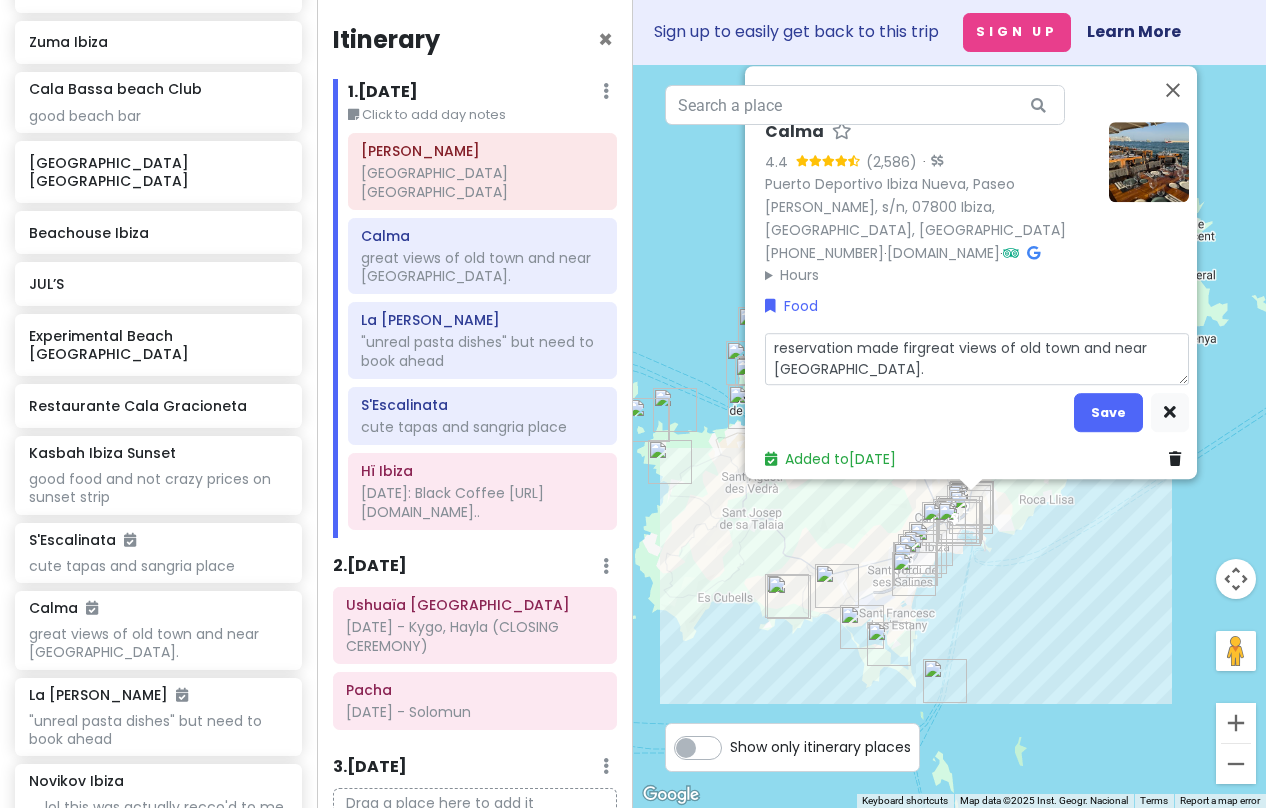 type on "x" 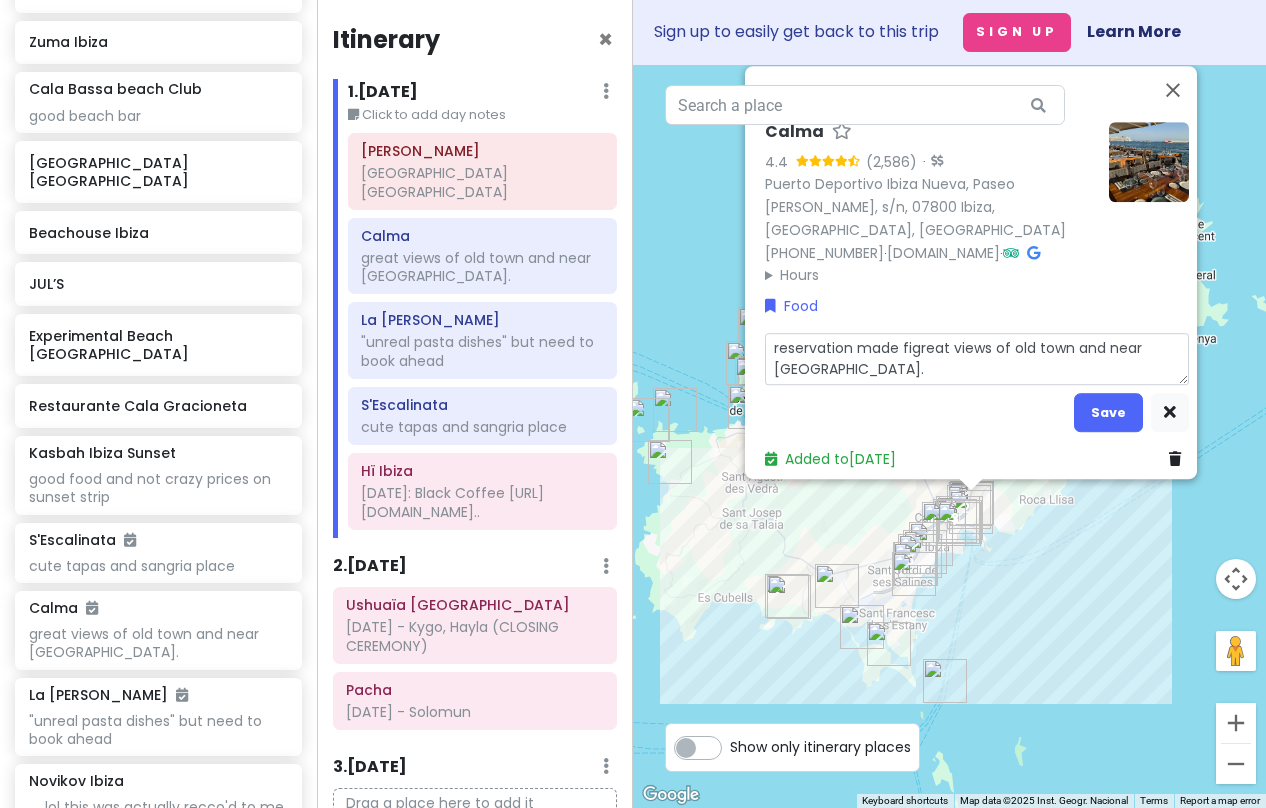 type on "x" 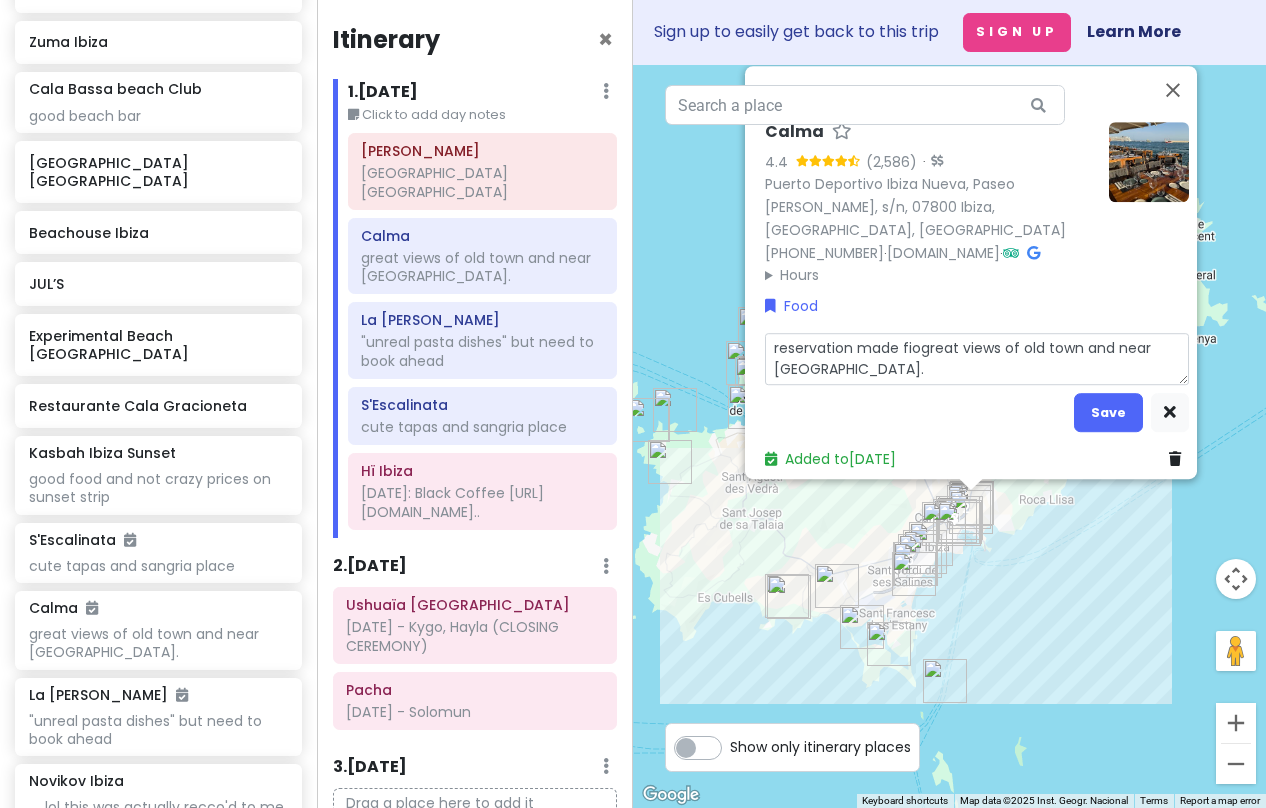 type on "x" 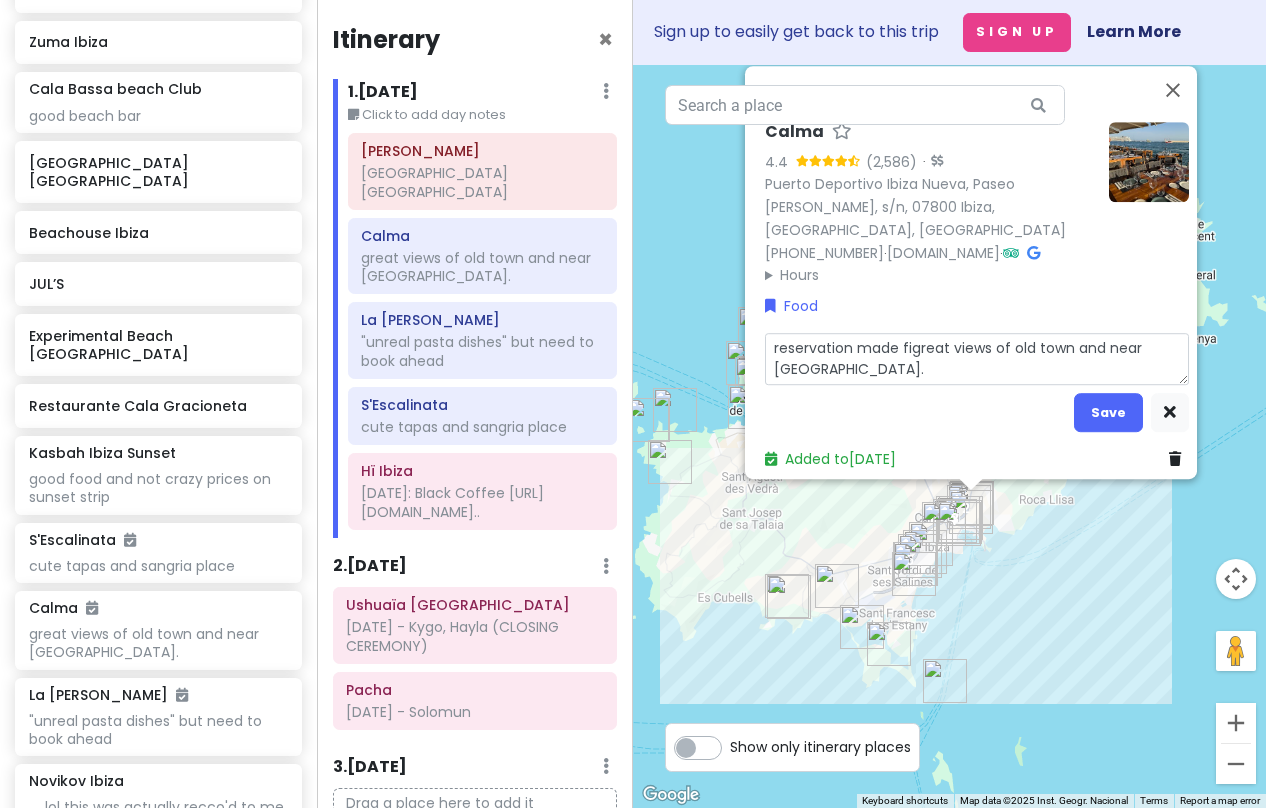 type on "x" 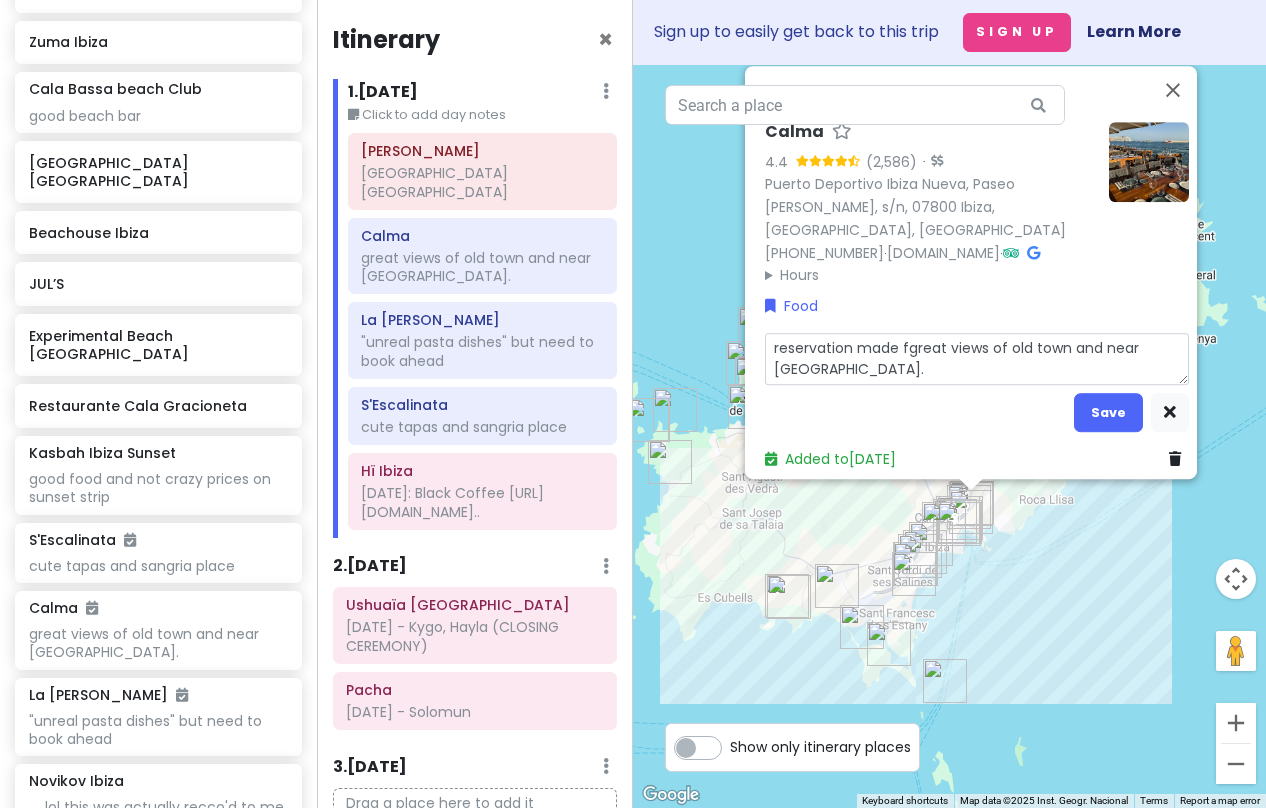 type on "x" 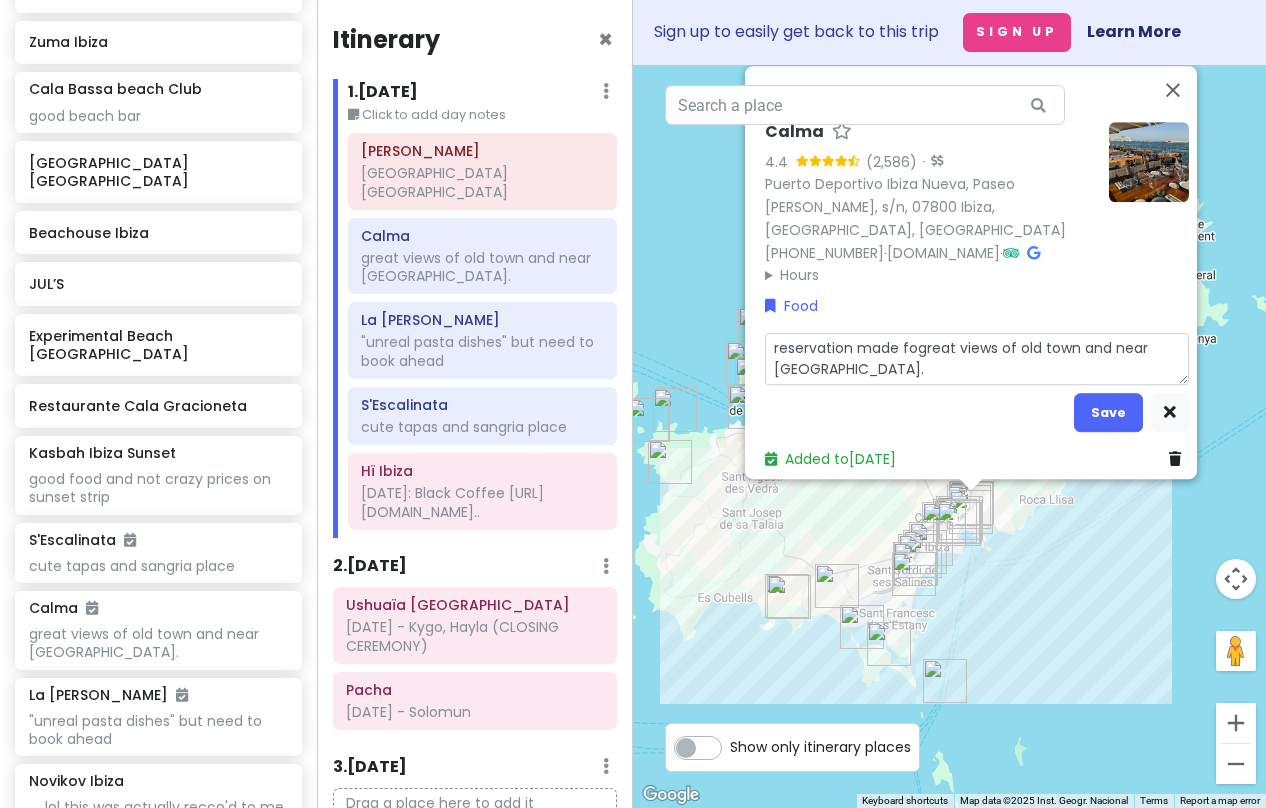 type on "x" 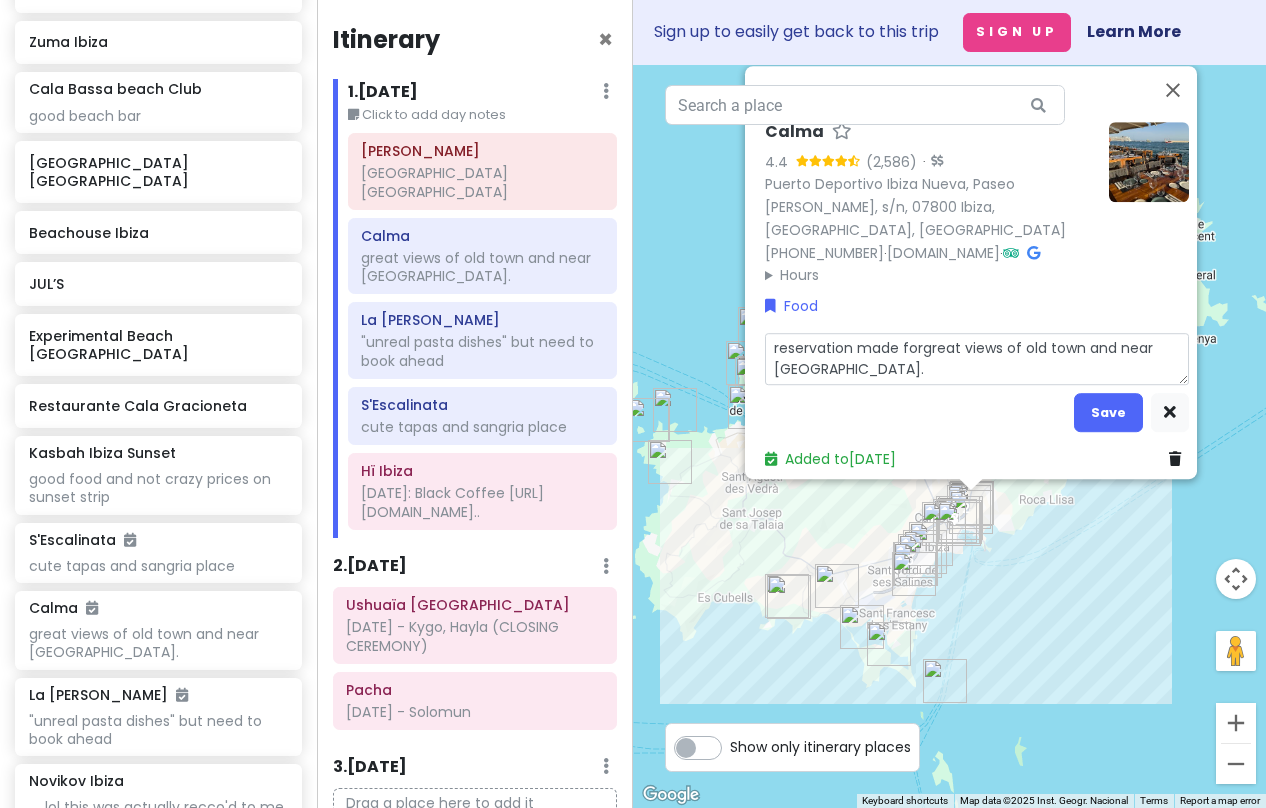 type on "x" 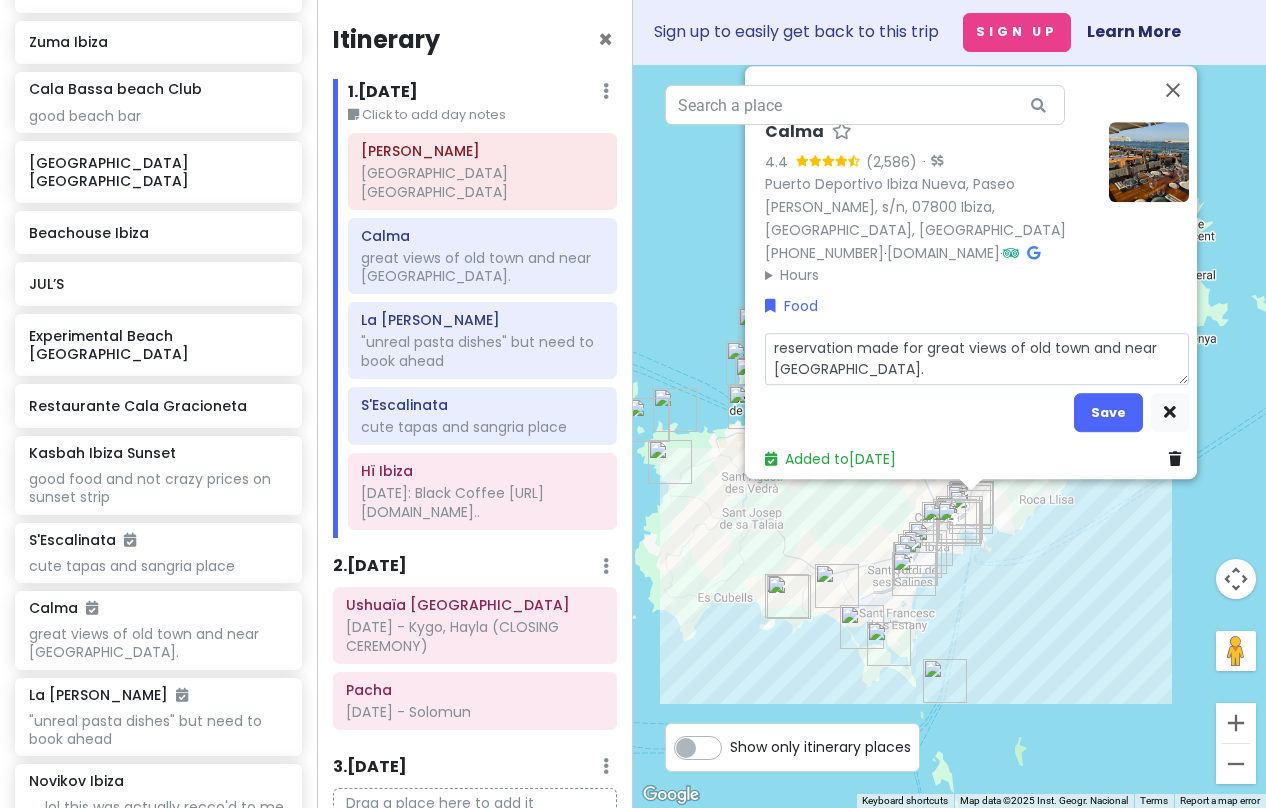 type on "x" 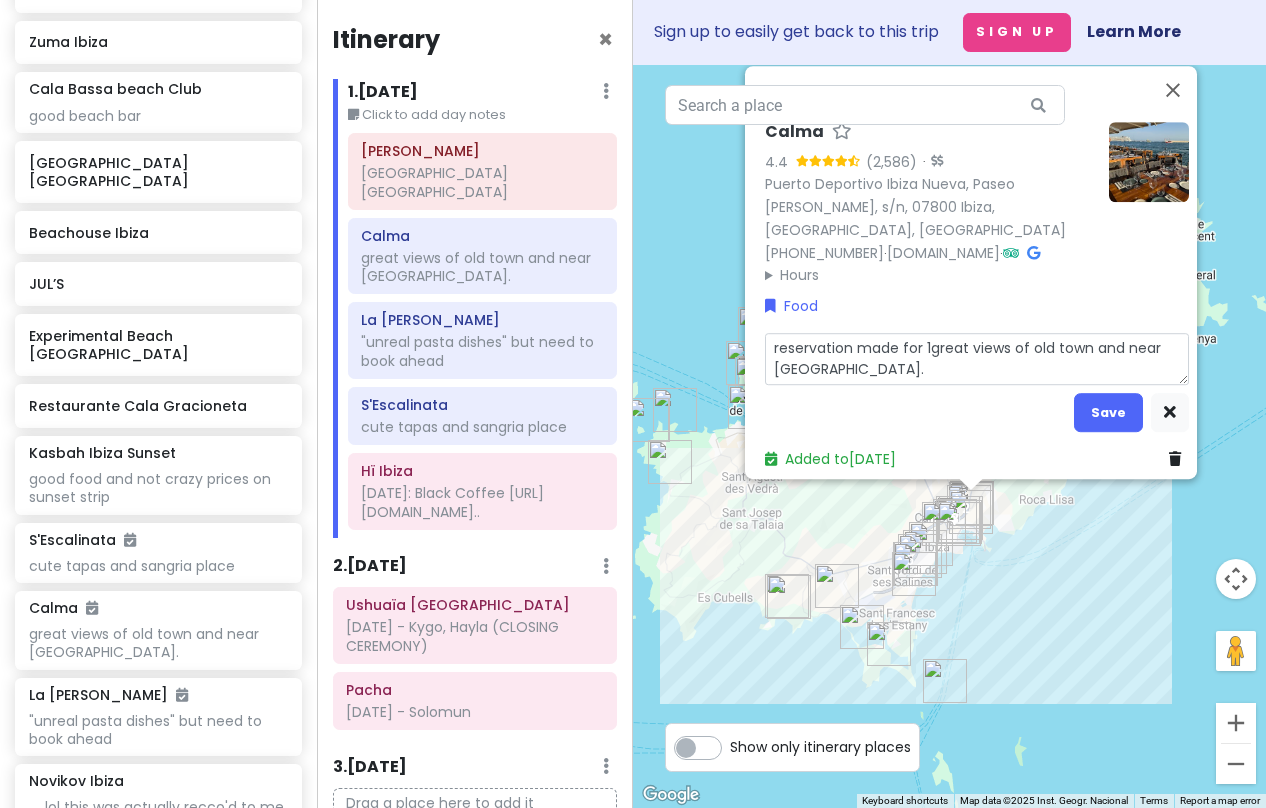 type on "x" 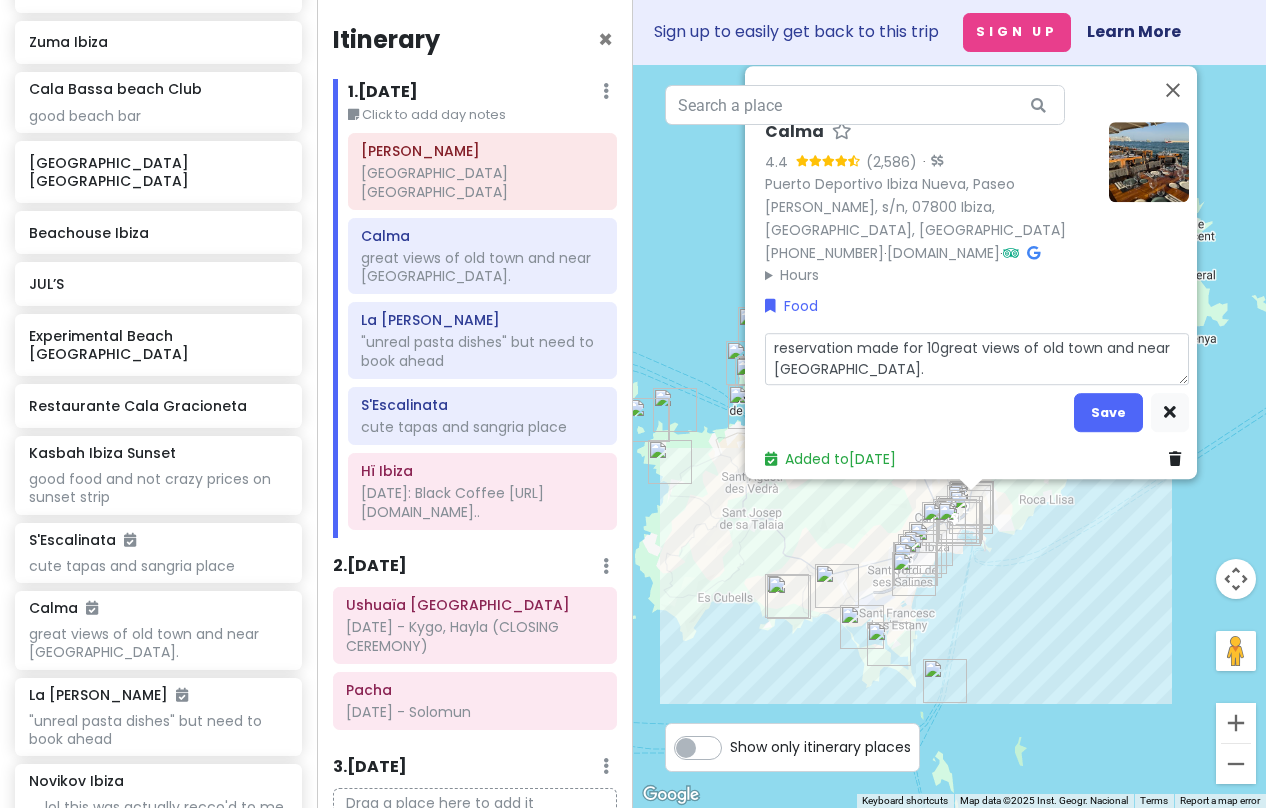 type on "x" 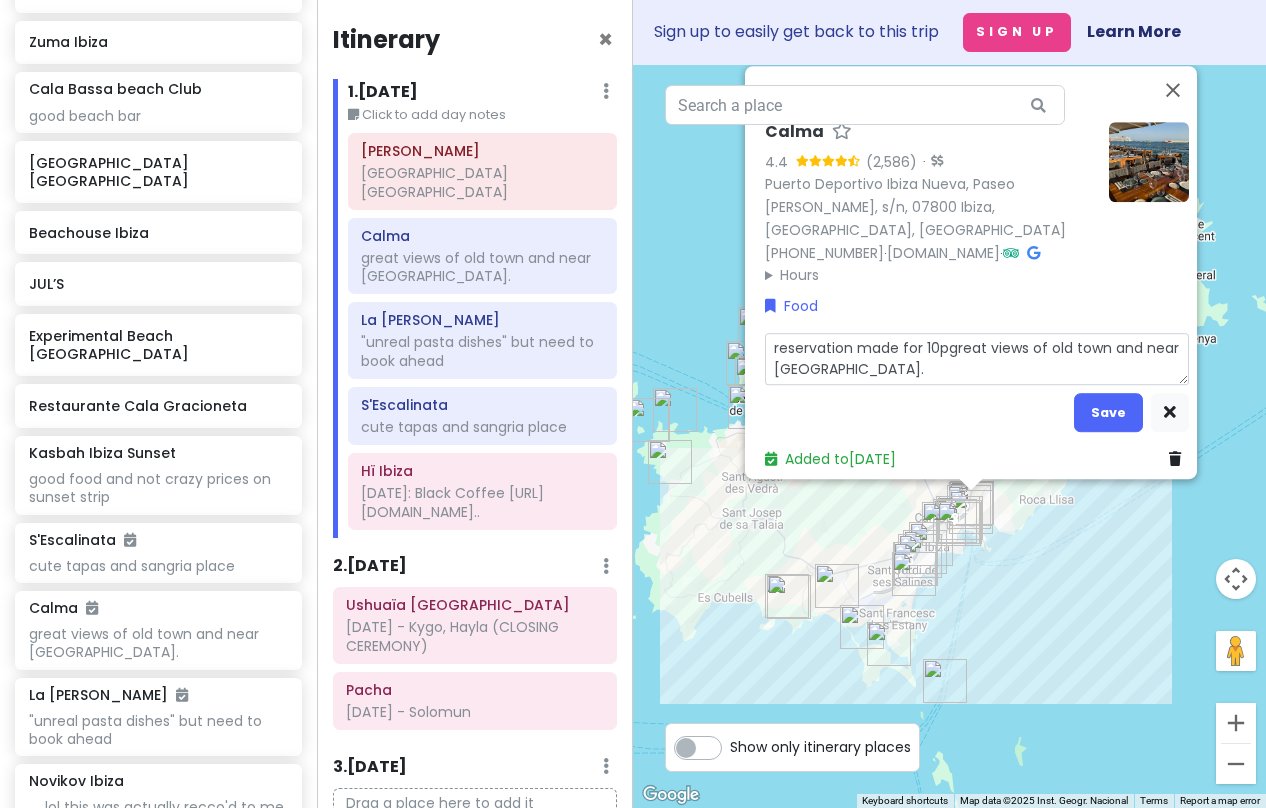 type on "x" 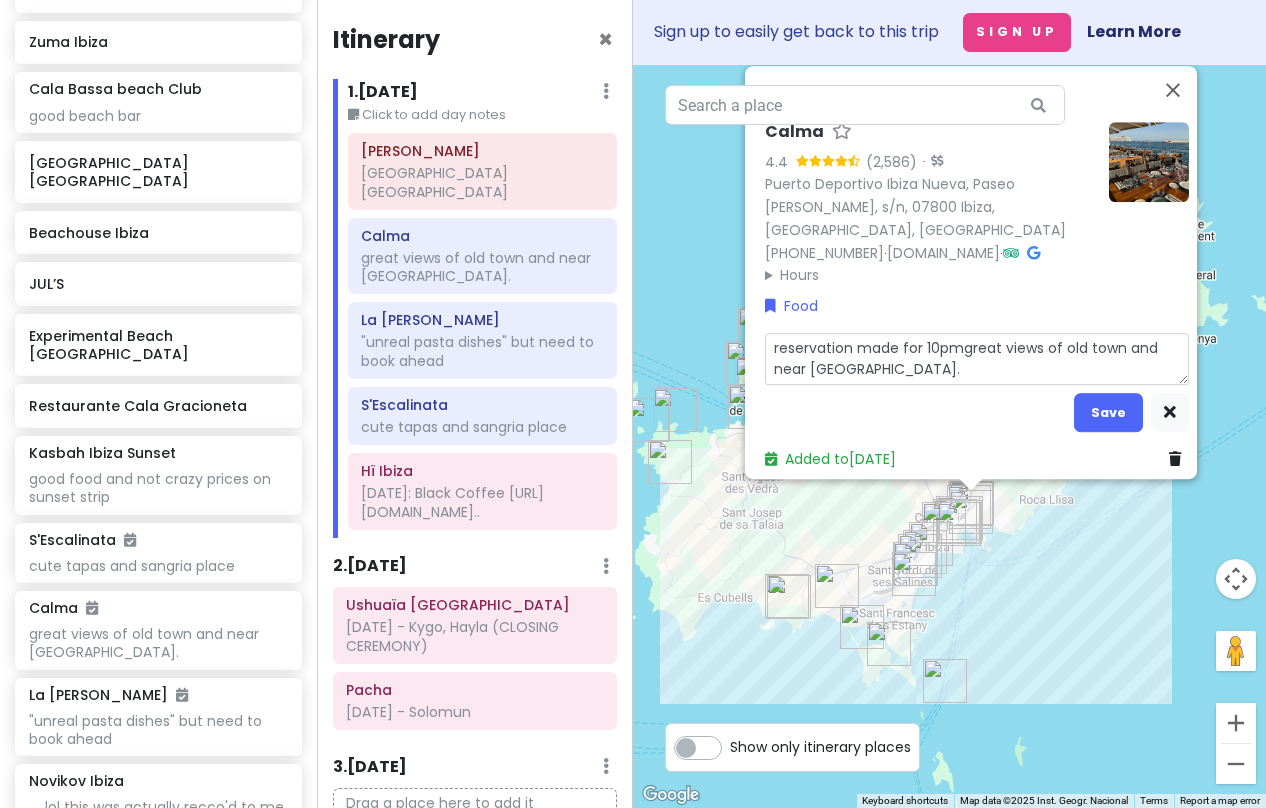 type on "x" 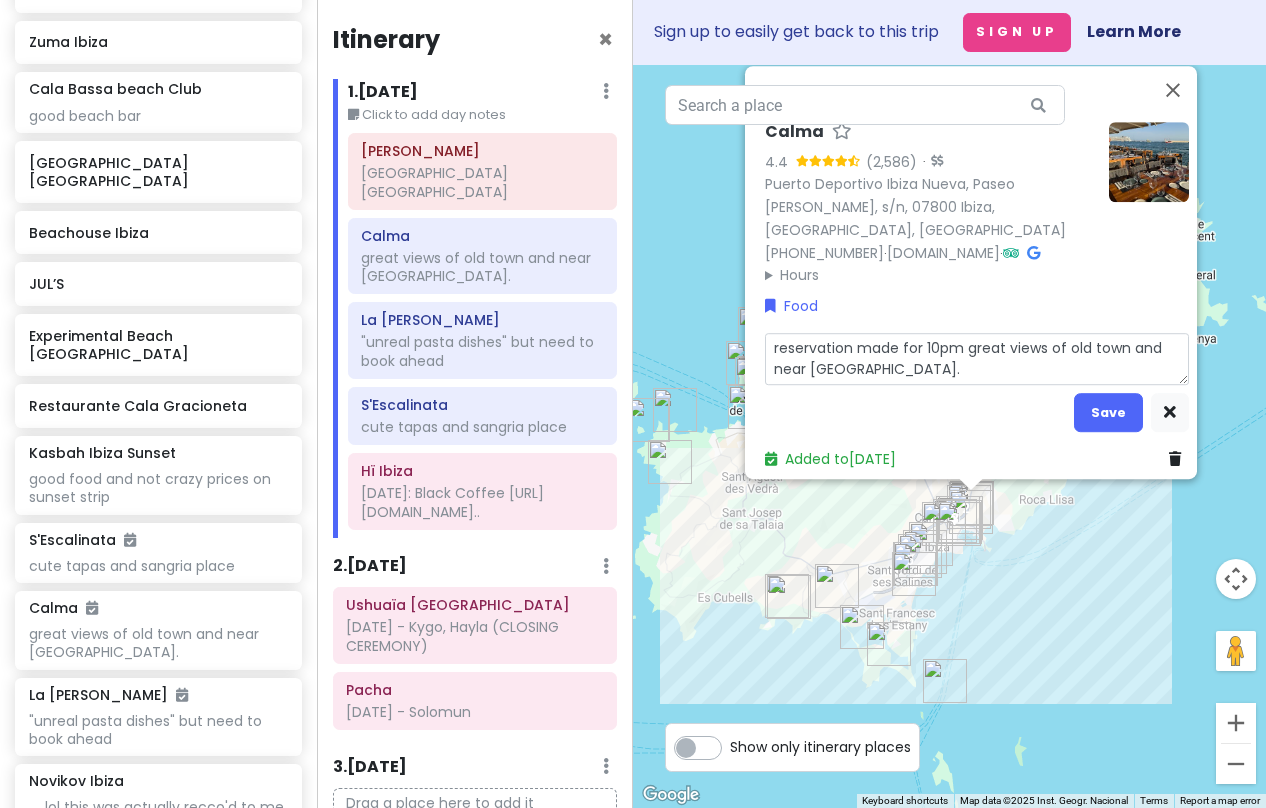 type on "x" 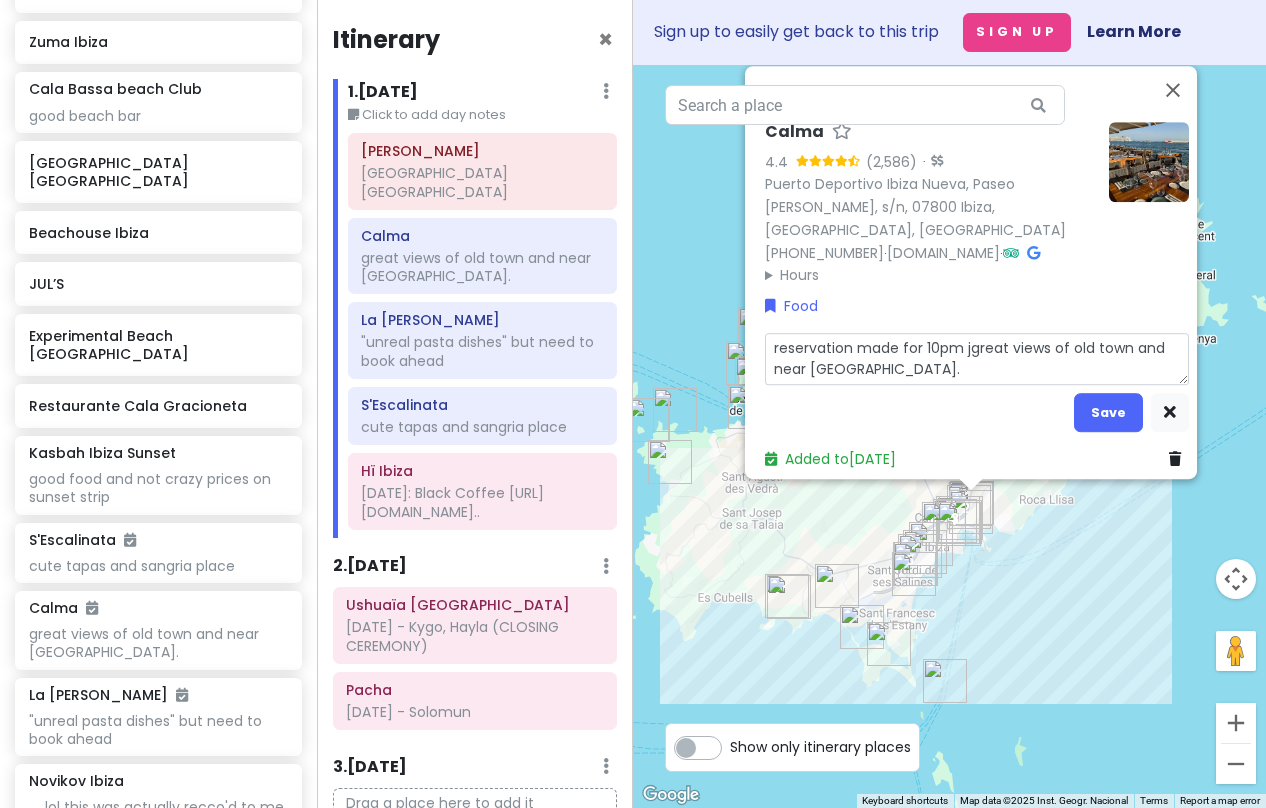 type on "x" 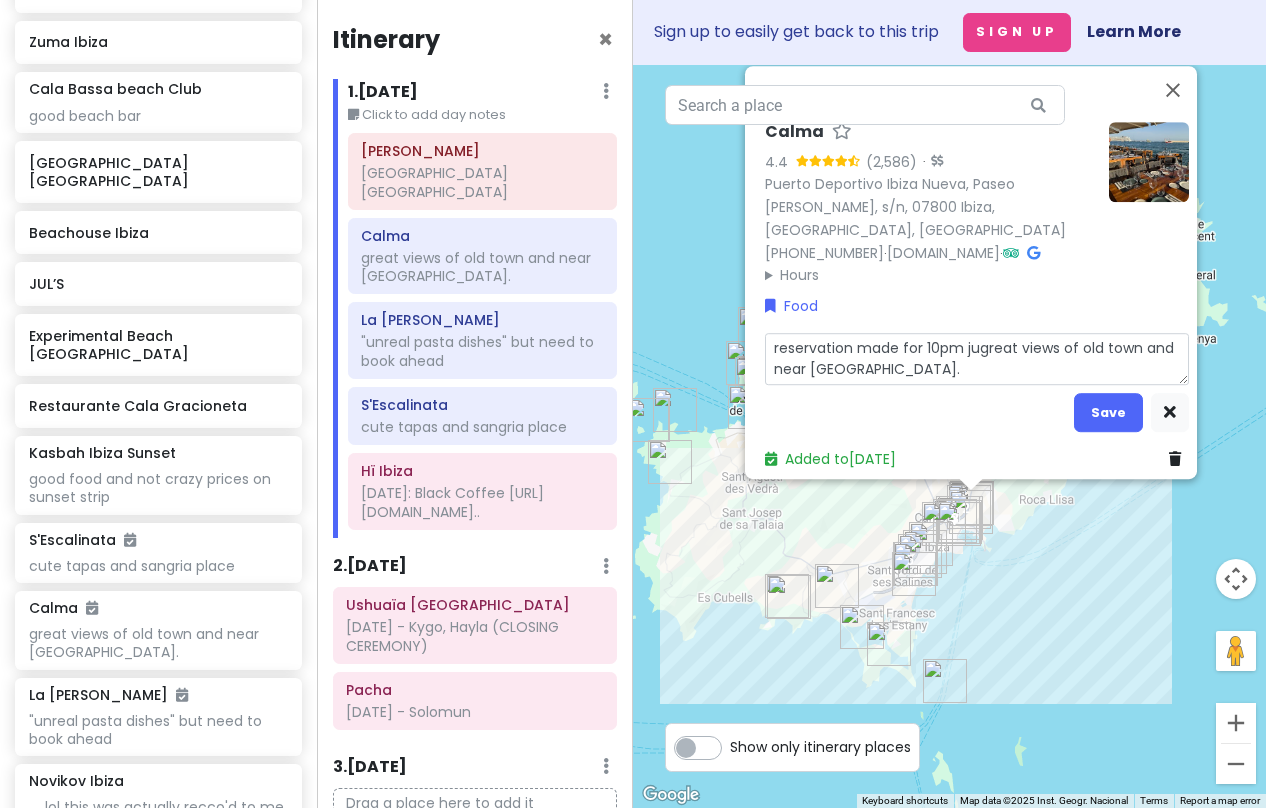type on "x" 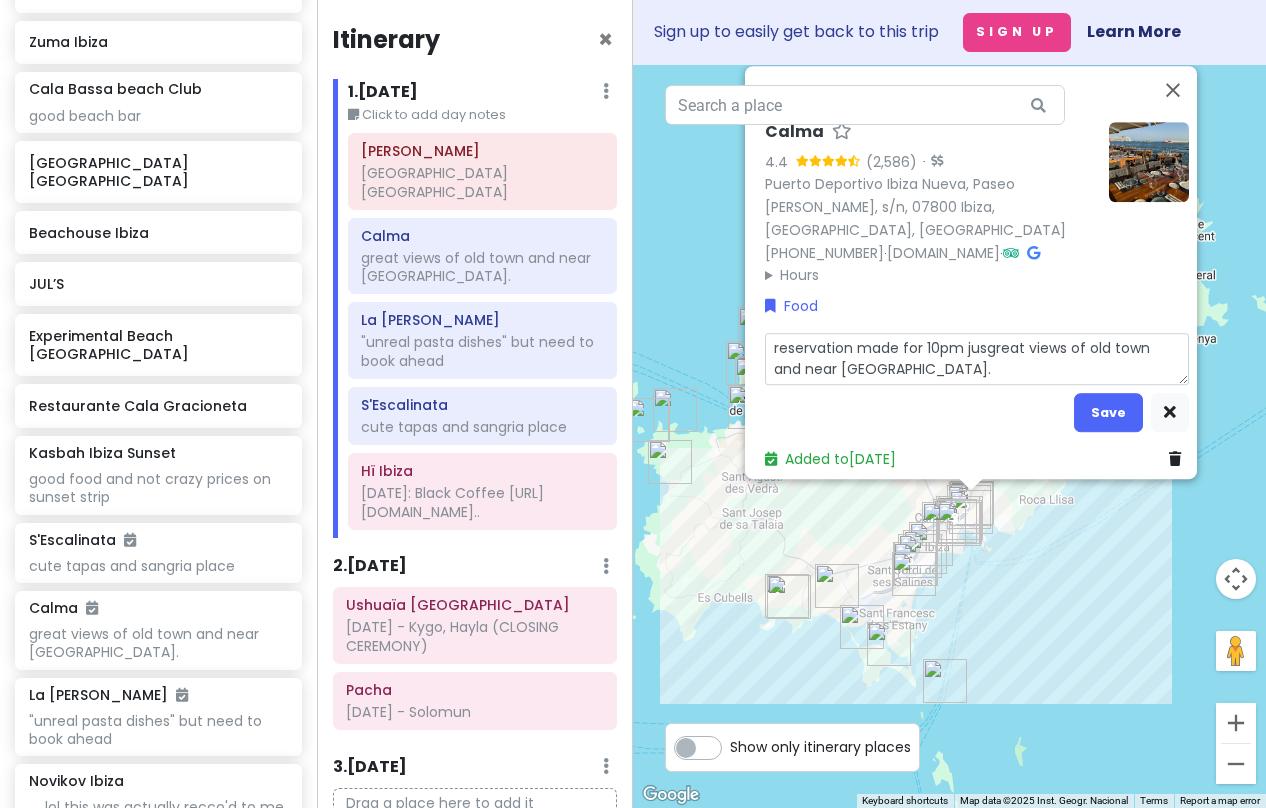 type on "x" 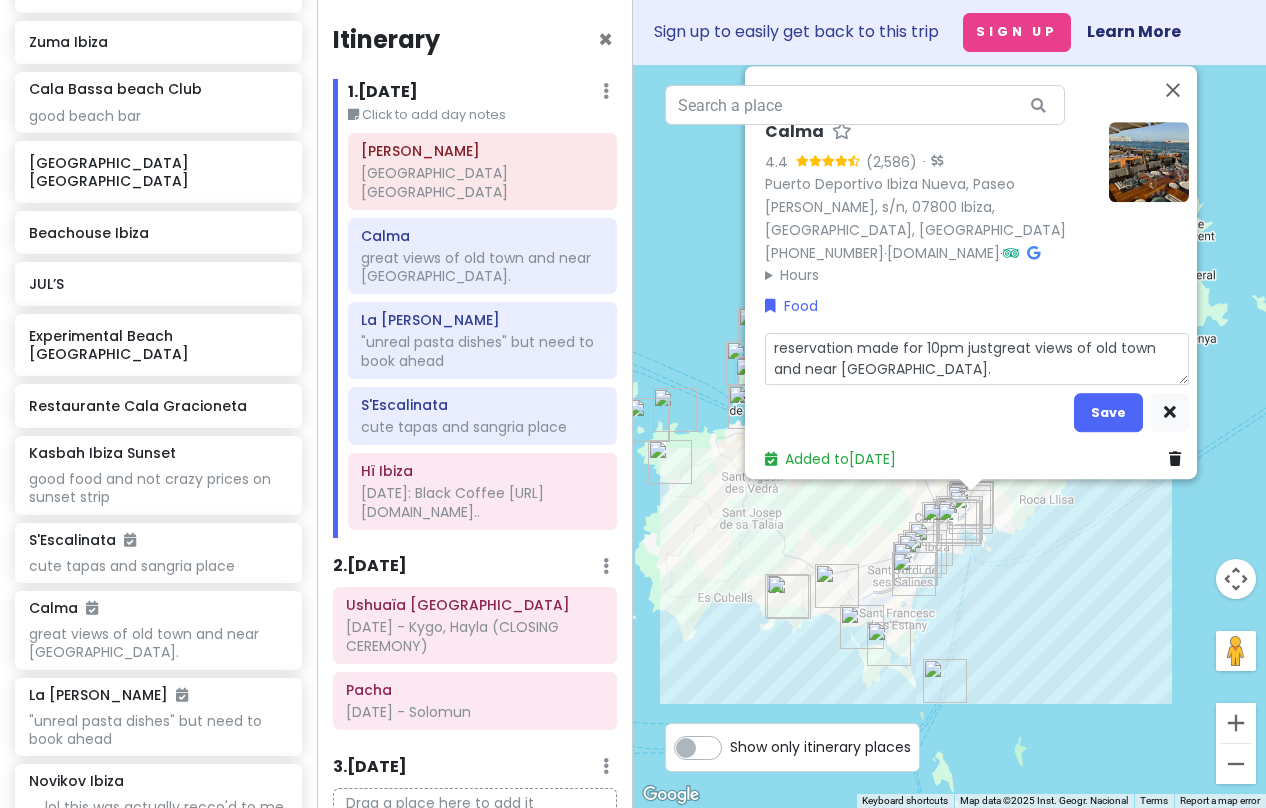 type on "x" 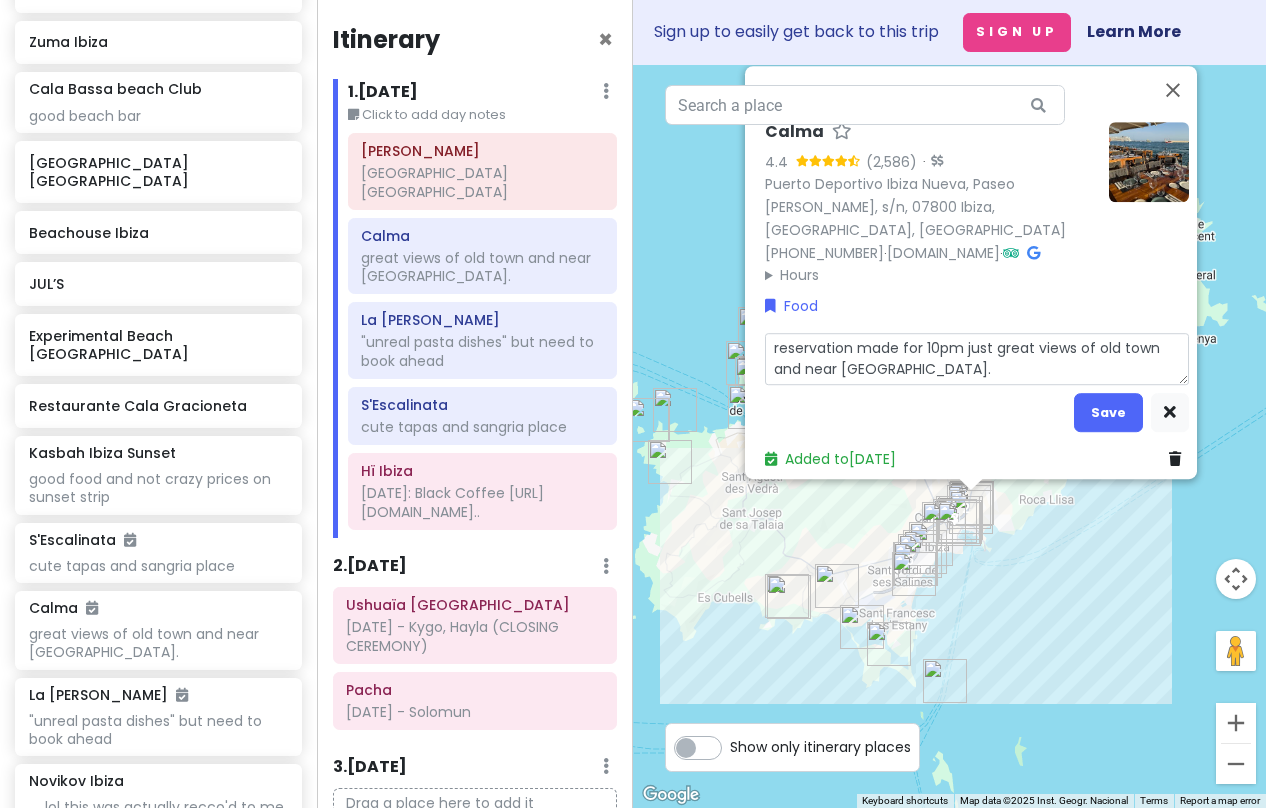 type on "x" 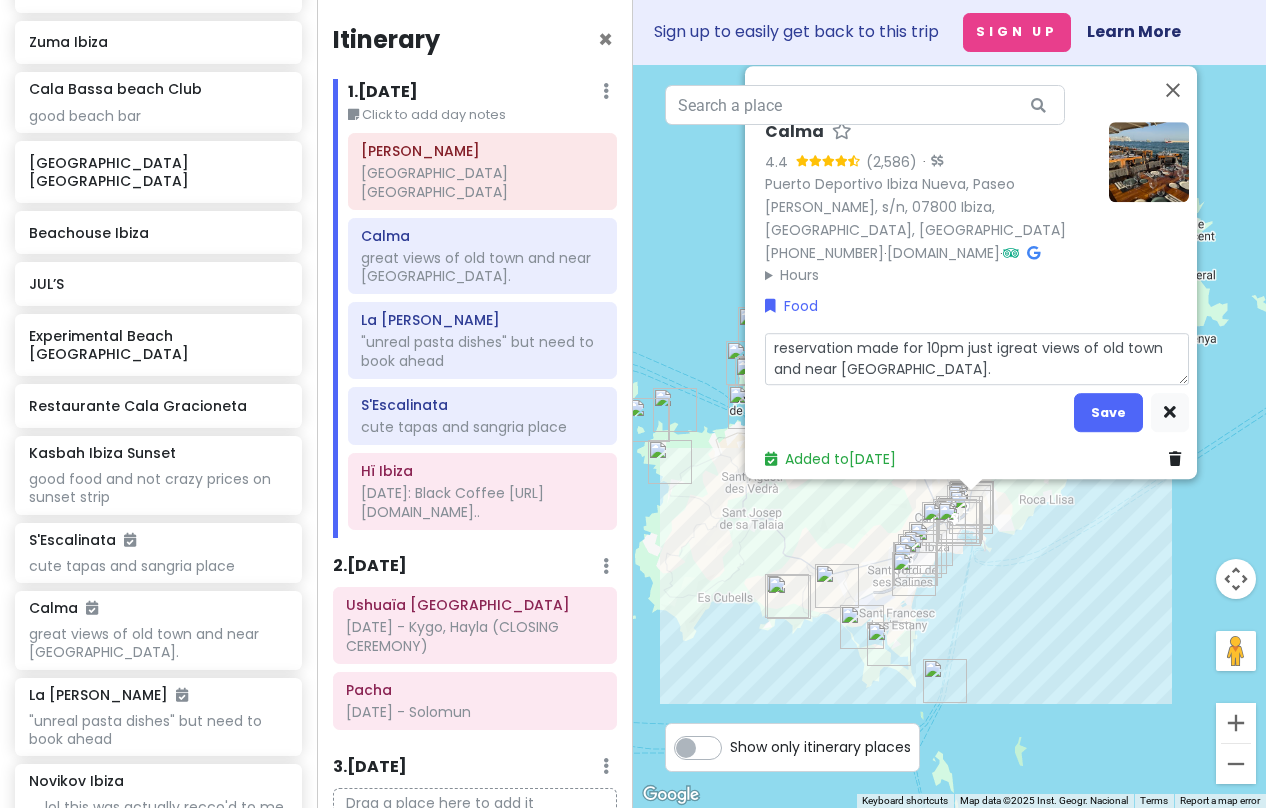 type on "x" 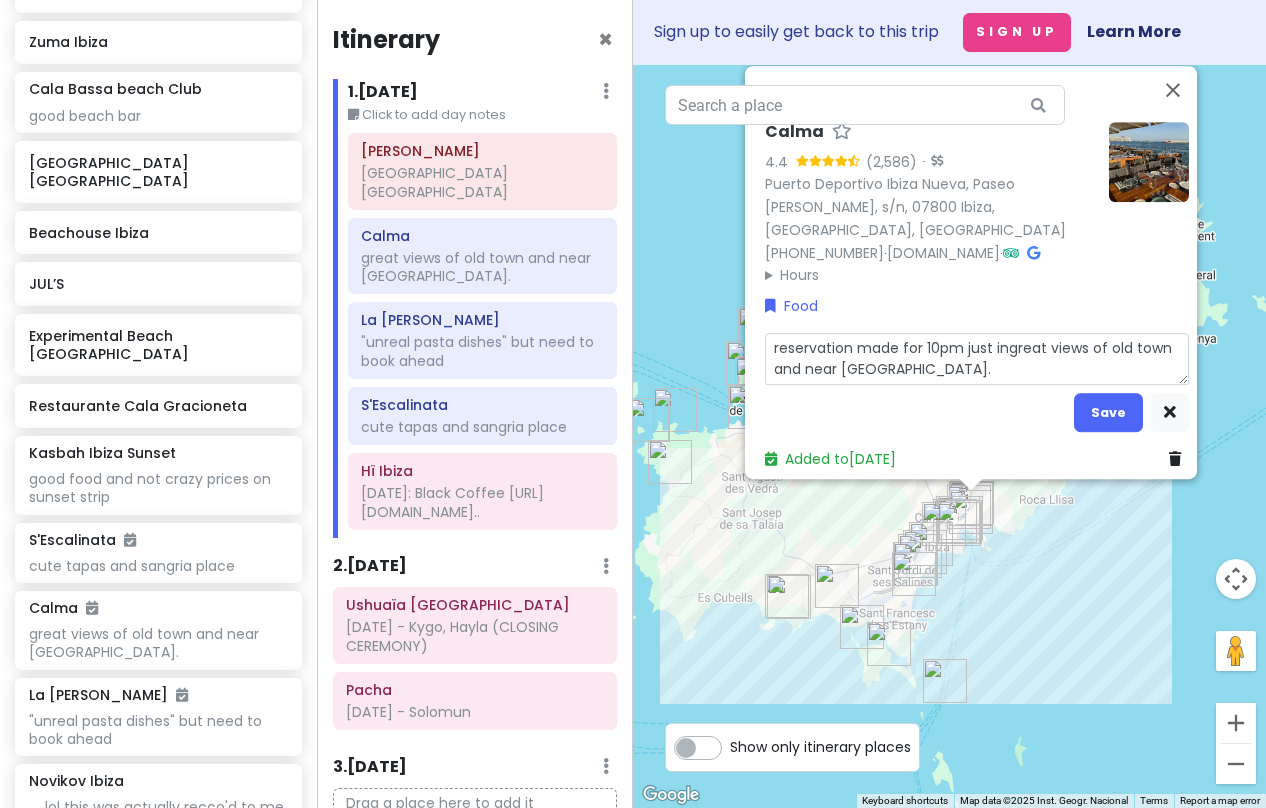 type on "x" 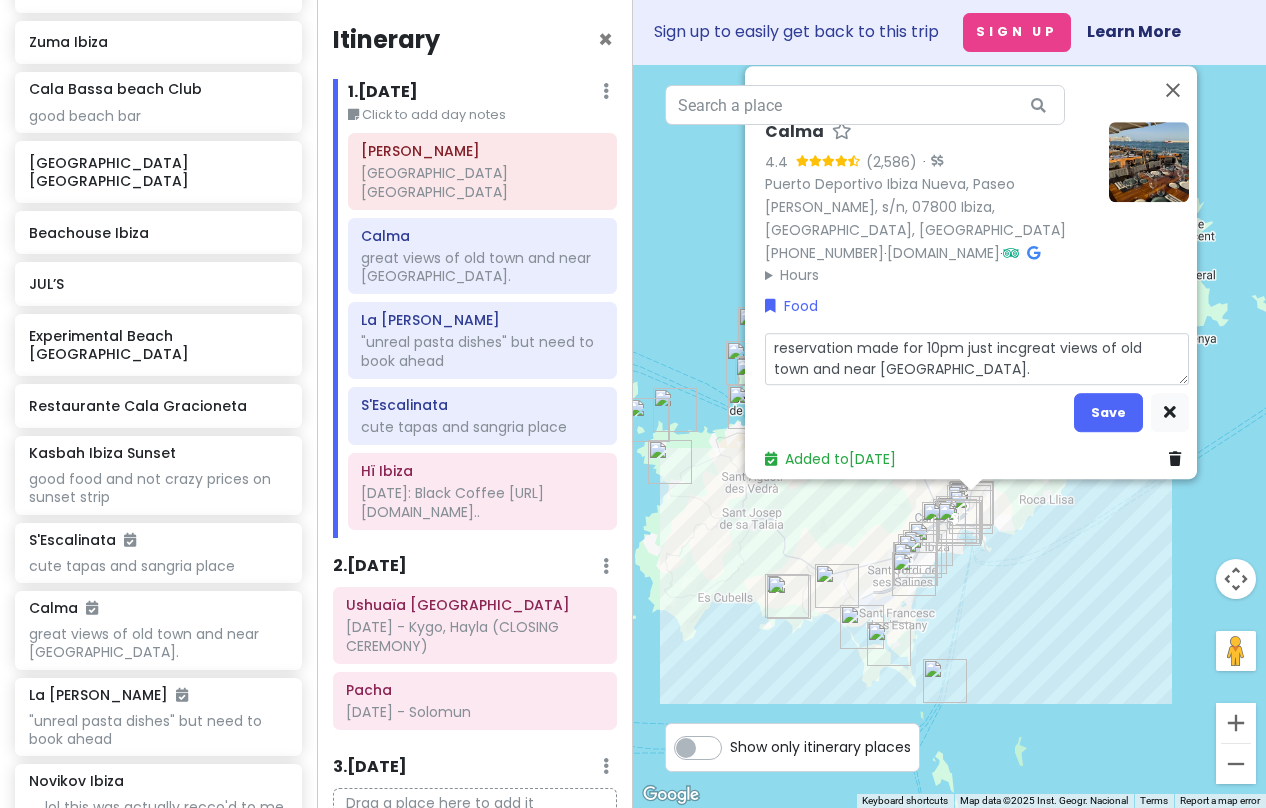 type on "x" 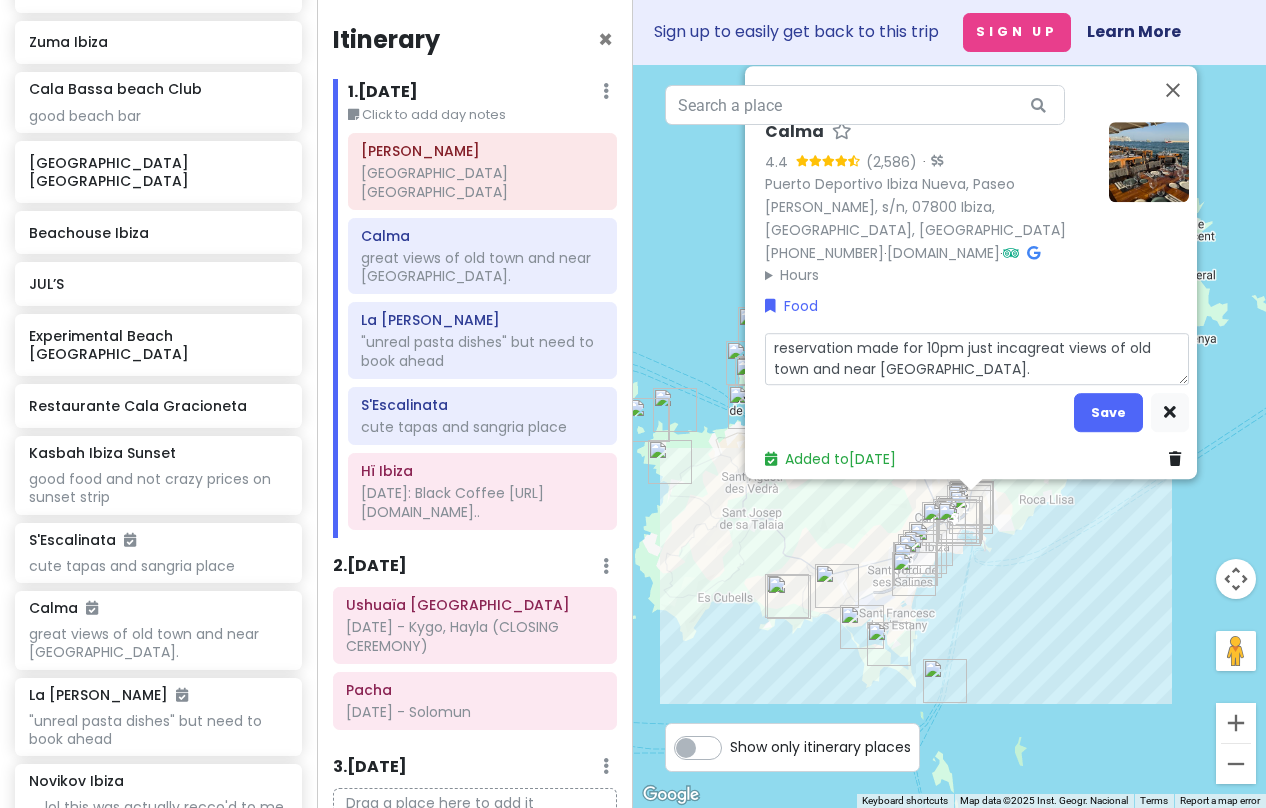 type on "x" 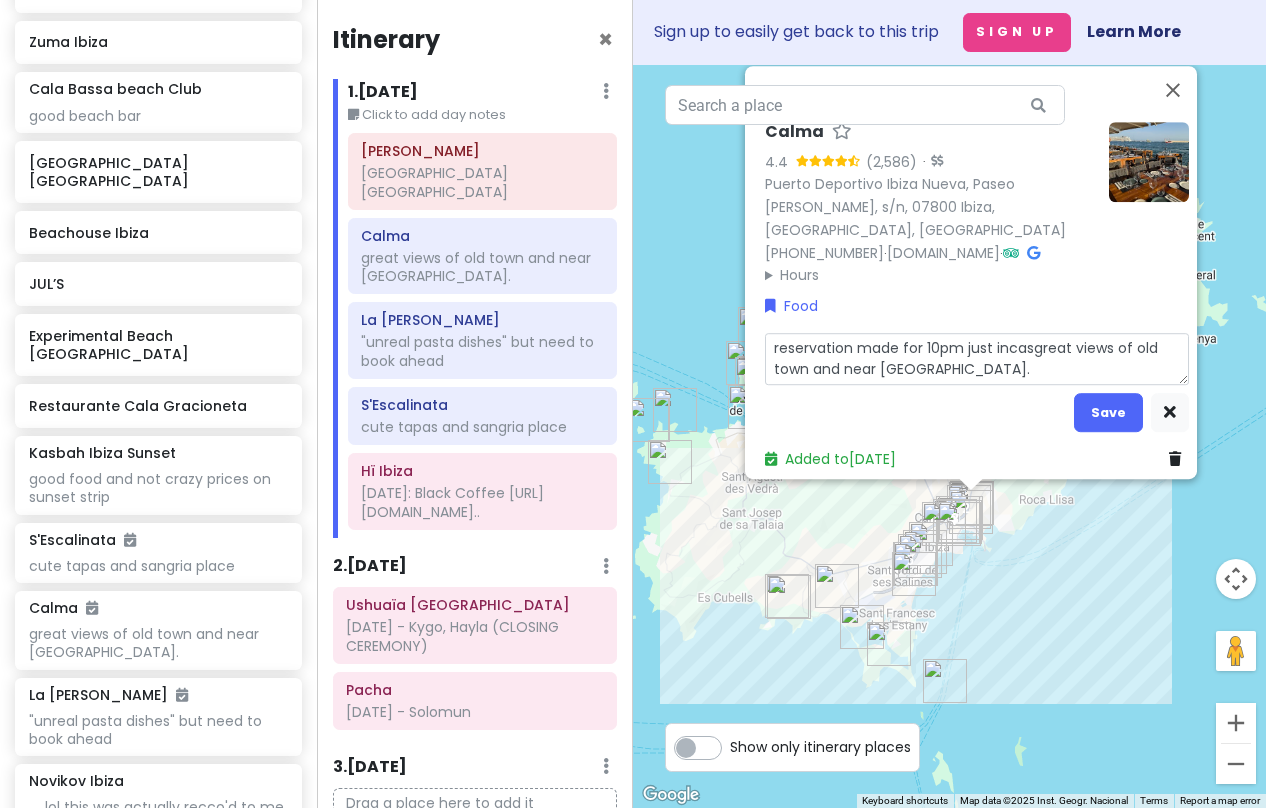 type on "x" 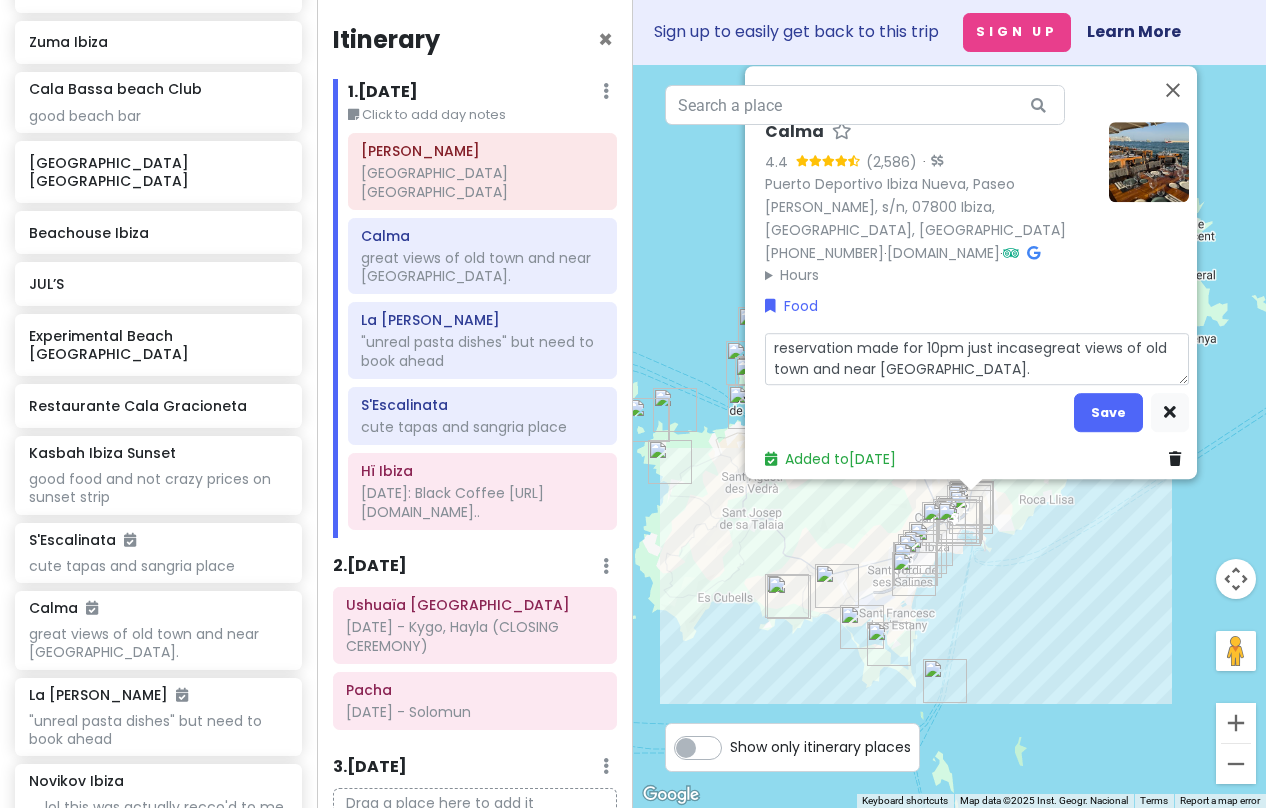 type on "x" 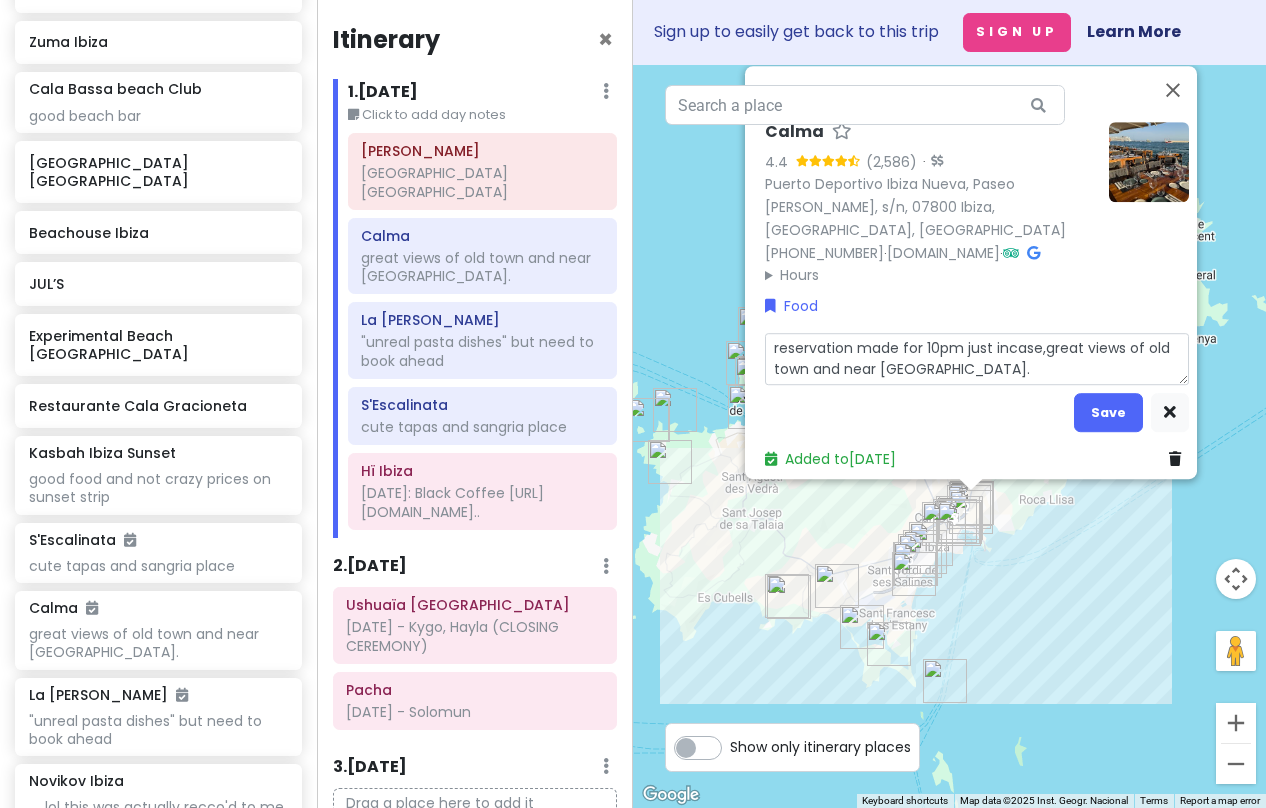 type on "x" 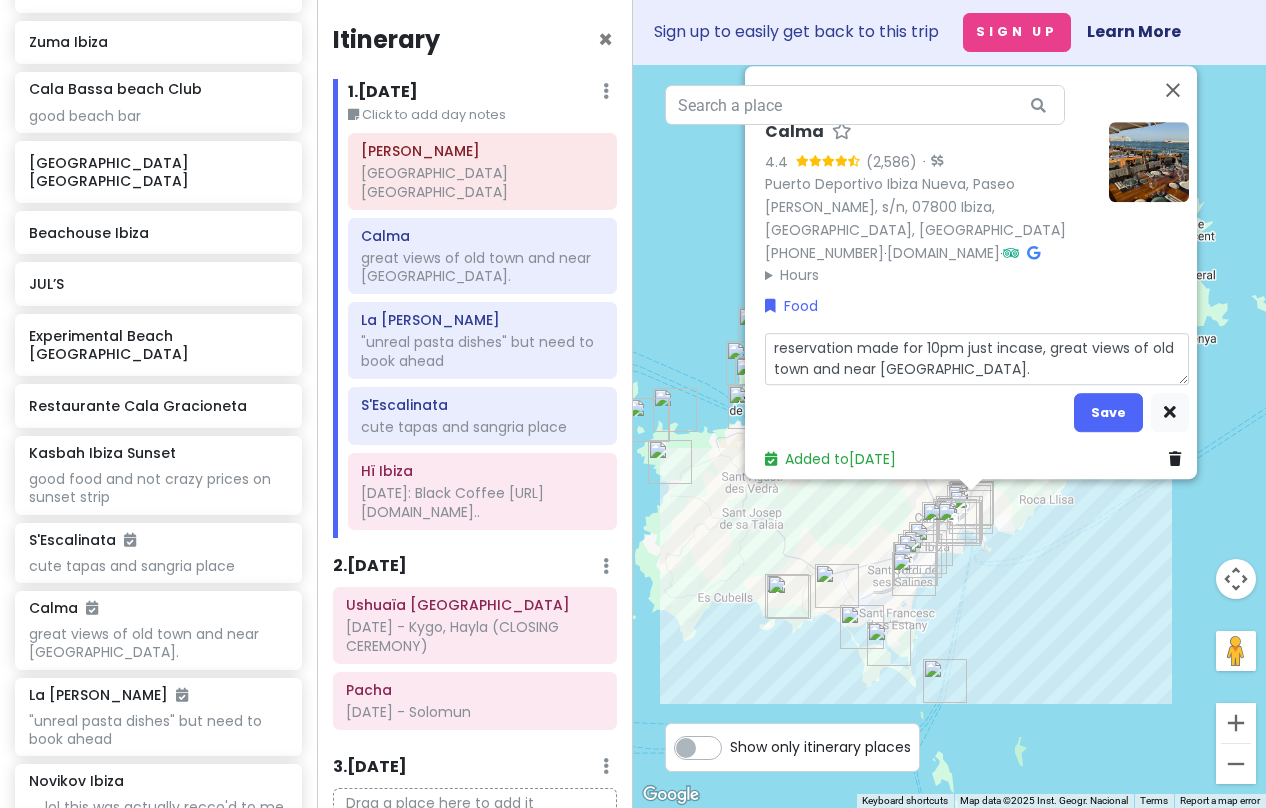 type on "x" 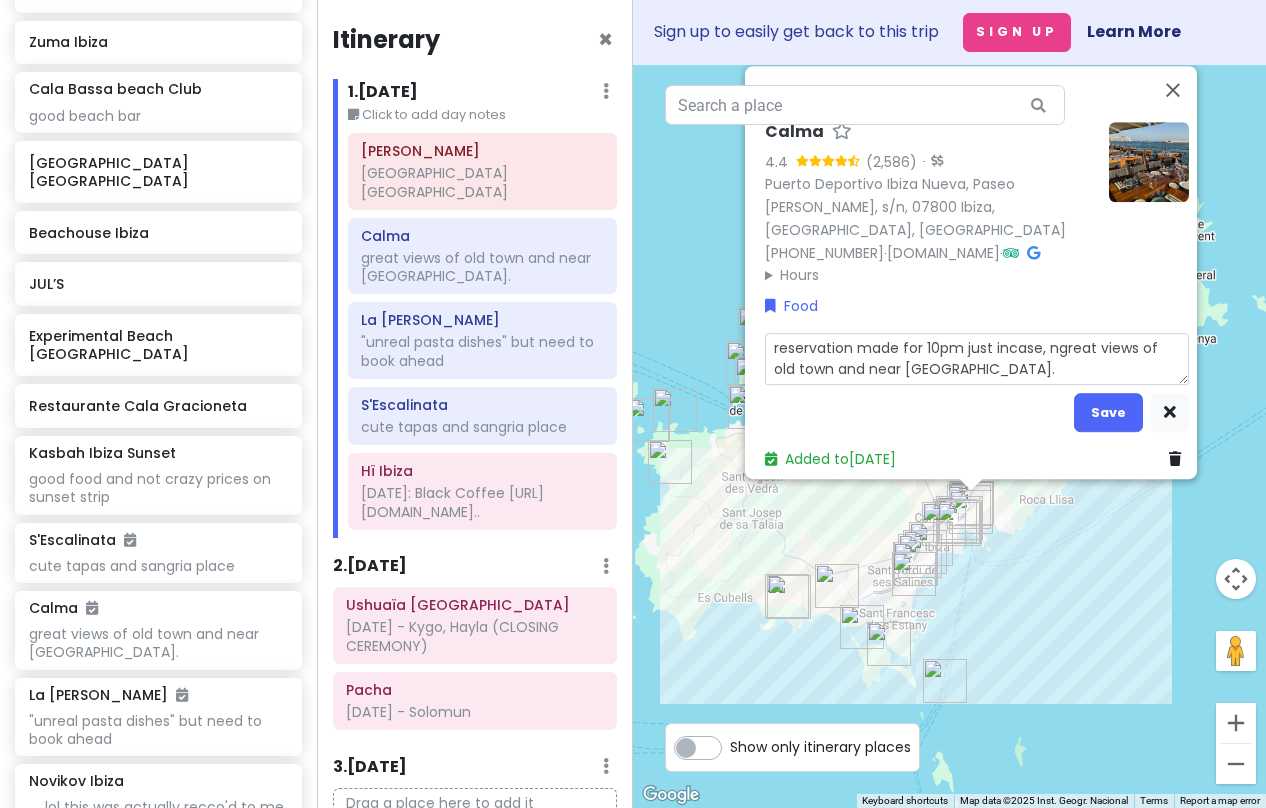 type on "x" 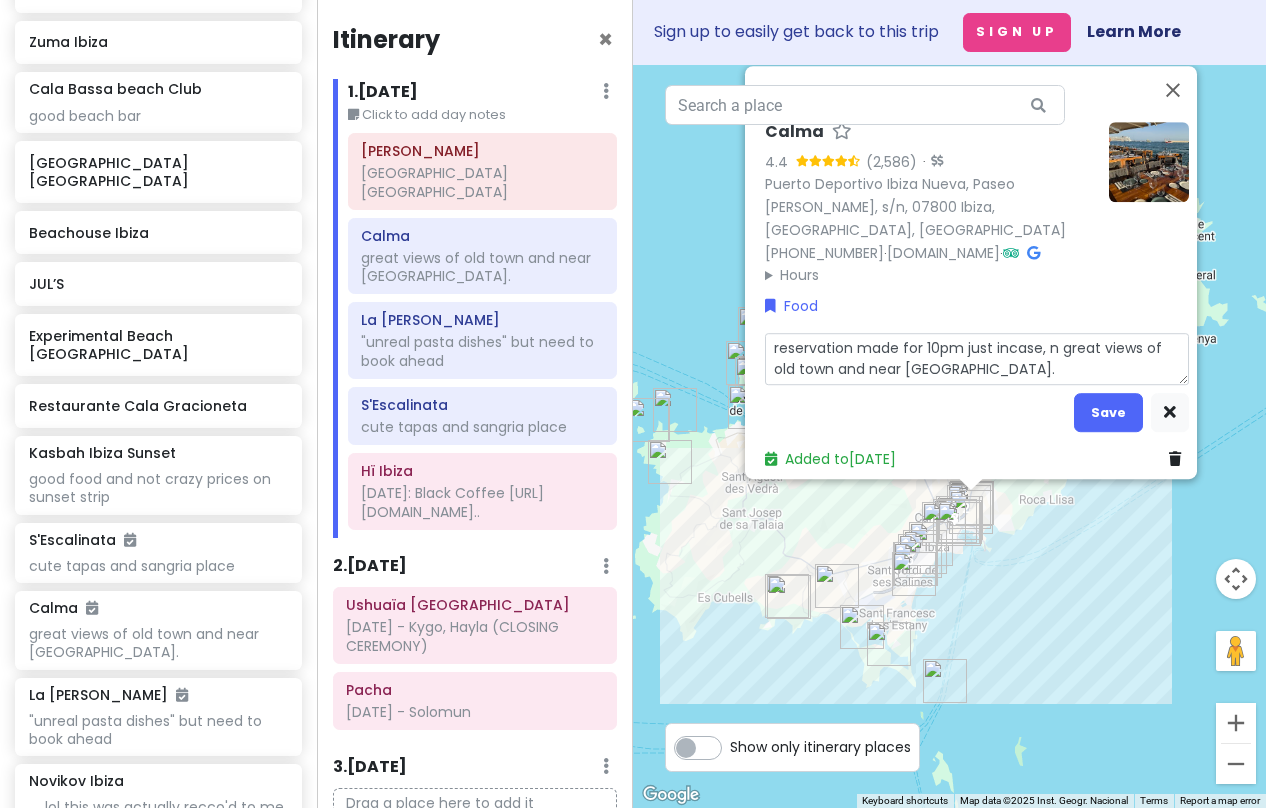 type on "x" 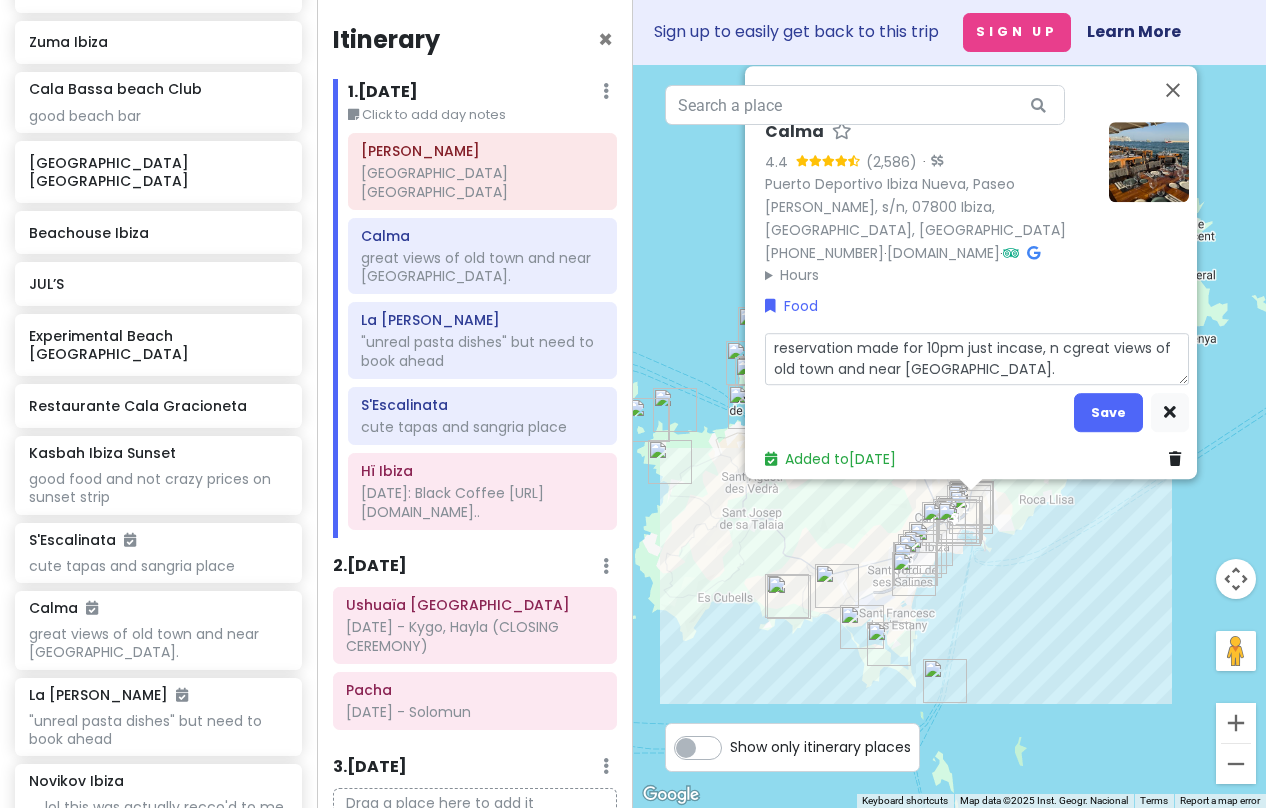 type on "x" 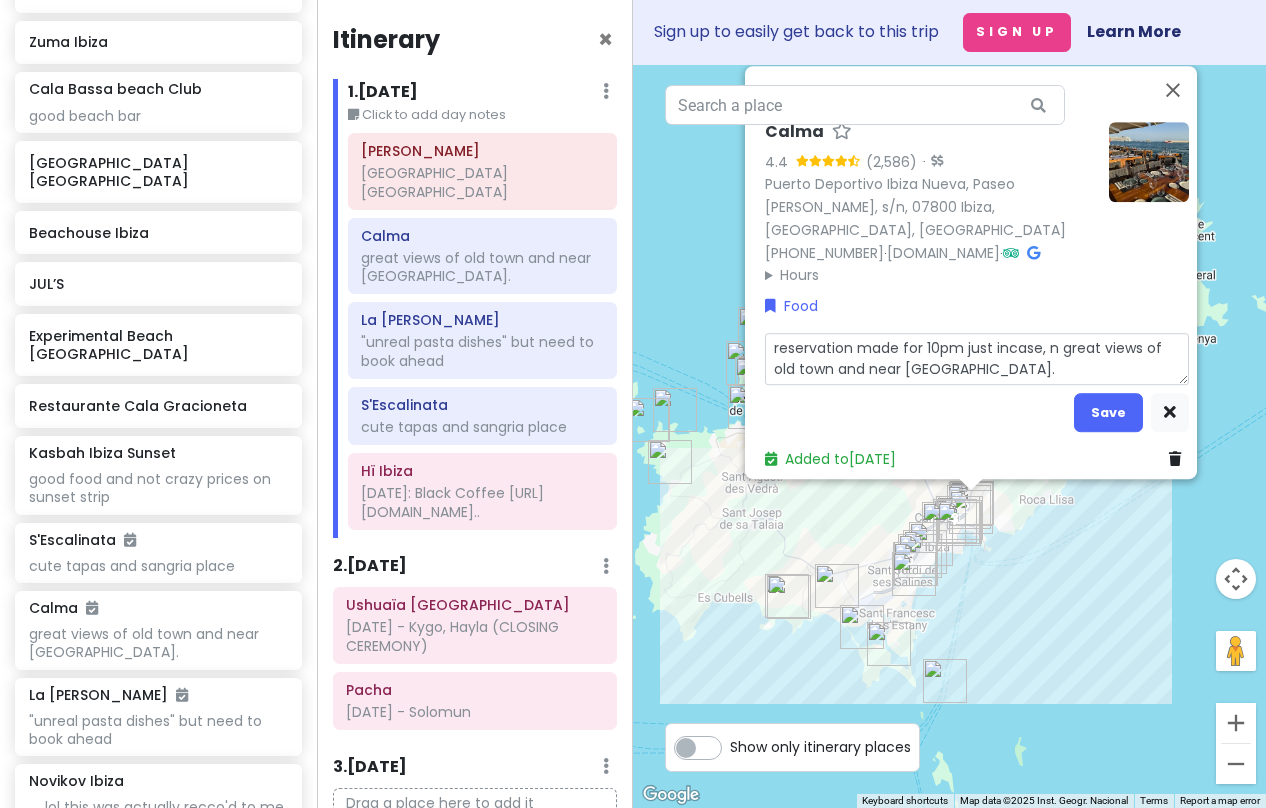 type on "x" 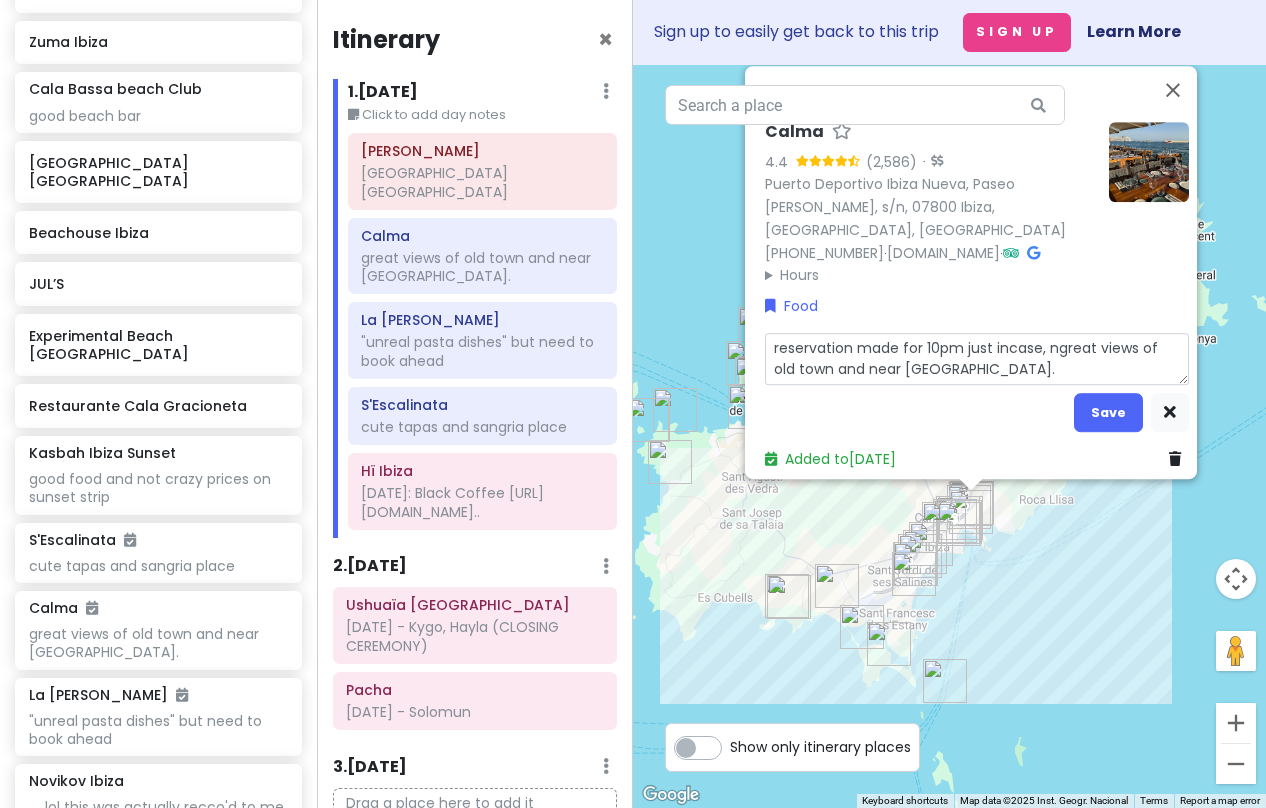 type on "x" 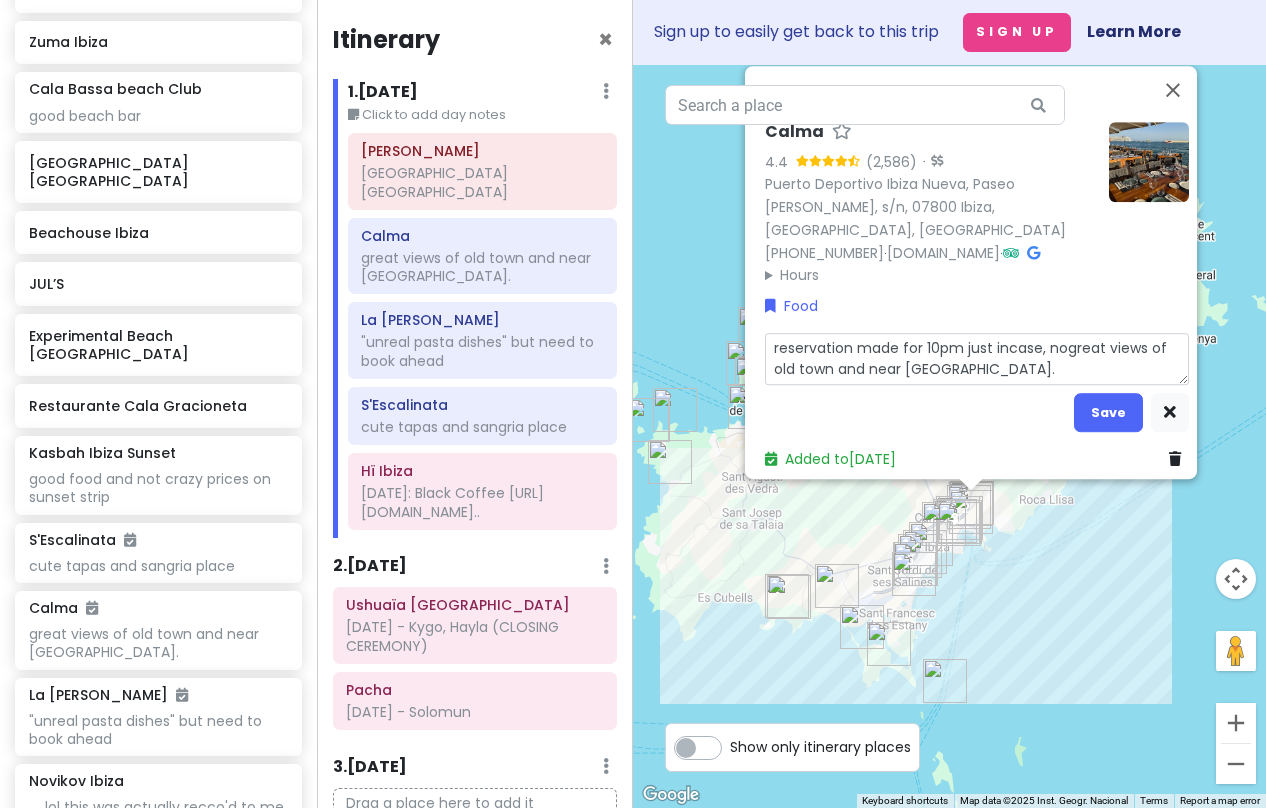 type on "x" 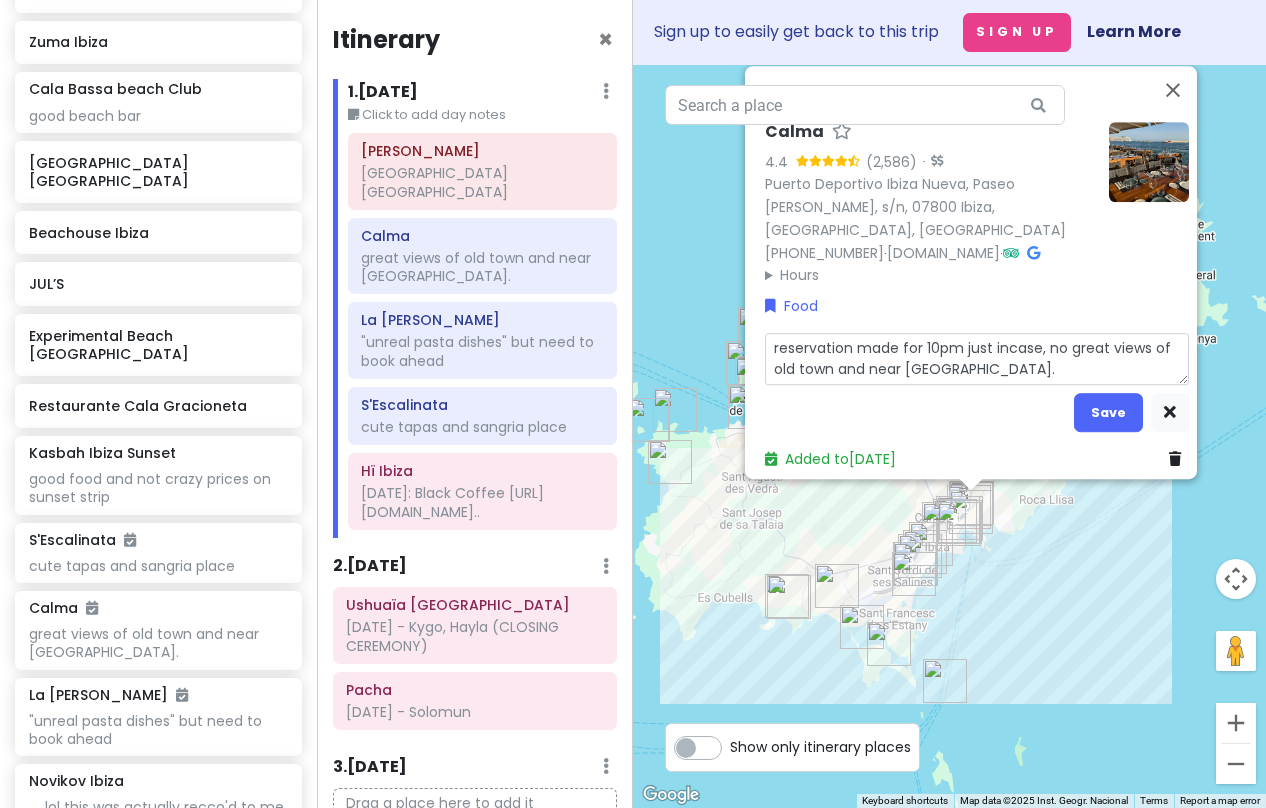 type on "x" 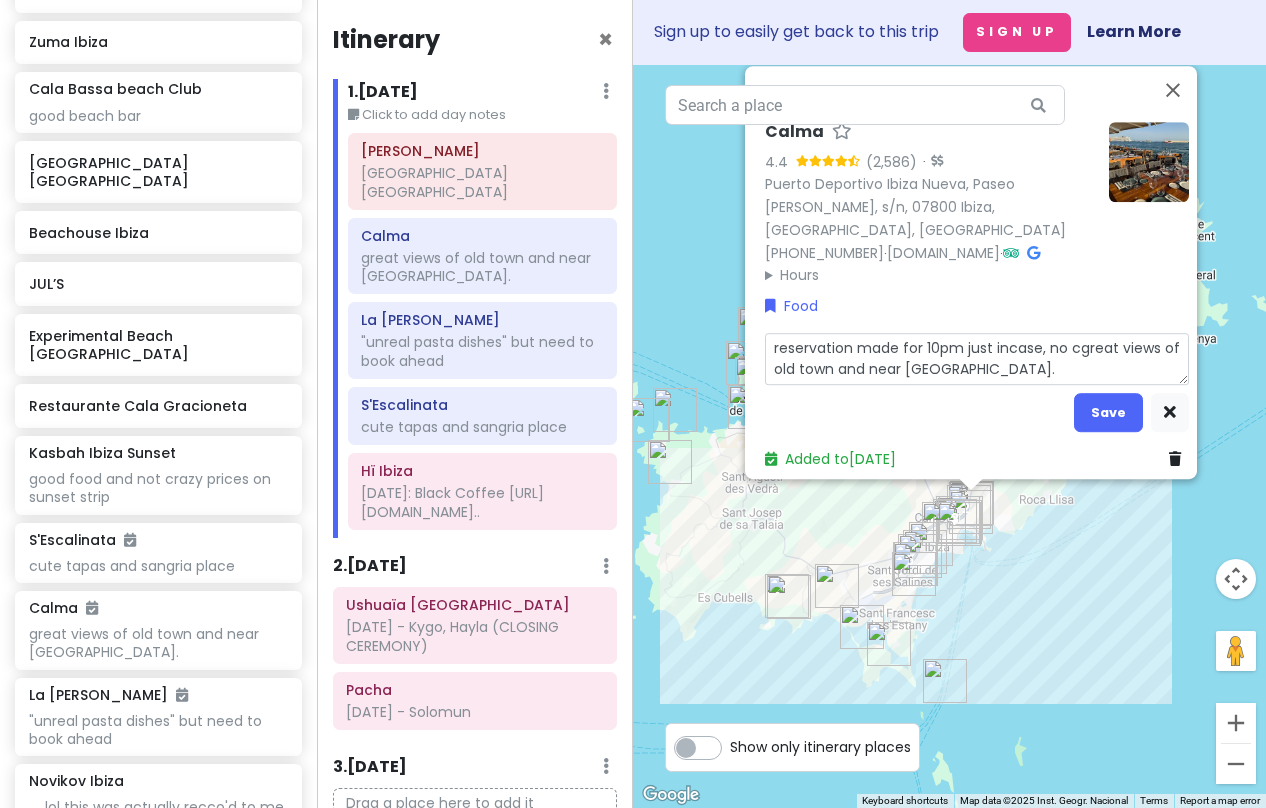 type on "x" 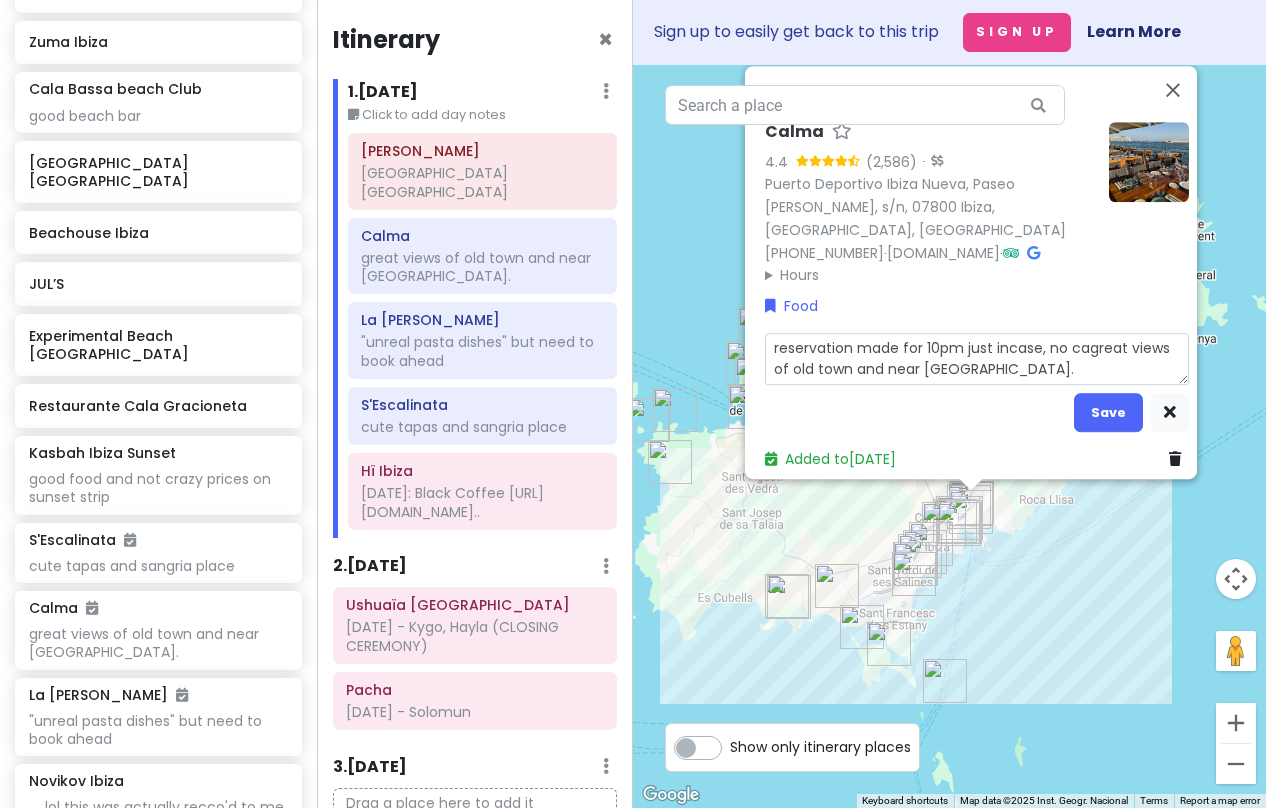 type on "x" 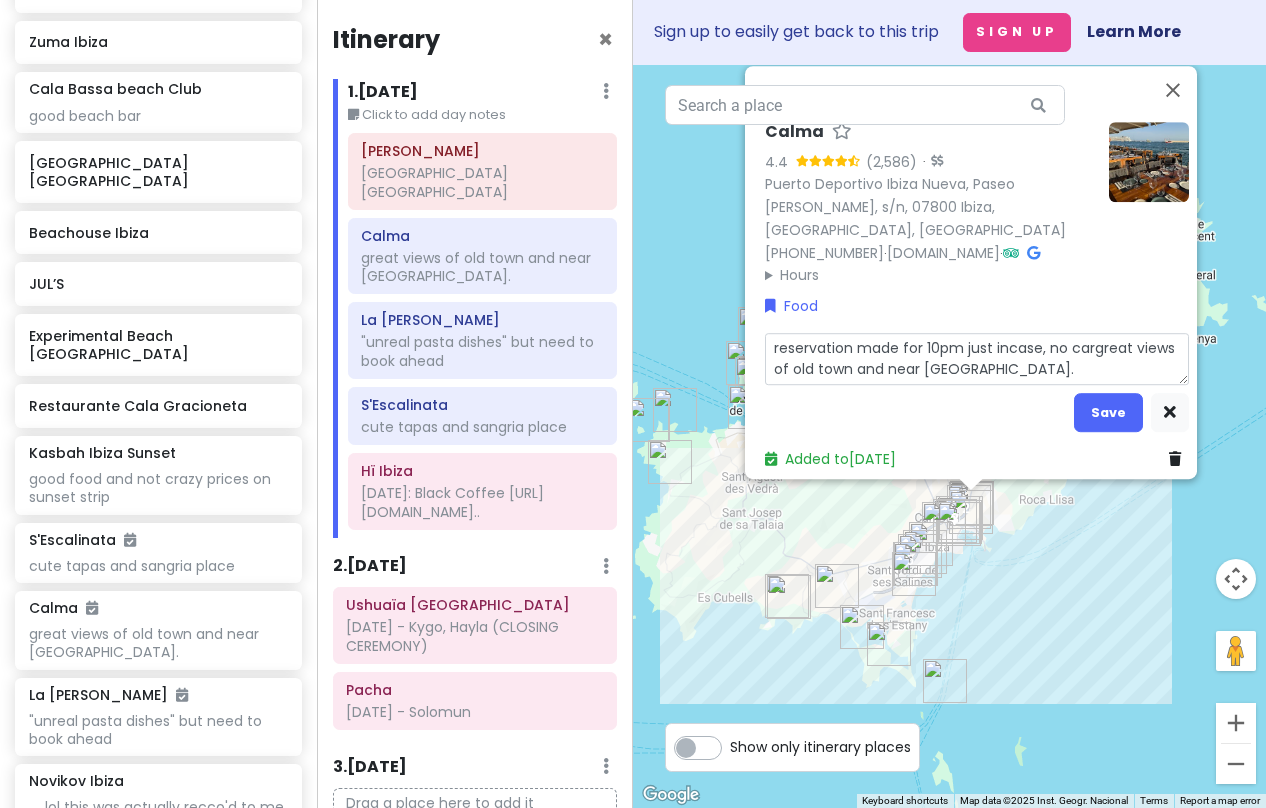 type on "x" 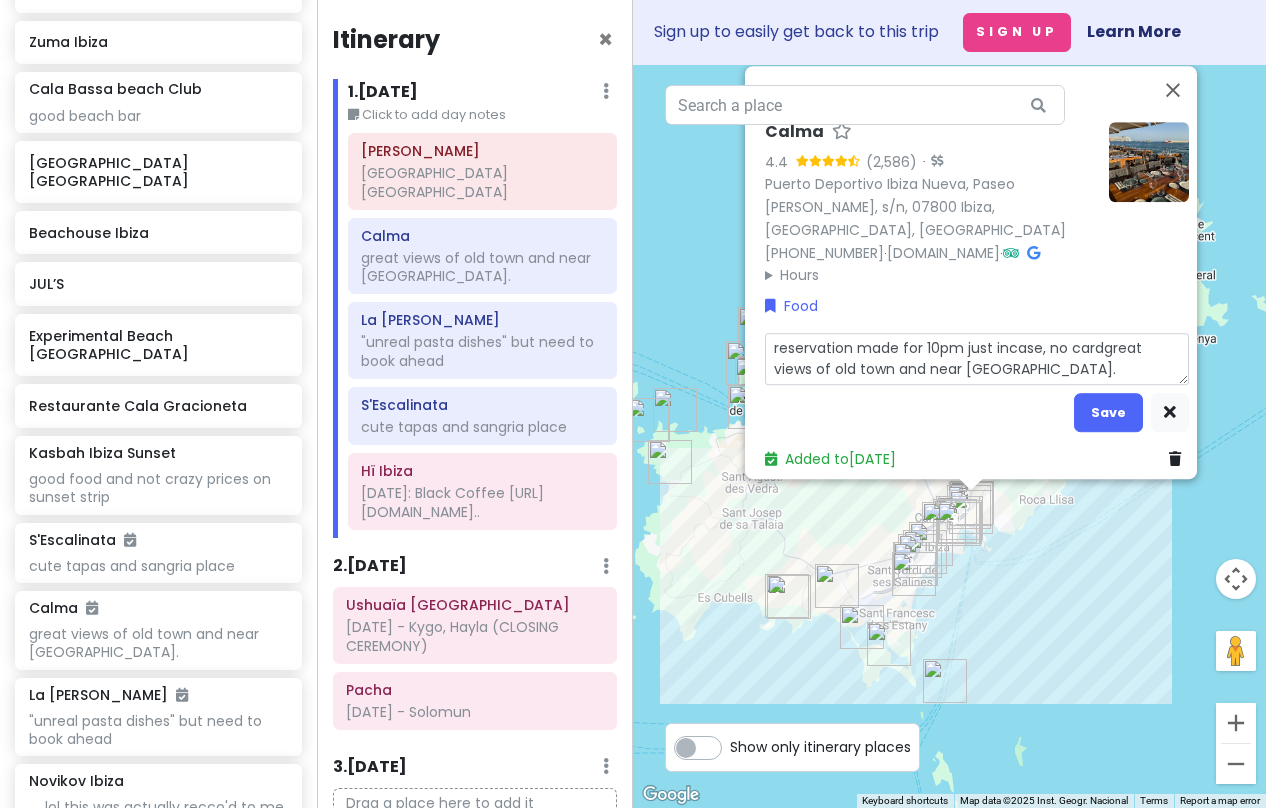 type on "x" 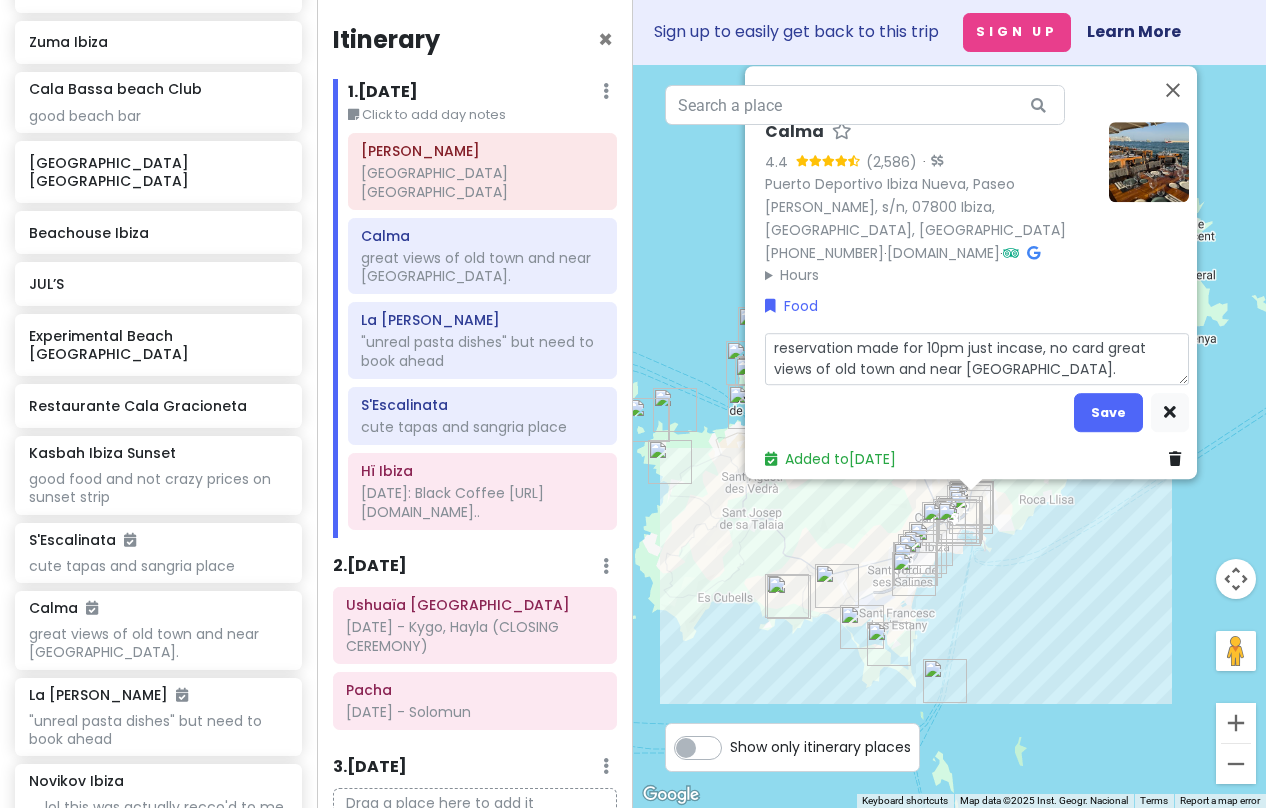 type on "x" 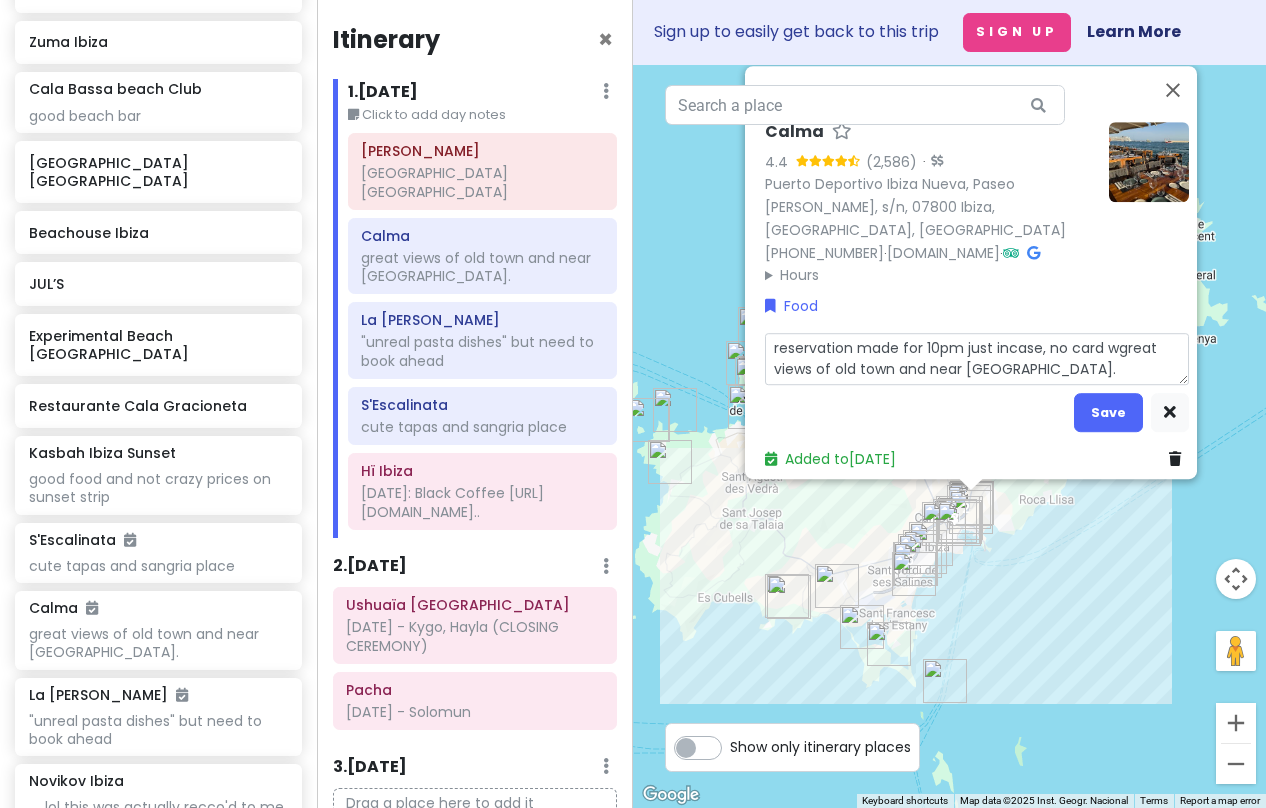 type on "x" 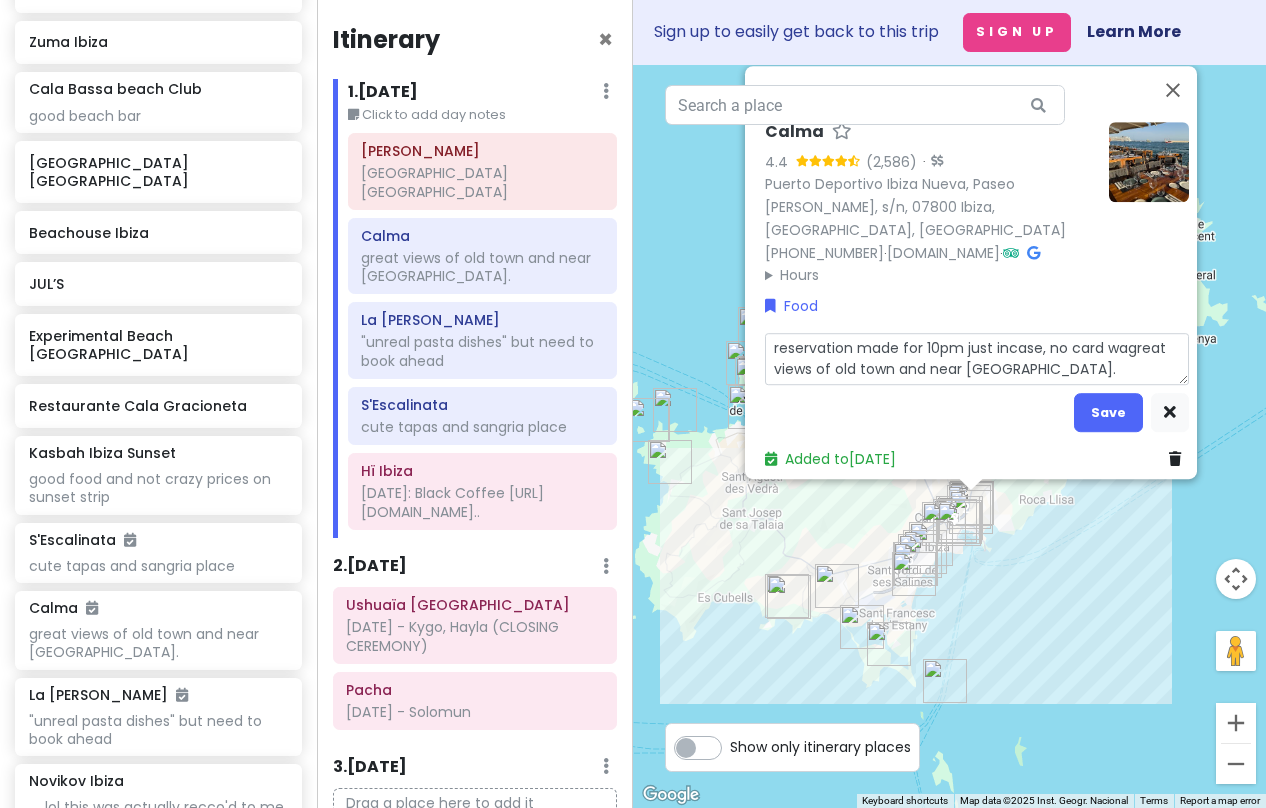 type on "x" 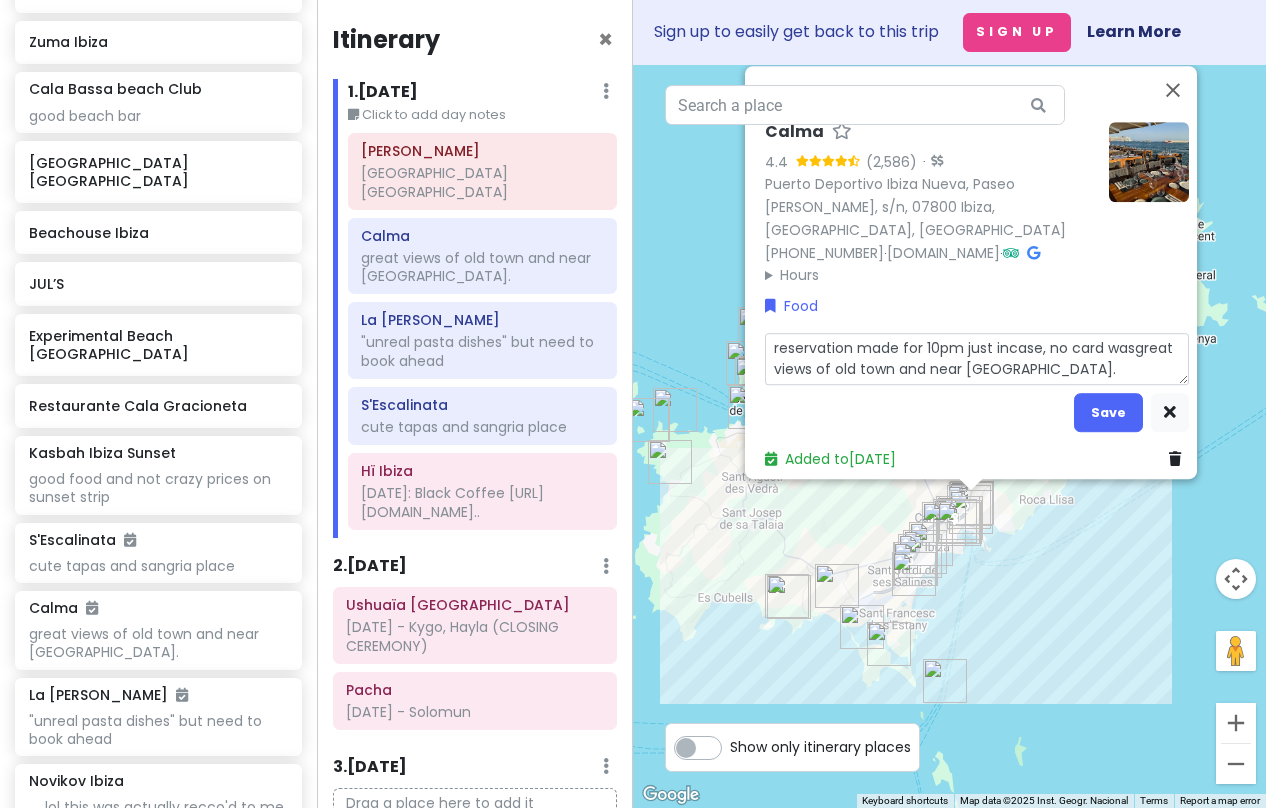type on "x" 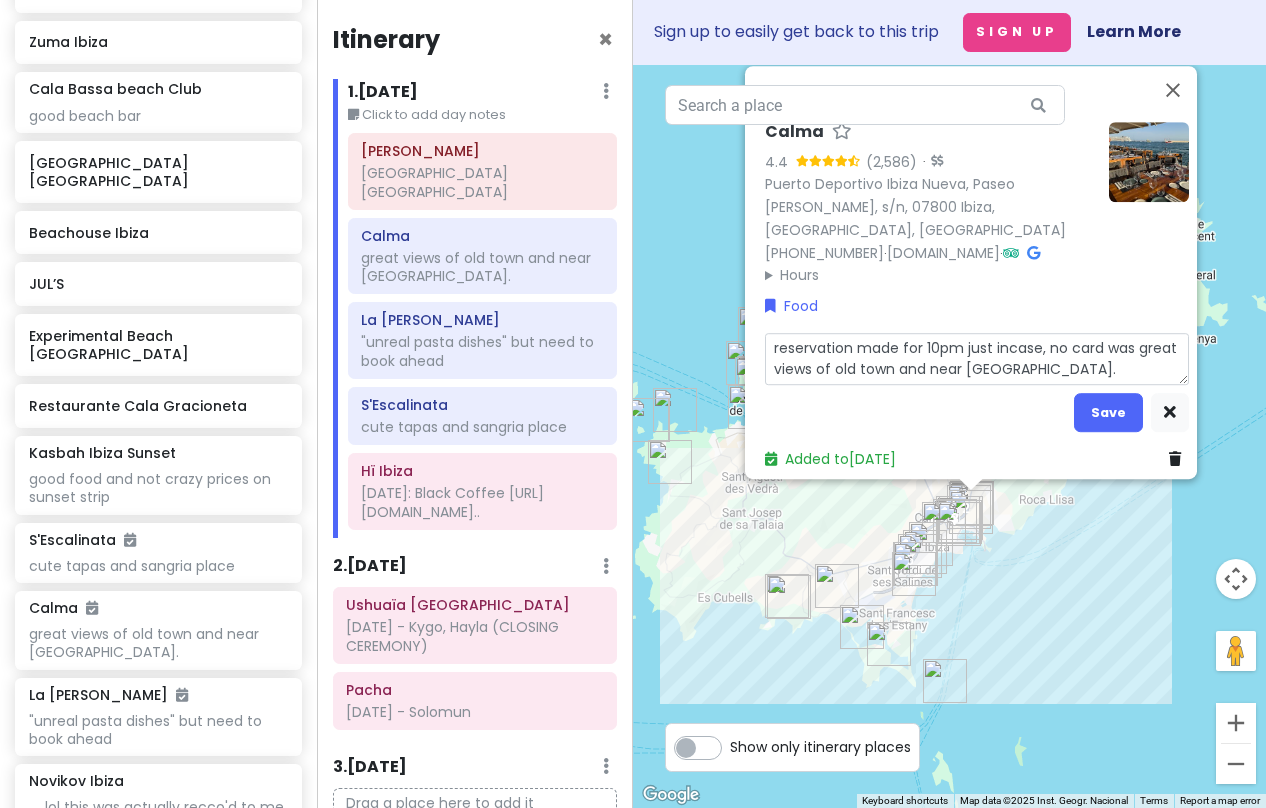 type on "x" 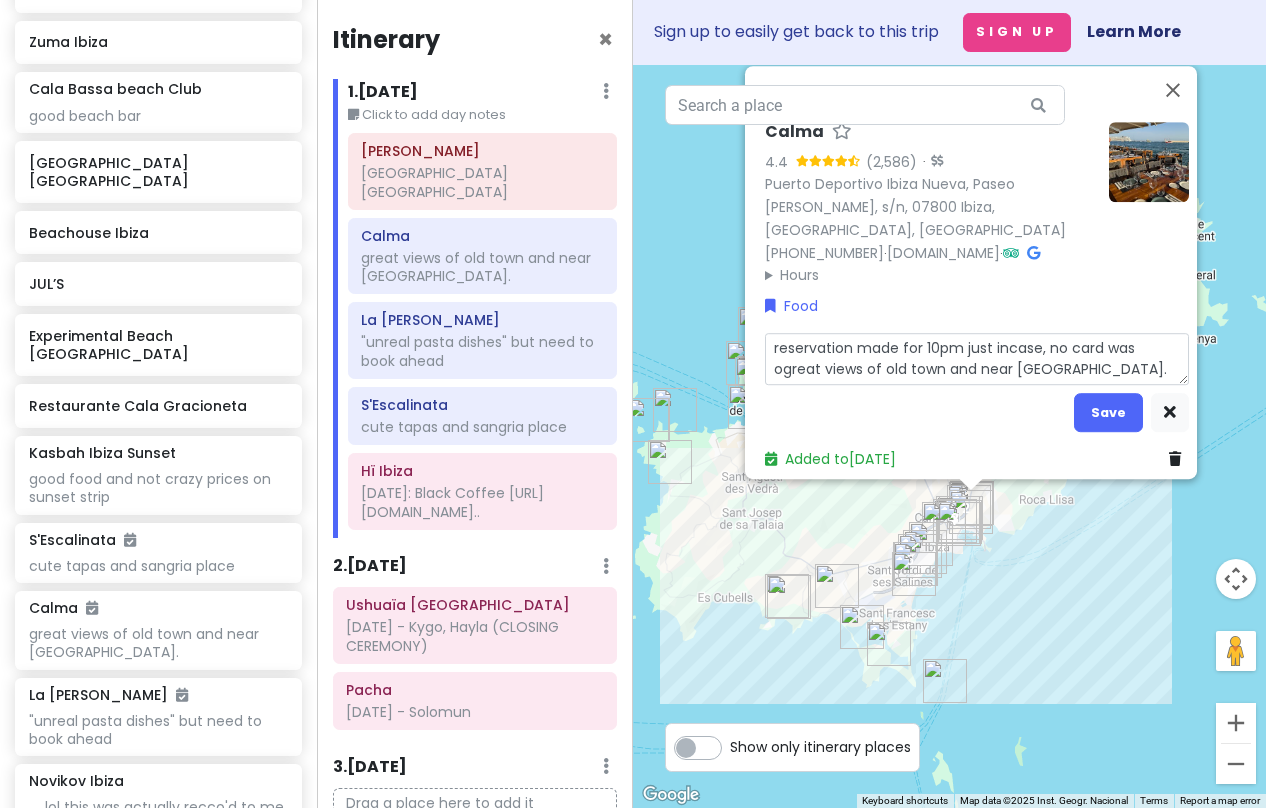 type on "x" 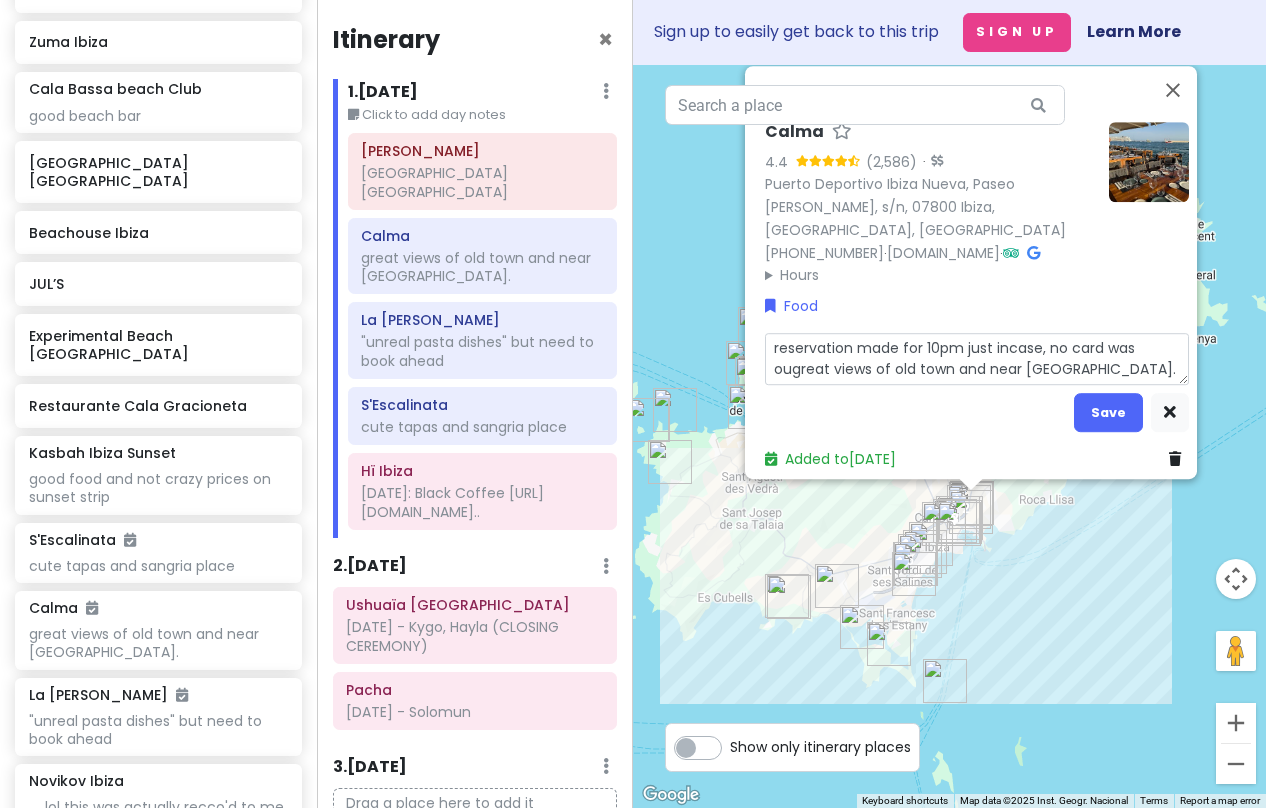 type on "x" 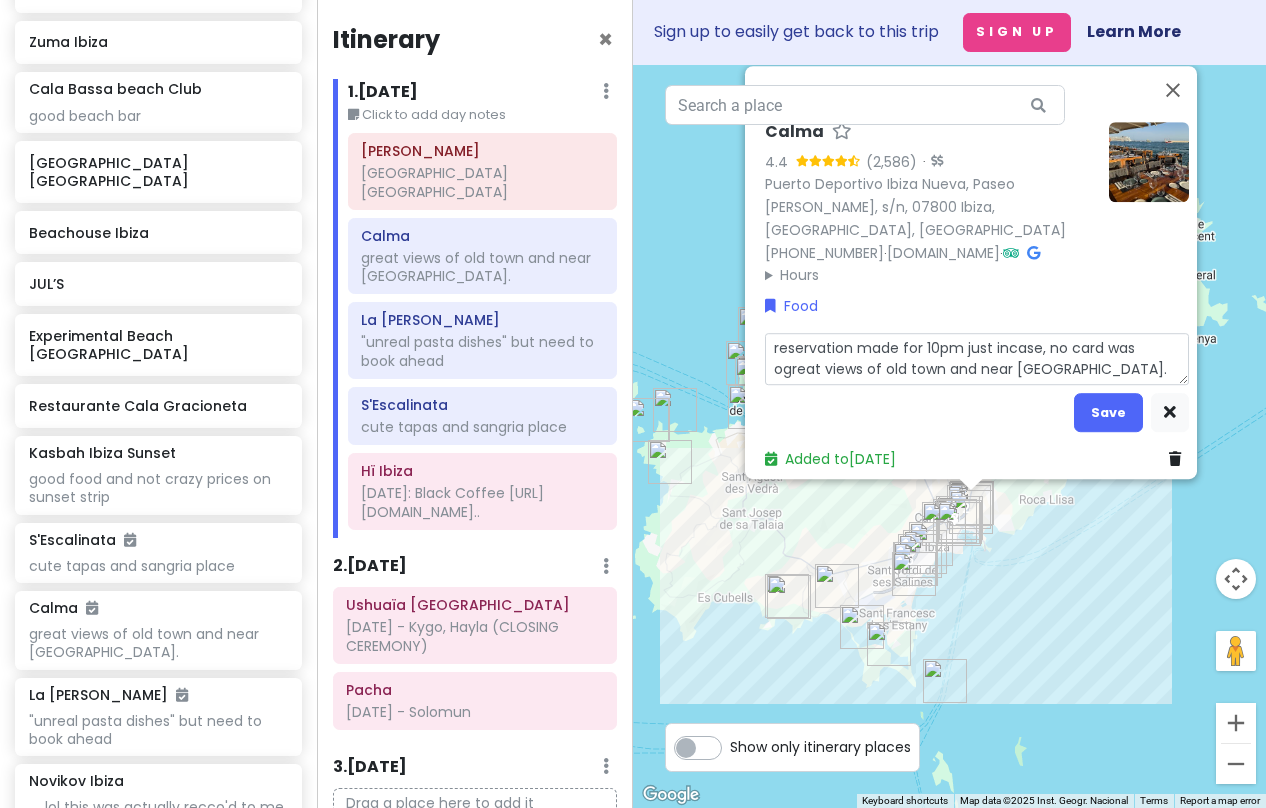 type on "x" 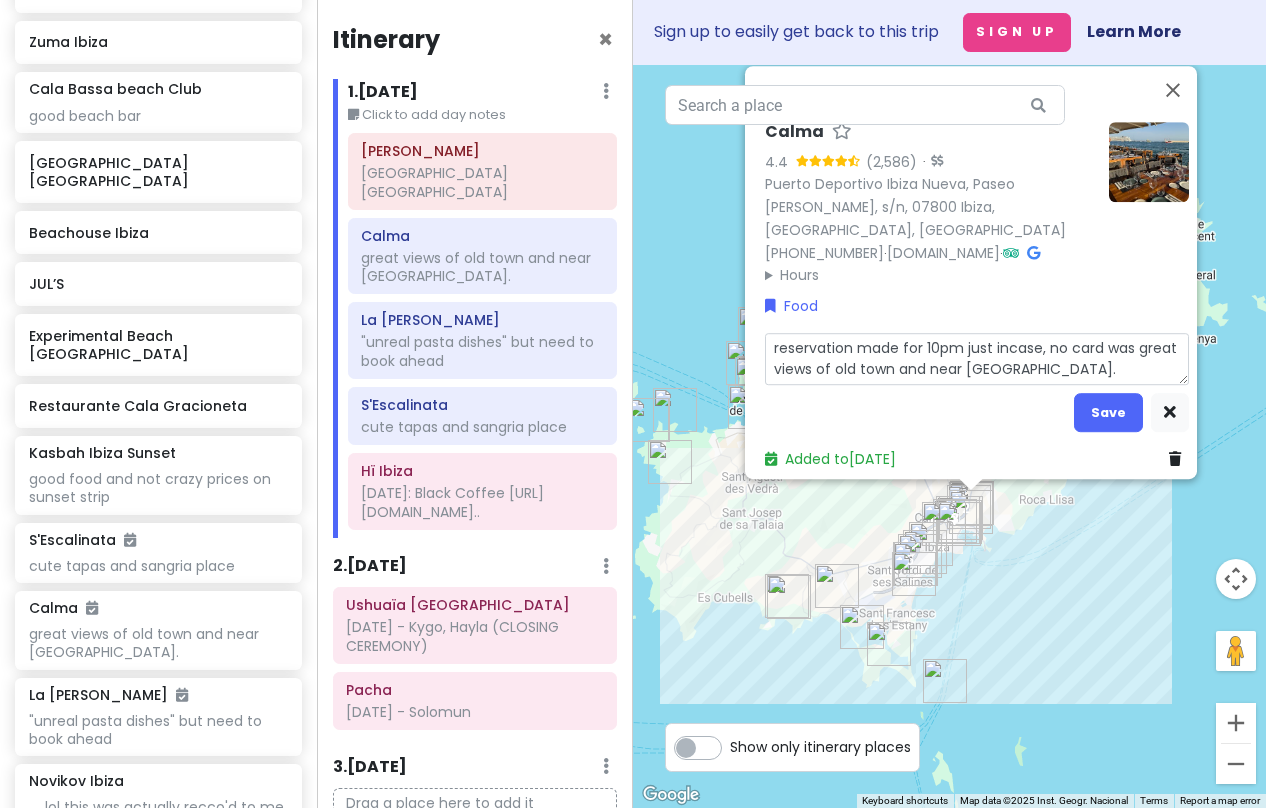 type on "x" 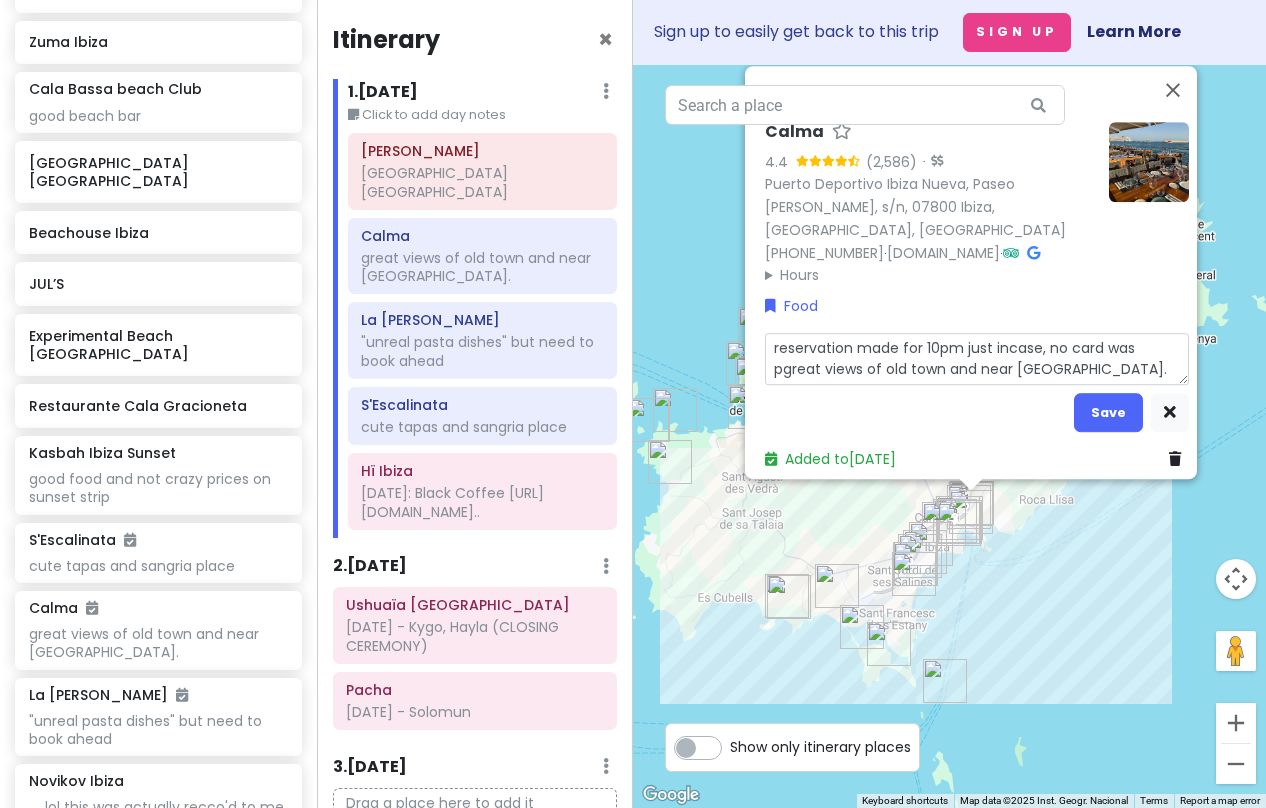type on "x" 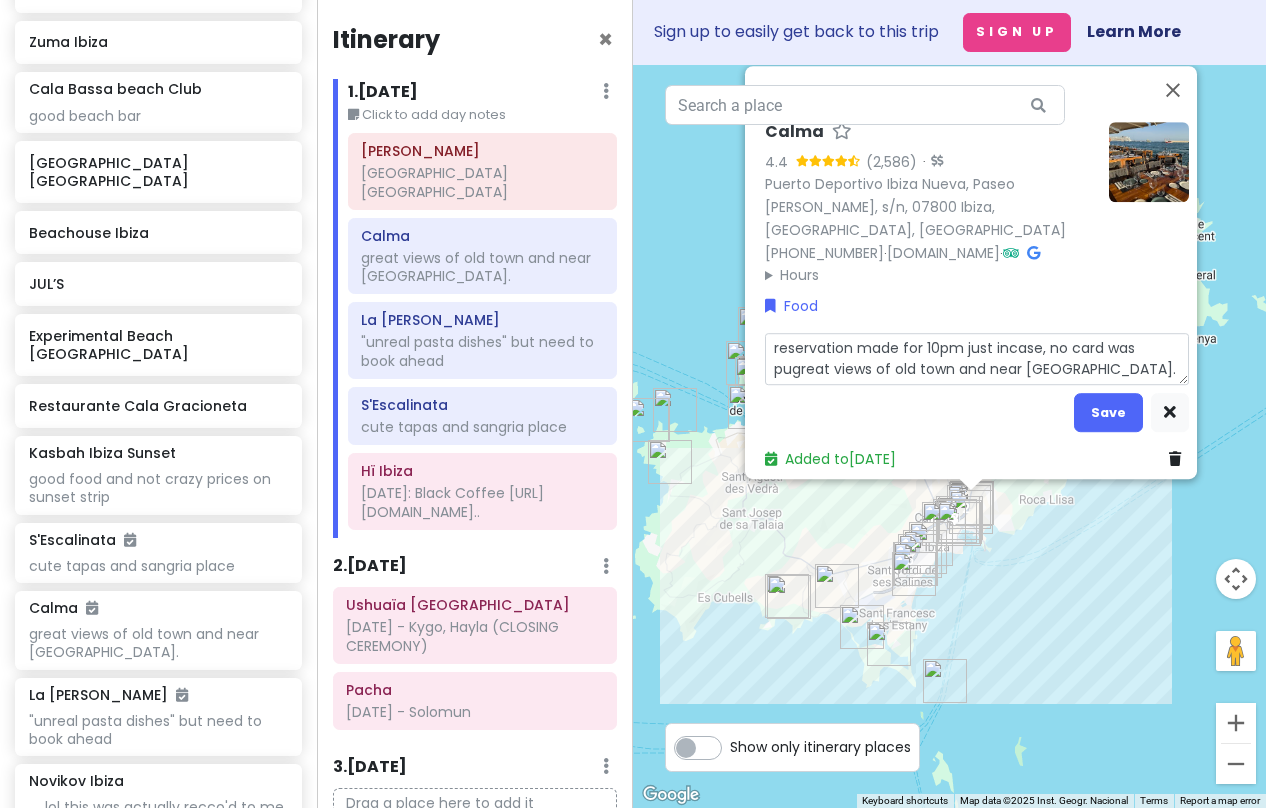 type on "x" 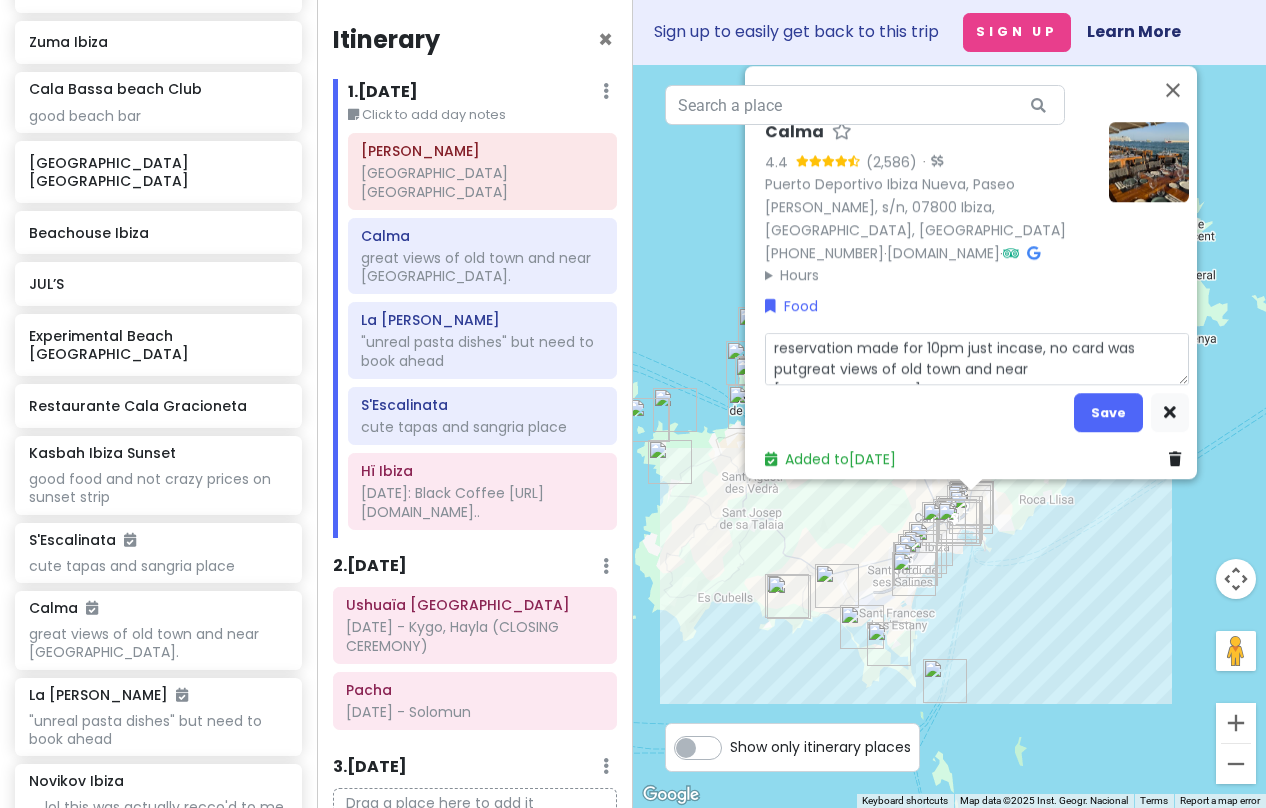 type on "x" 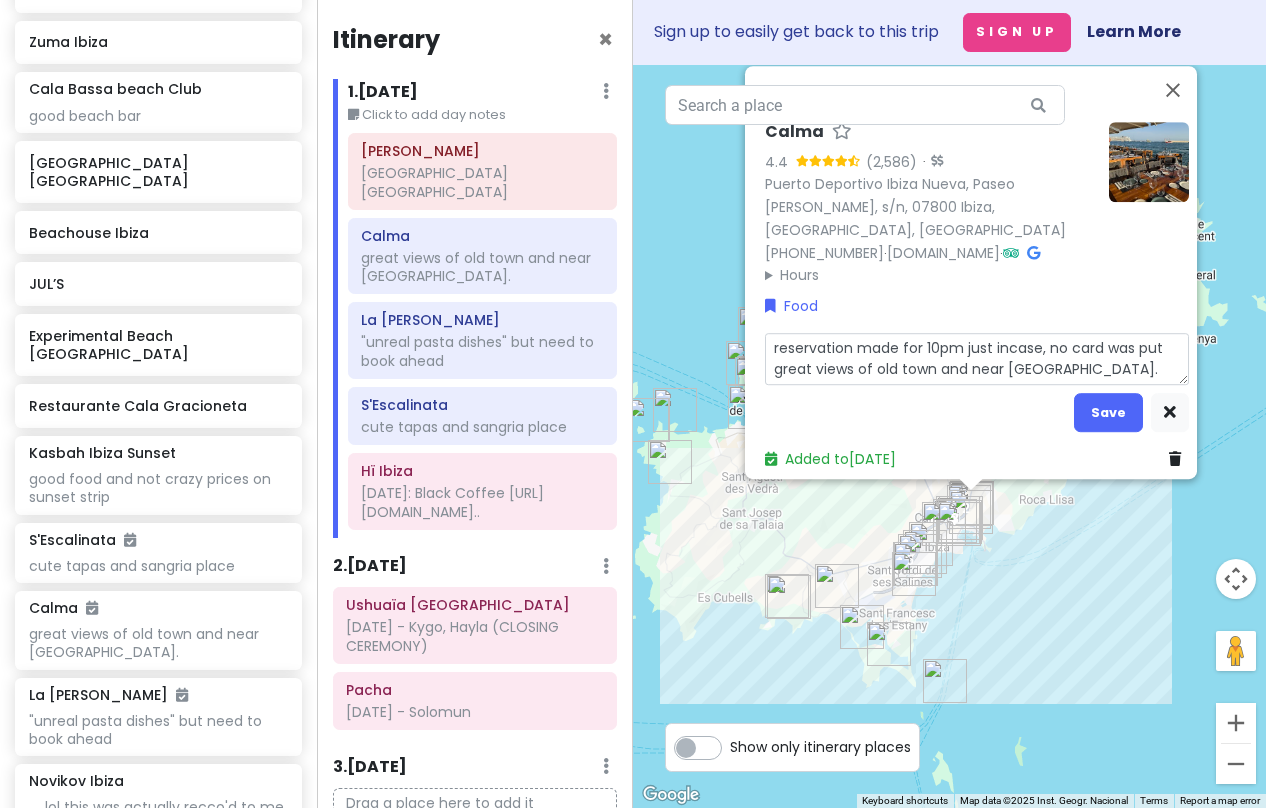 type on "x" 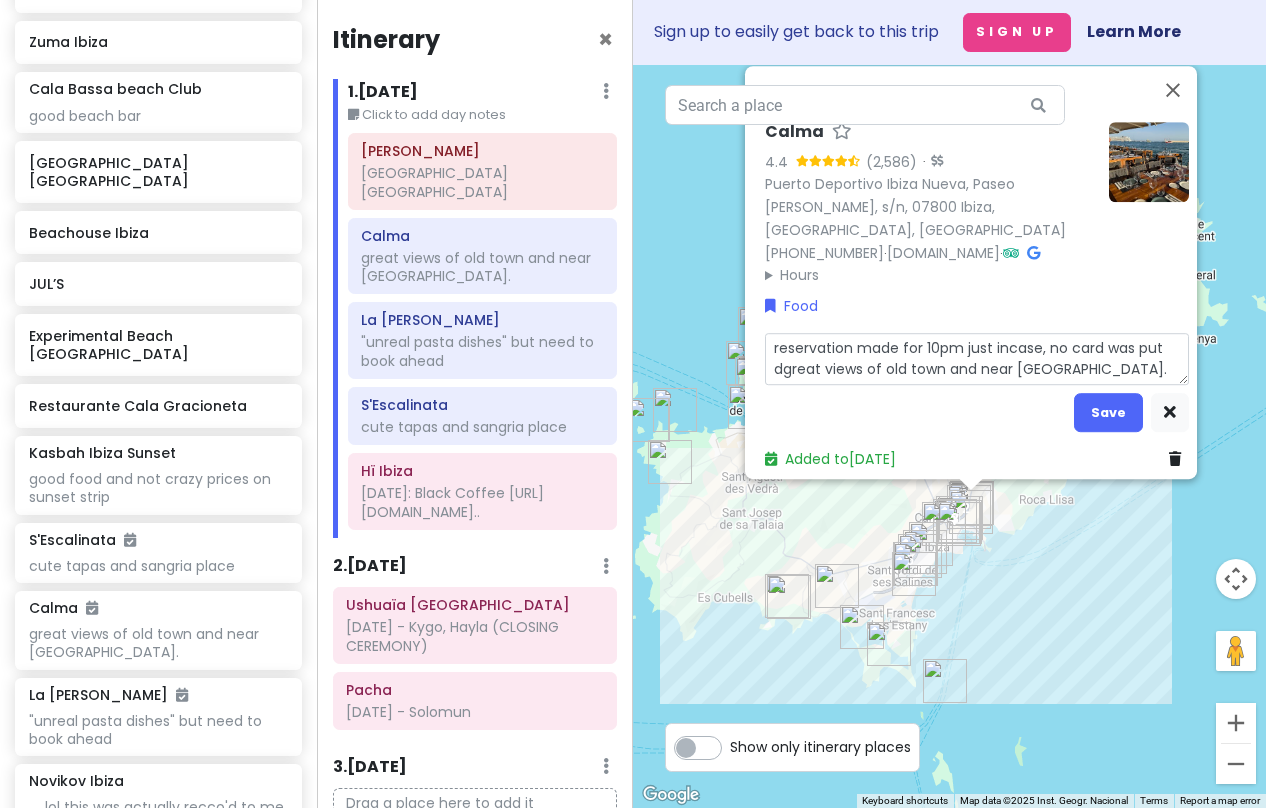 type on "x" 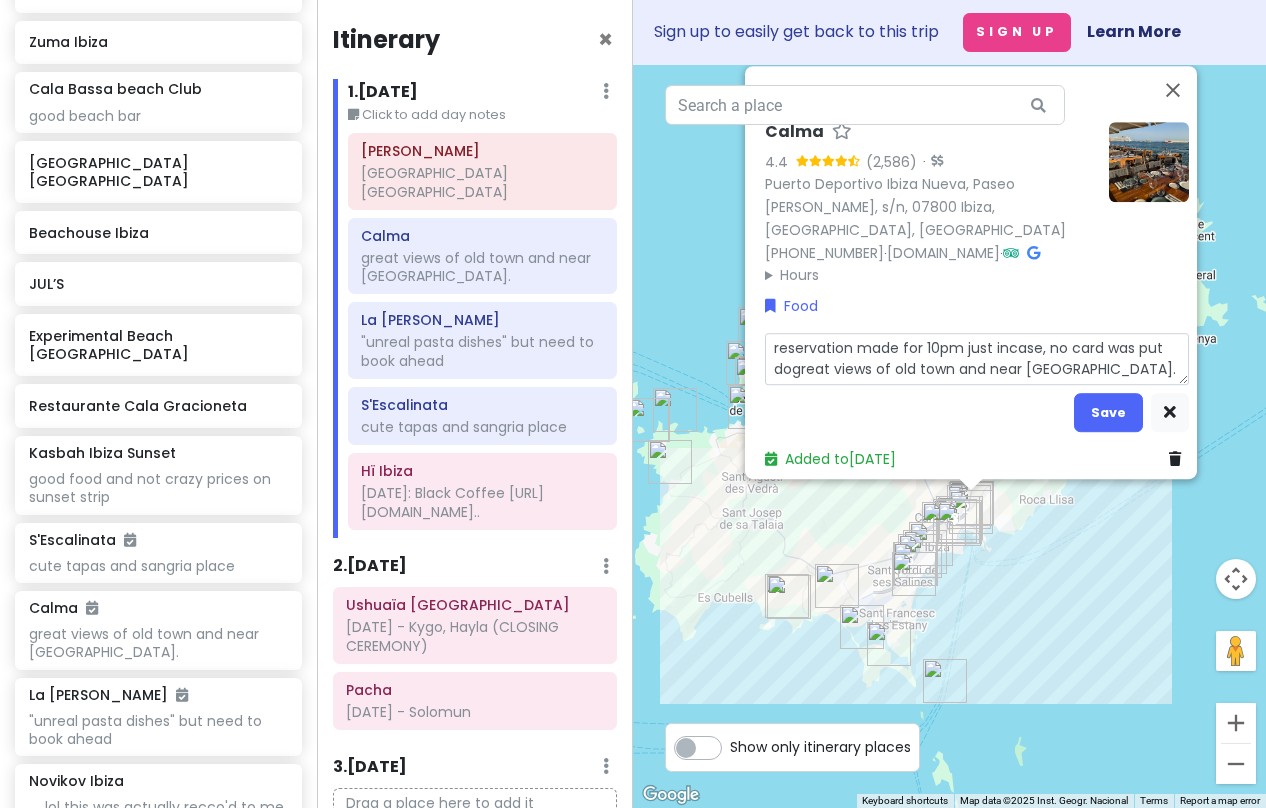type on "x" 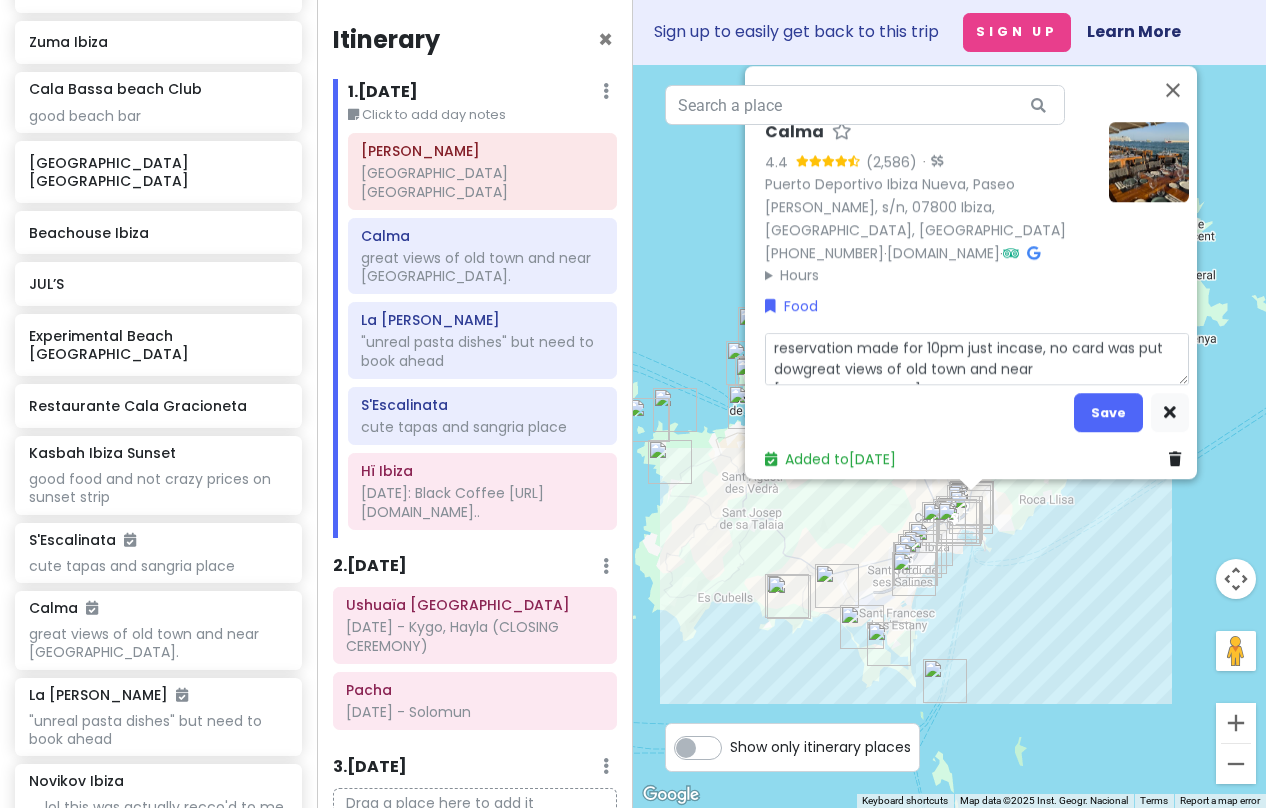 type on "x" 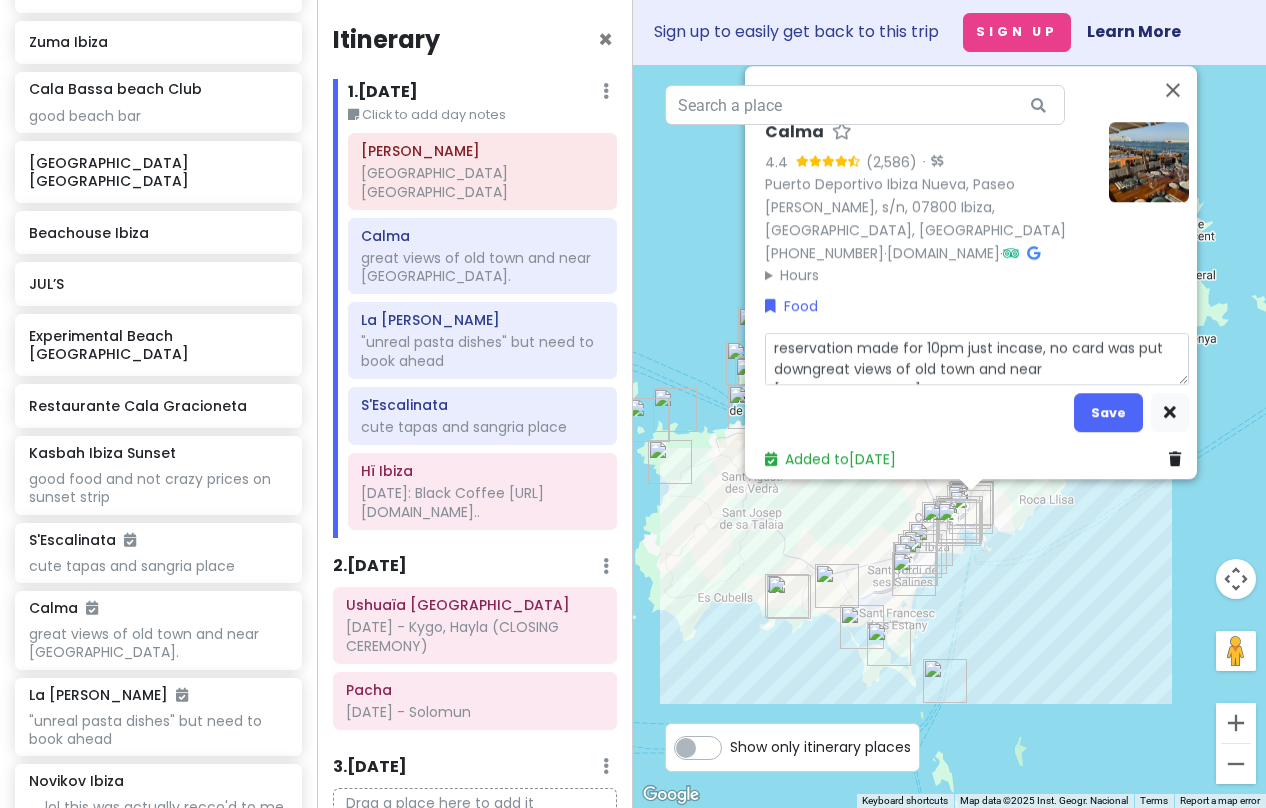 type on "x" 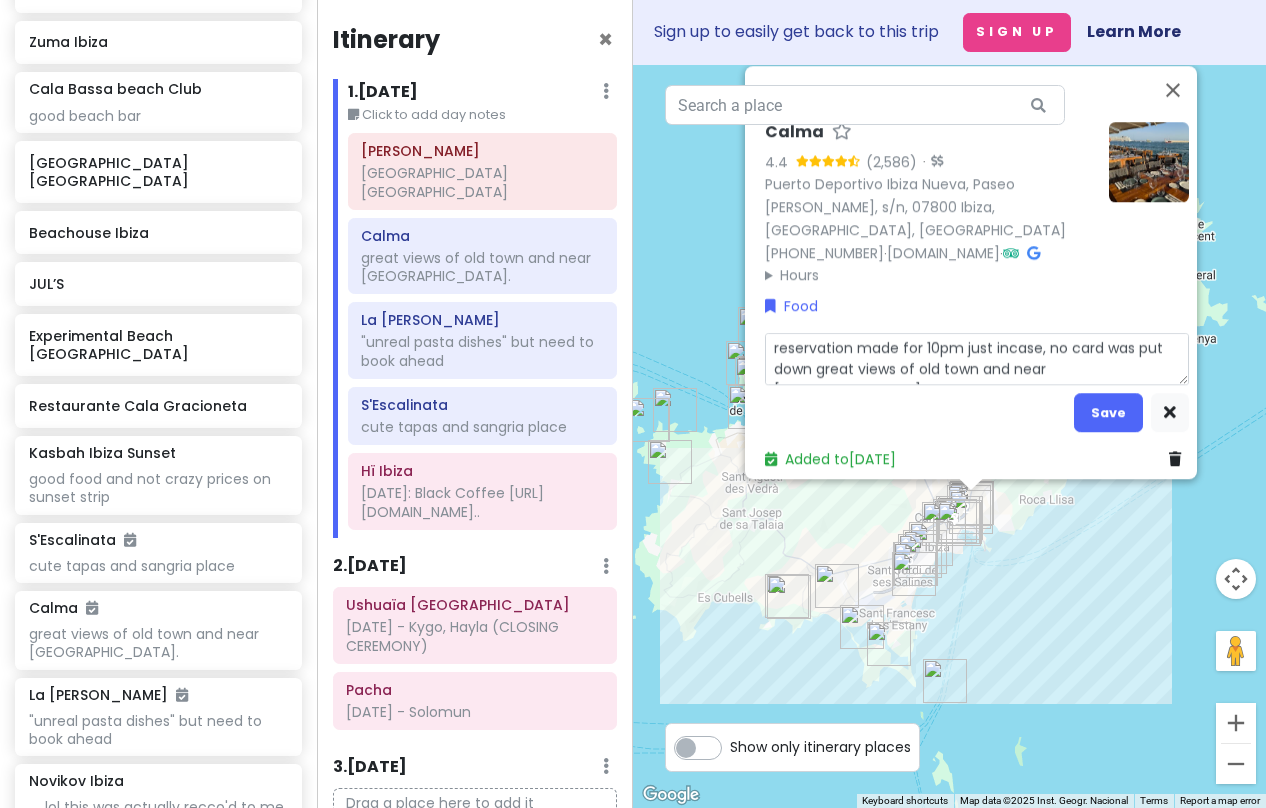 drag, startPoint x: 1123, startPoint y: 349, endPoint x: 831, endPoint y: 357, distance: 292.10956 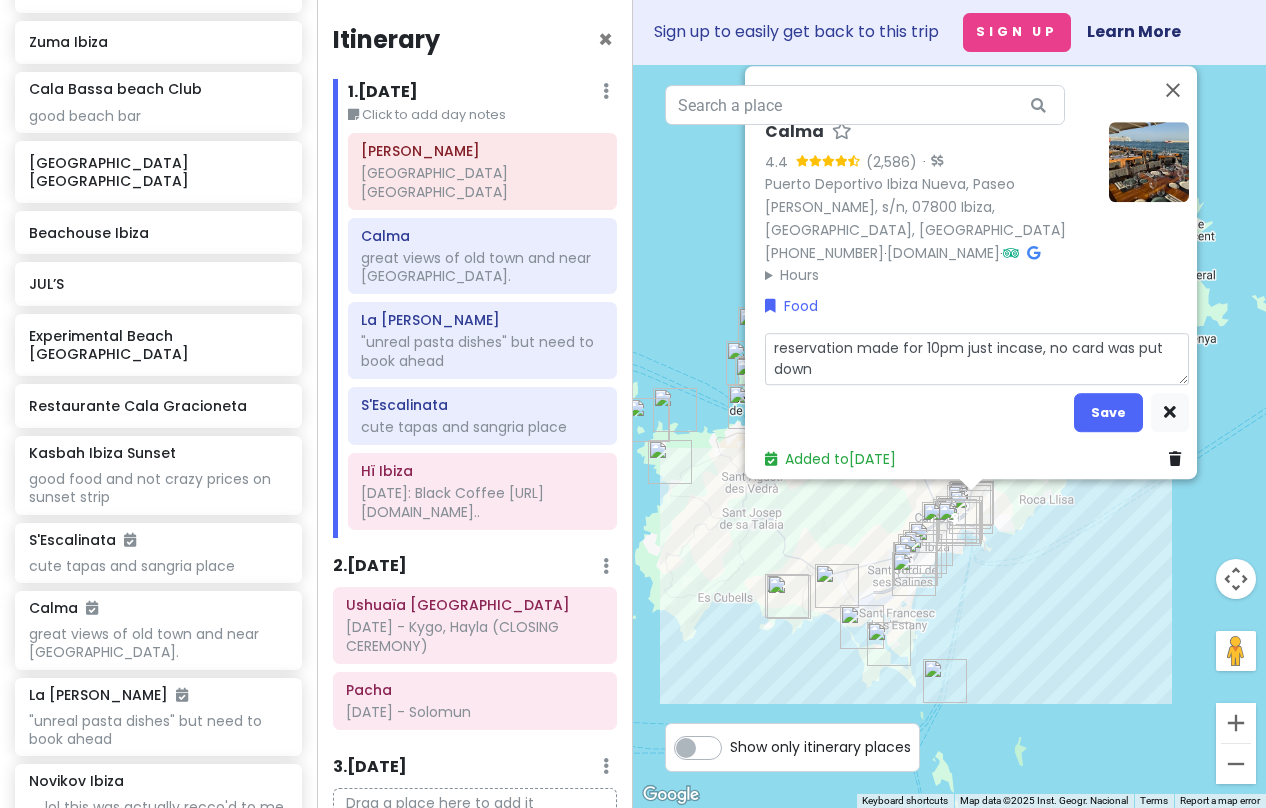 click on "reservation made for 10pm just incase, no card was put down" at bounding box center (977, 359) 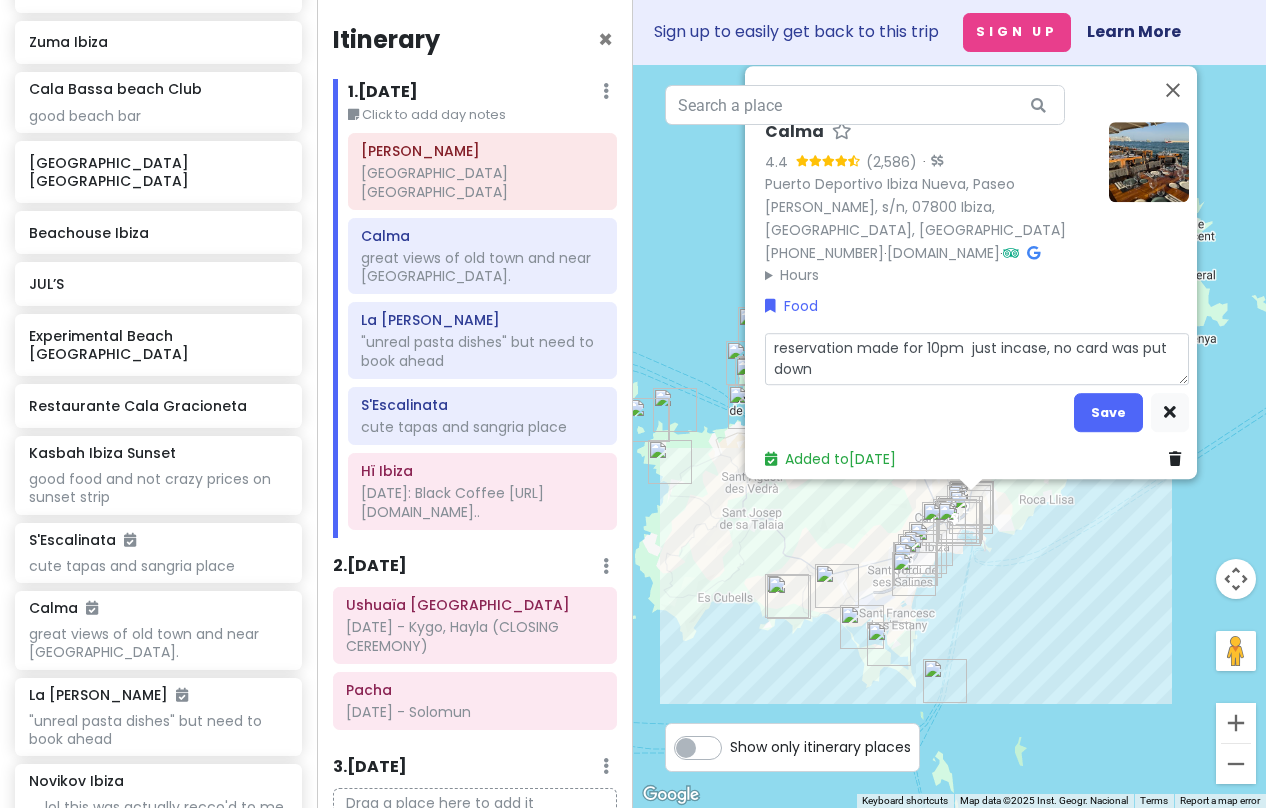 type on "x" 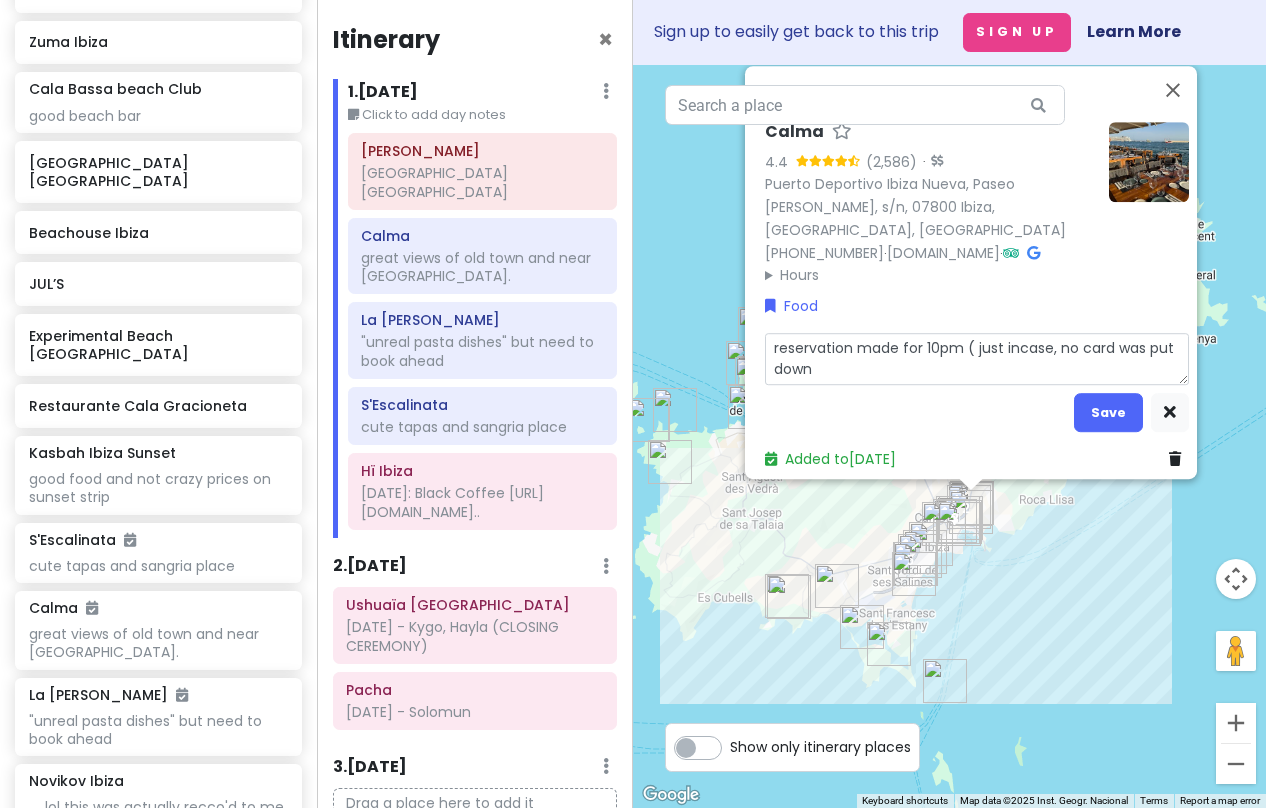 type on "x" 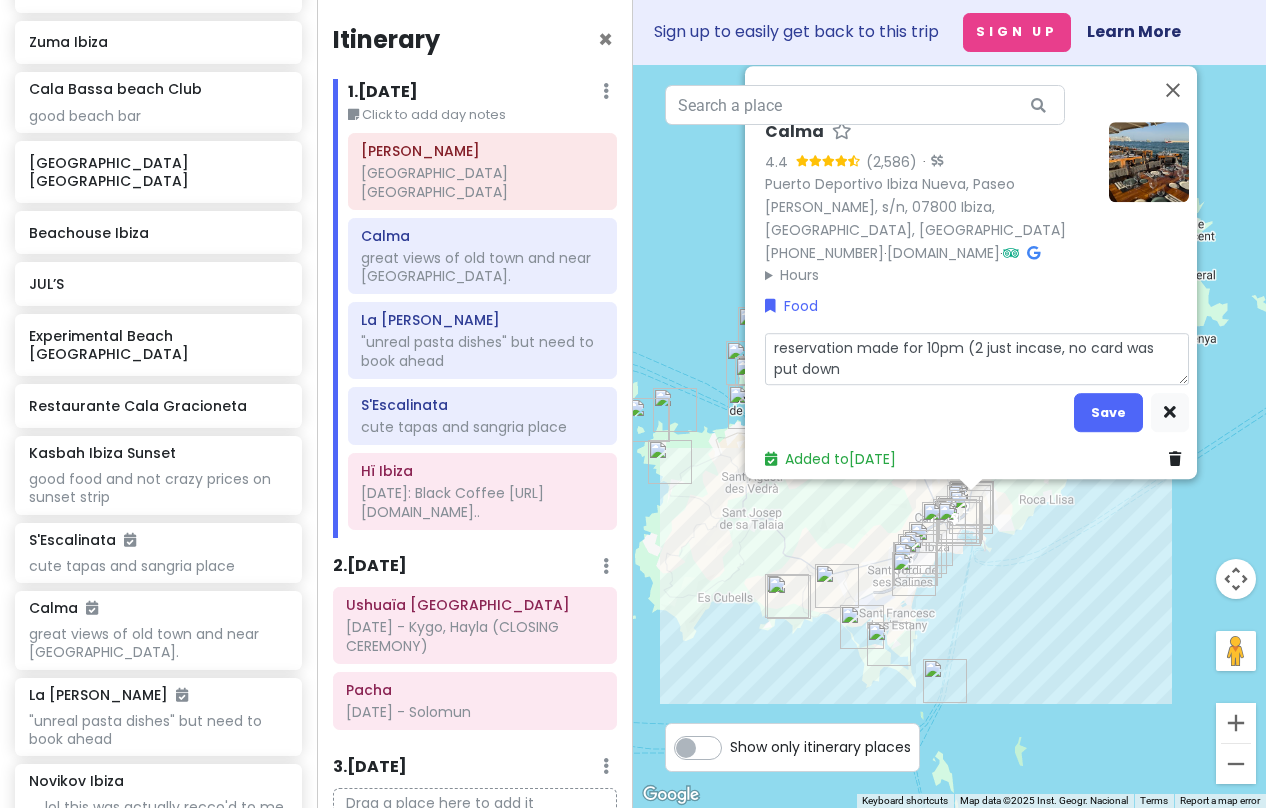 type on "x" 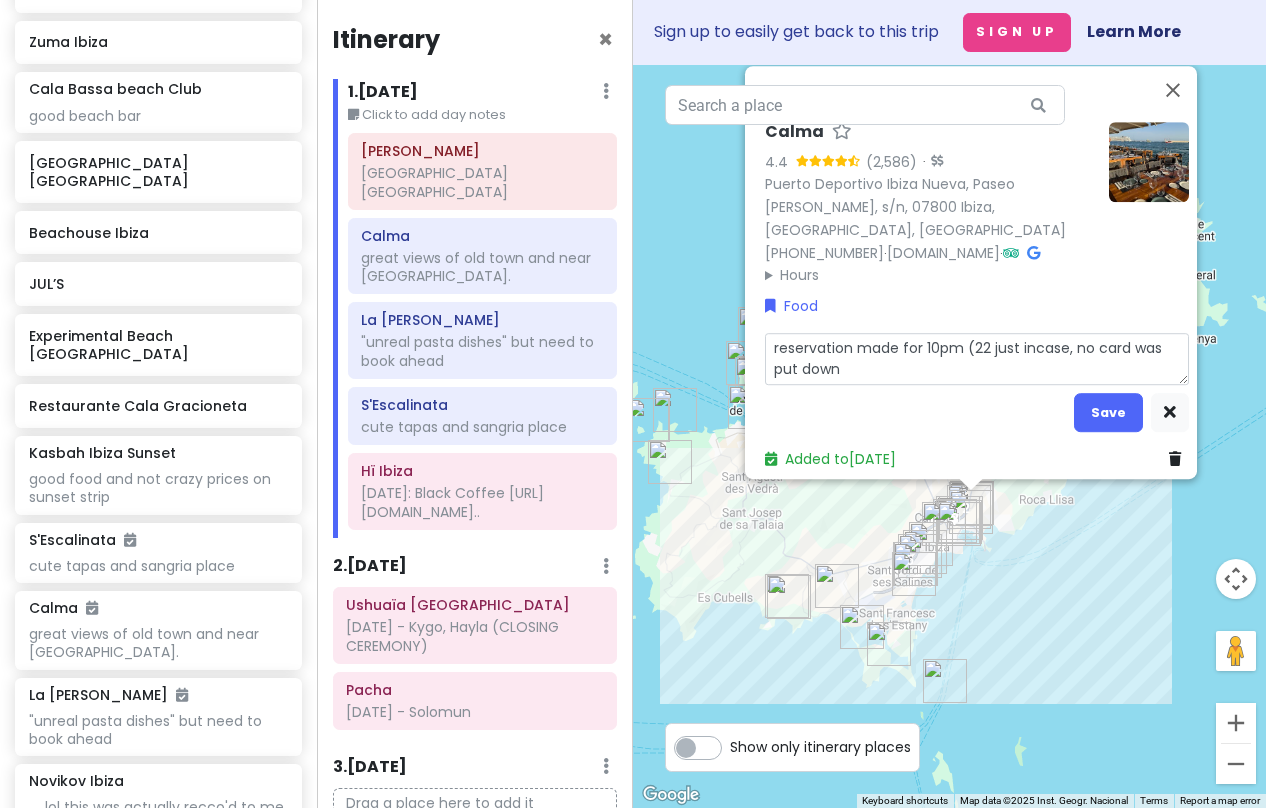 type on "x" 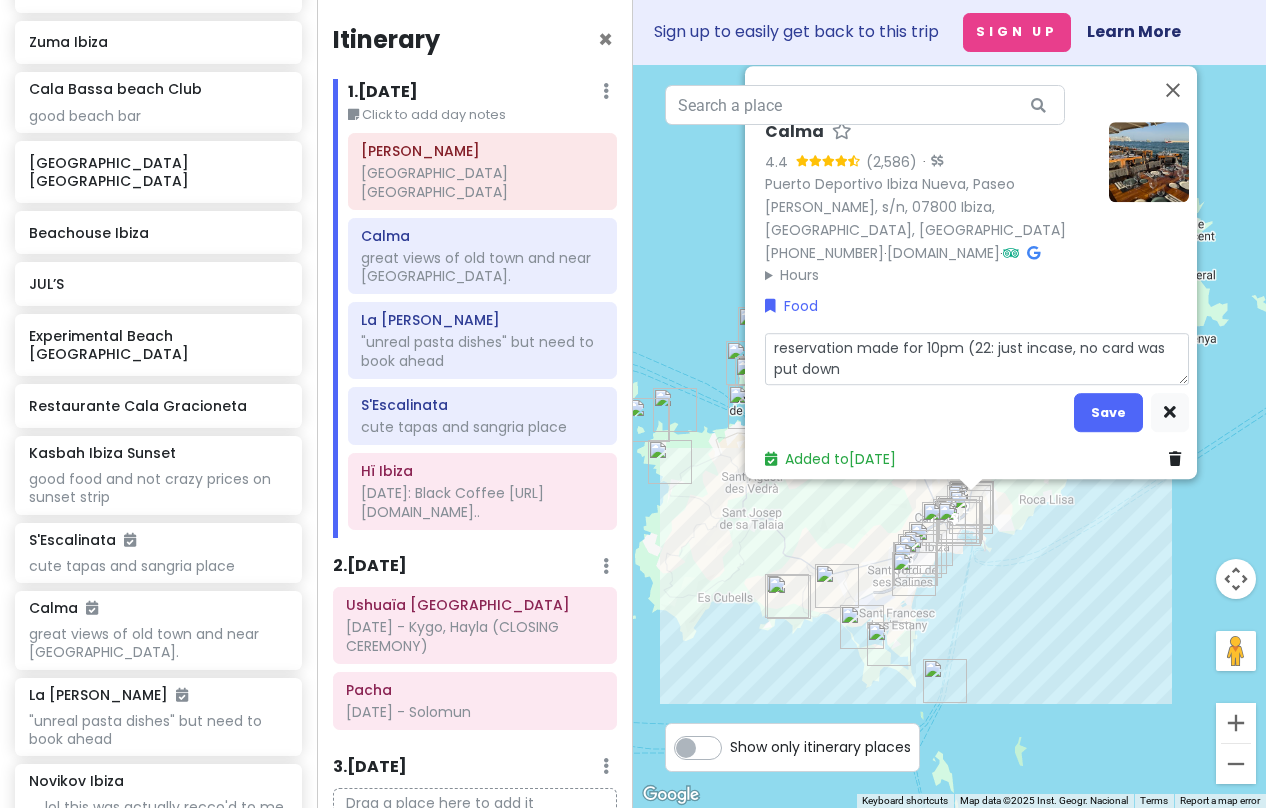 type on "x" 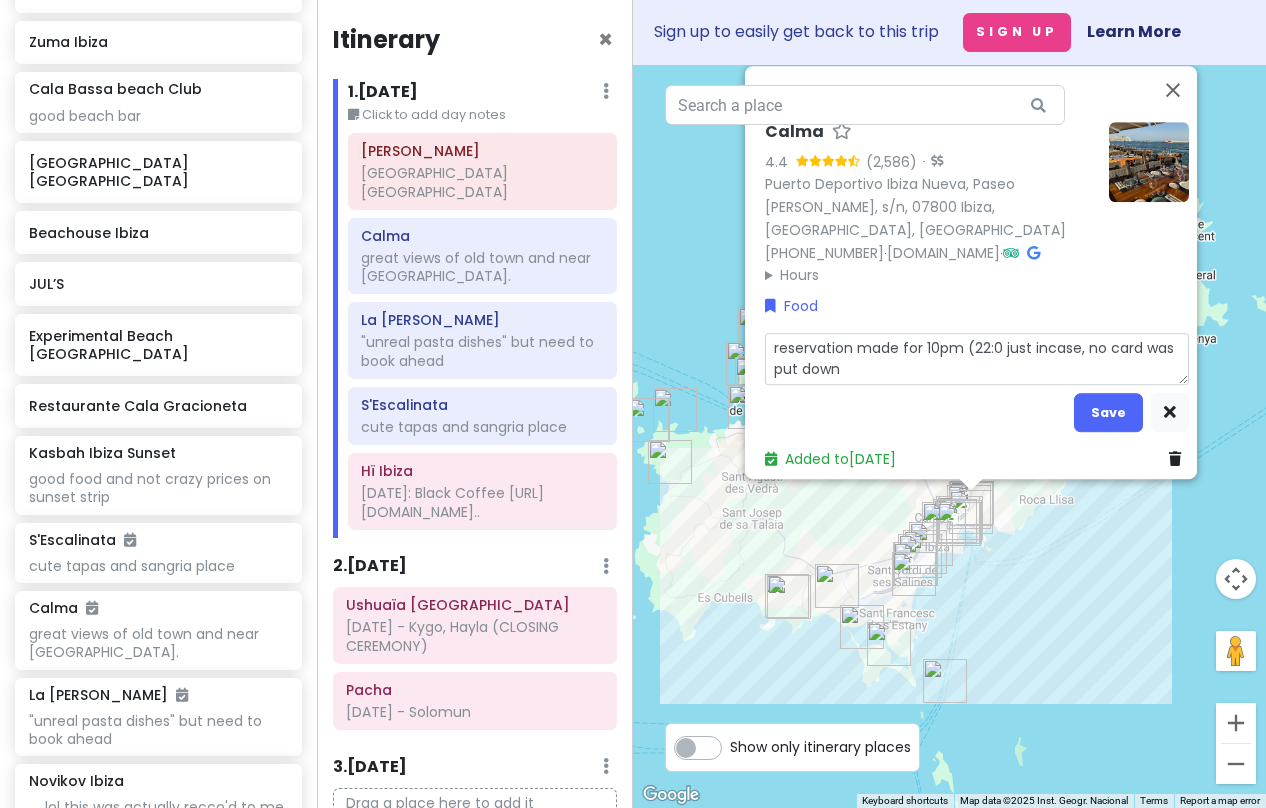 type on "x" 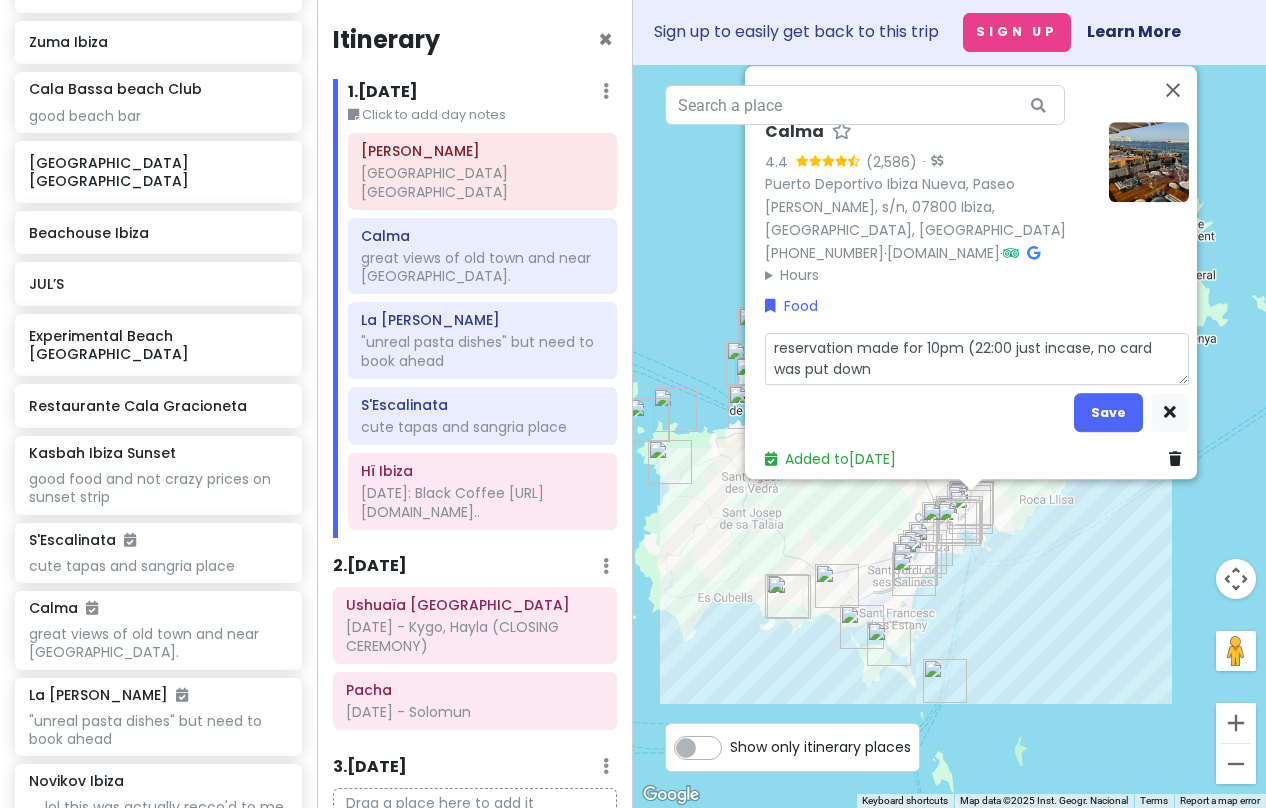 type on "x" 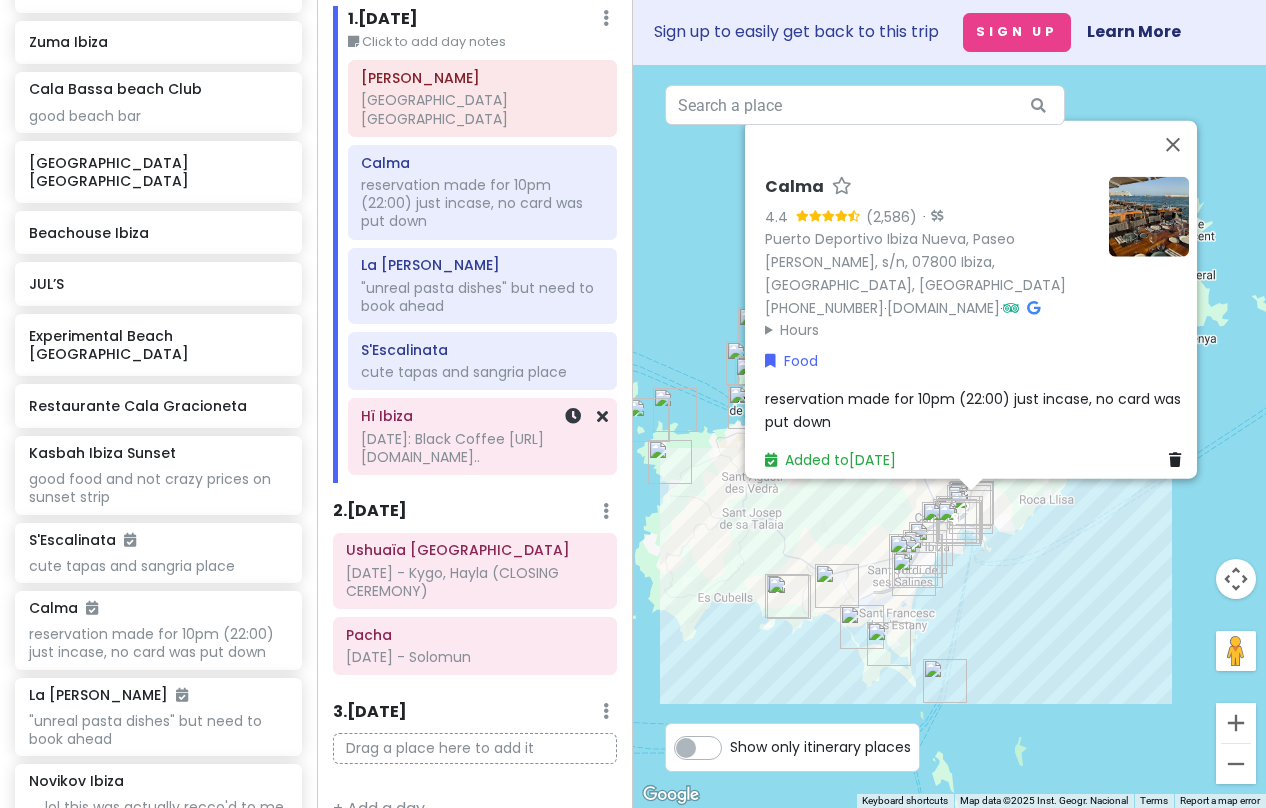 scroll, scrollTop: 67, scrollLeft: 0, axis: vertical 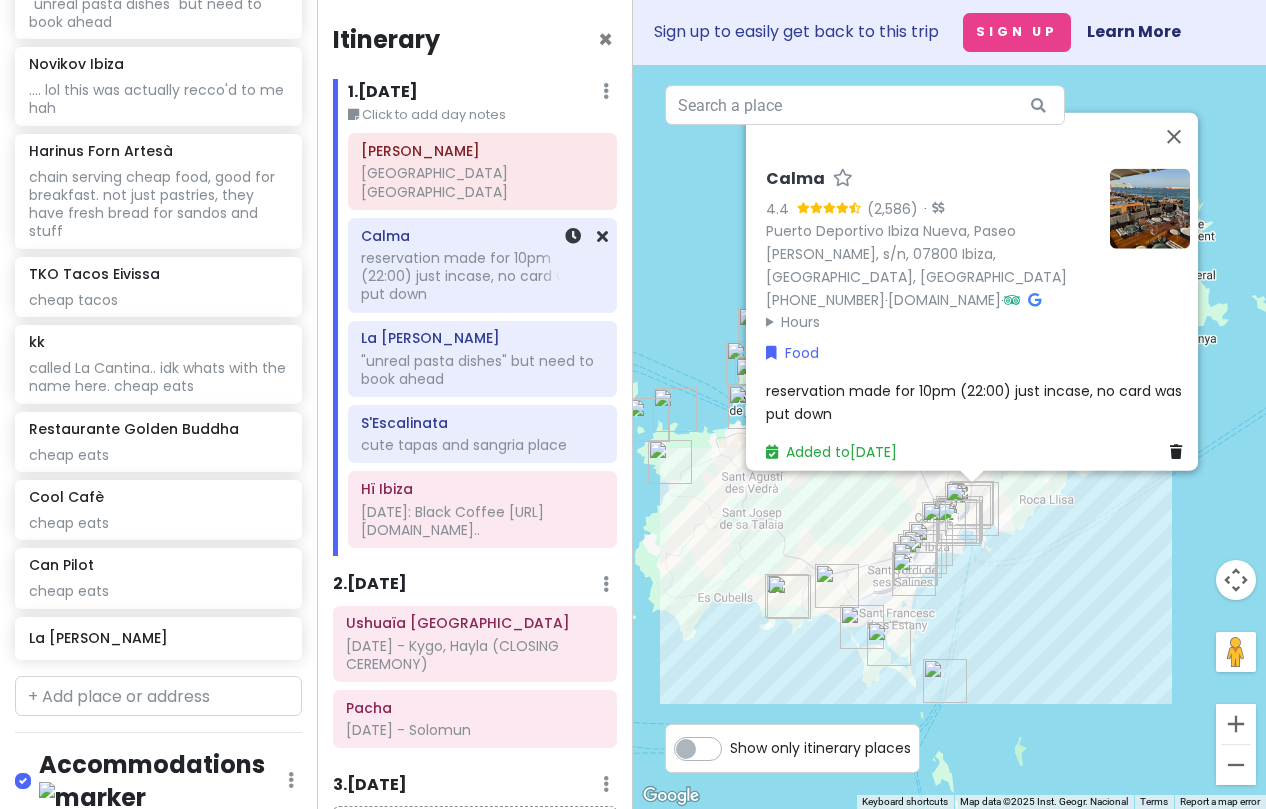 click on "Calma" at bounding box center (482, 236) 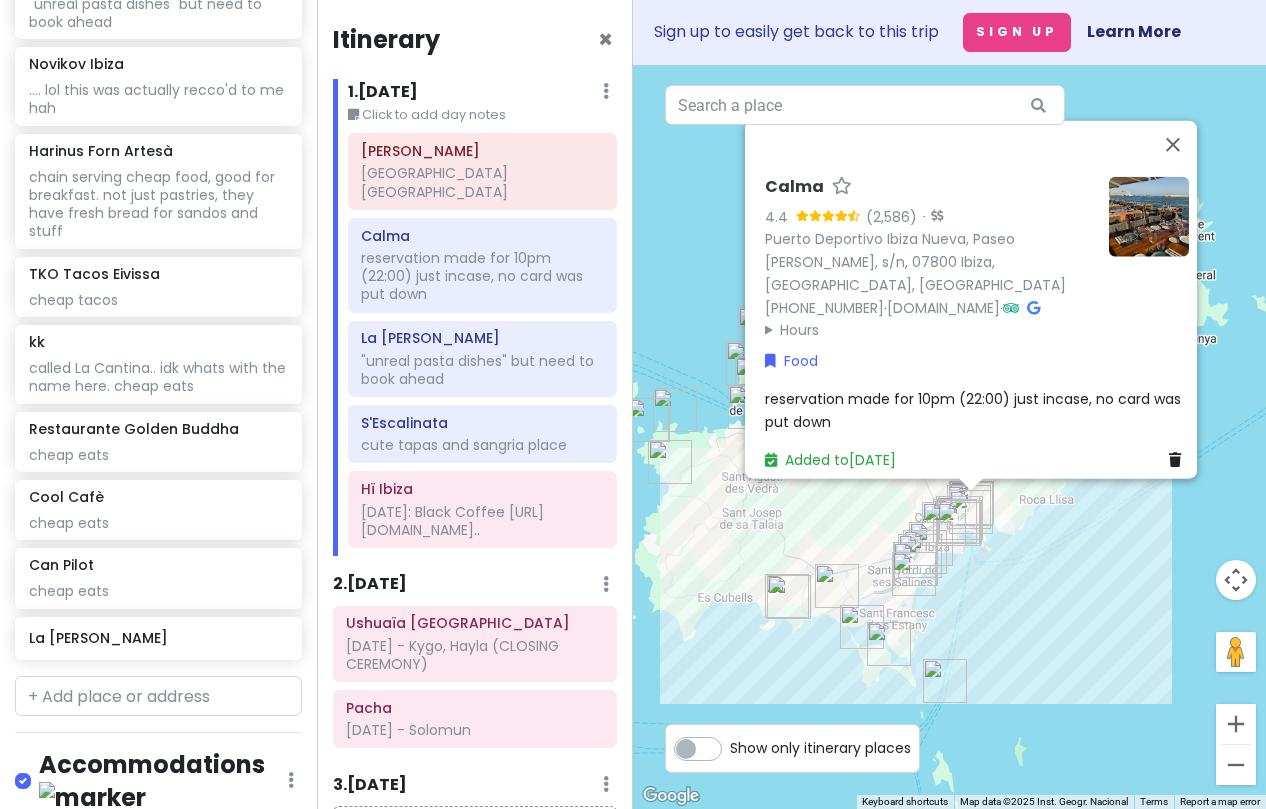 click on "reservation made for 10pm (22:00) just incase, no card was put down" at bounding box center [975, 410] 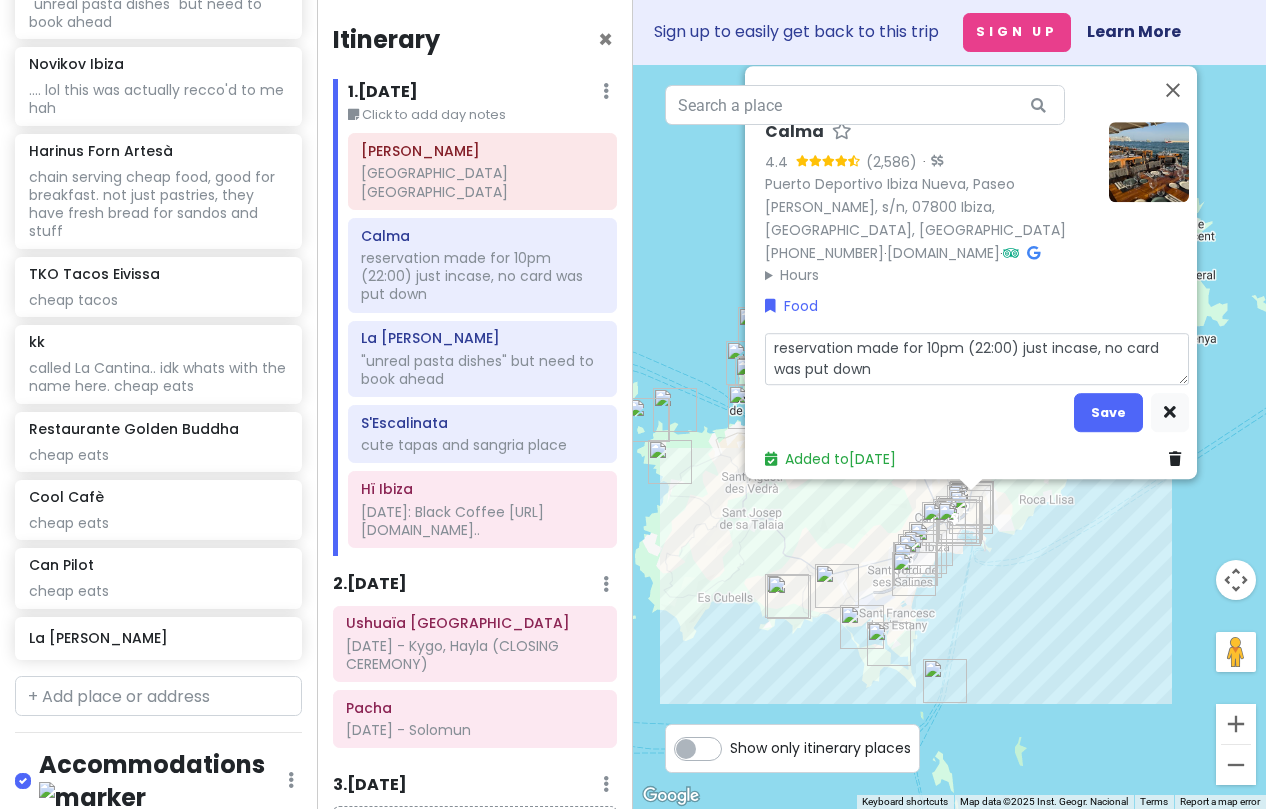 click on "reservation made for 10pm (22:00) just incase, no card was put down" at bounding box center [977, 359] 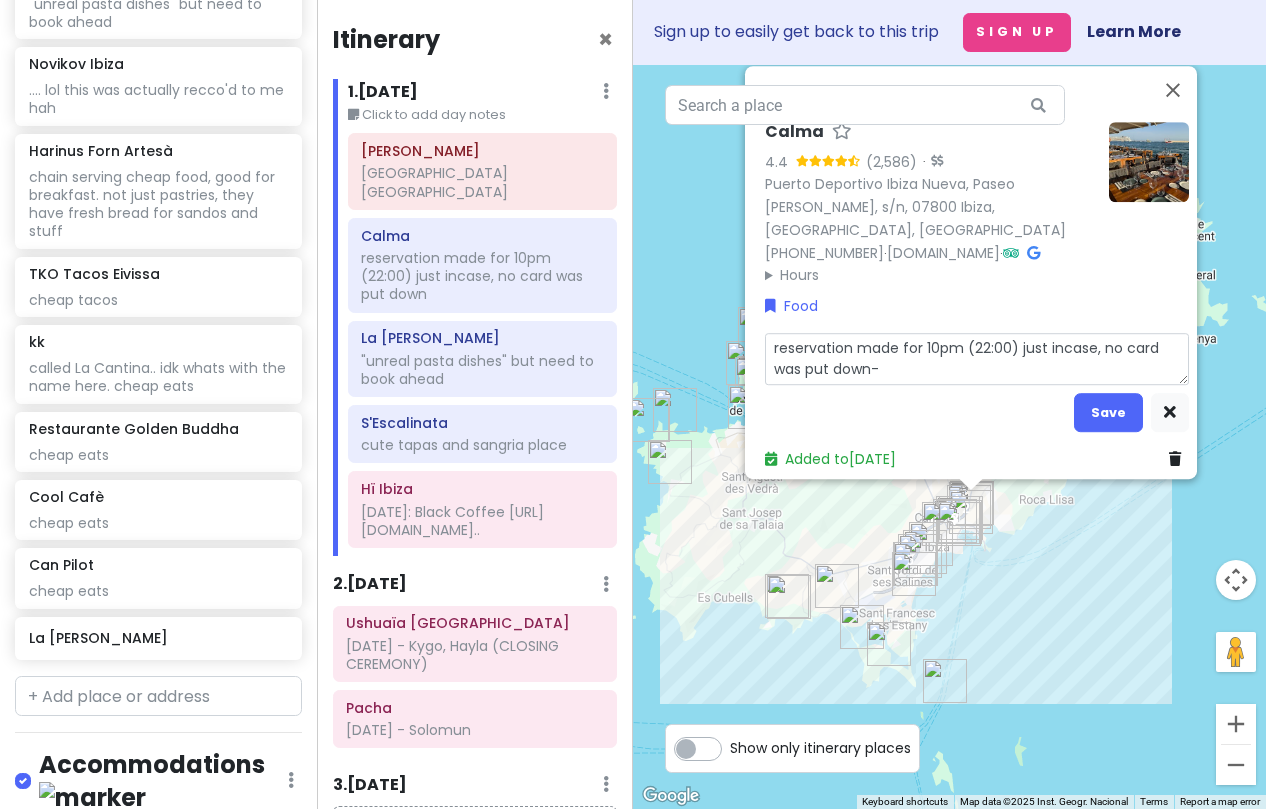 type on "x" 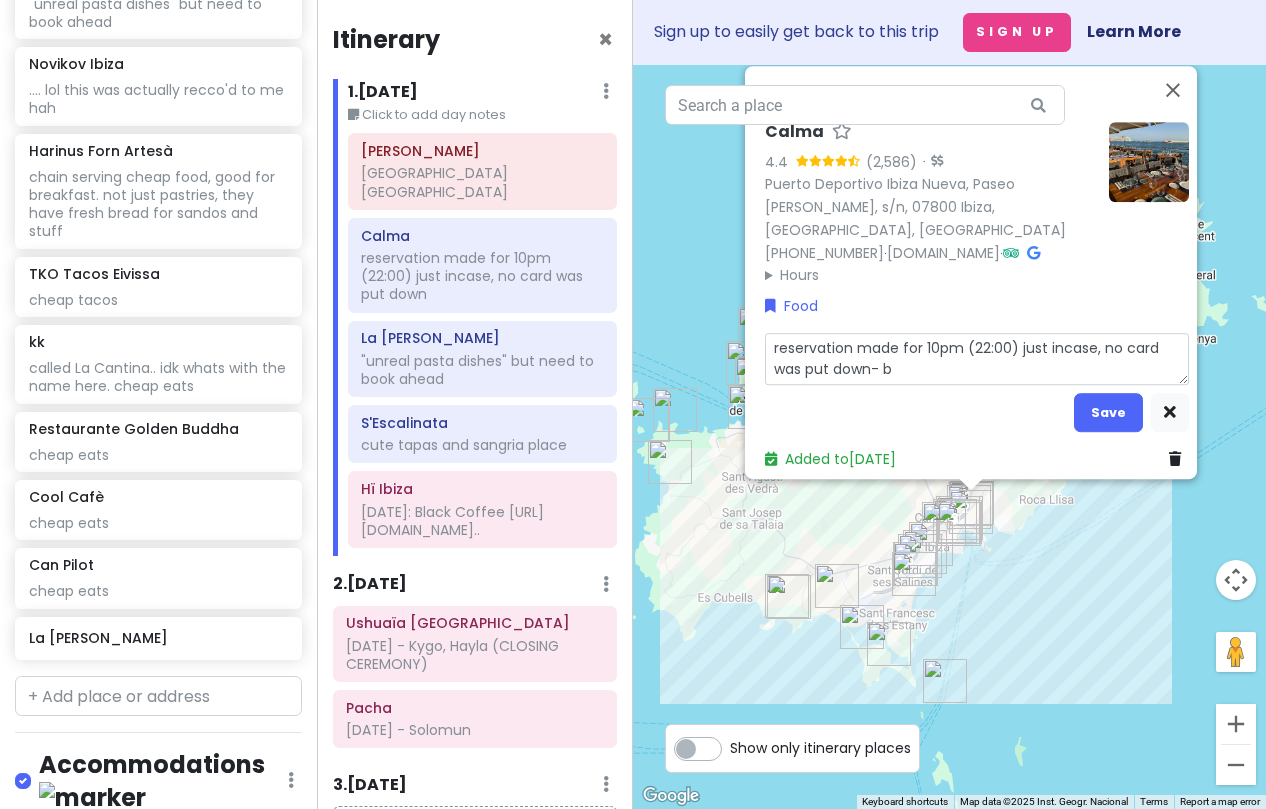 type on "x" 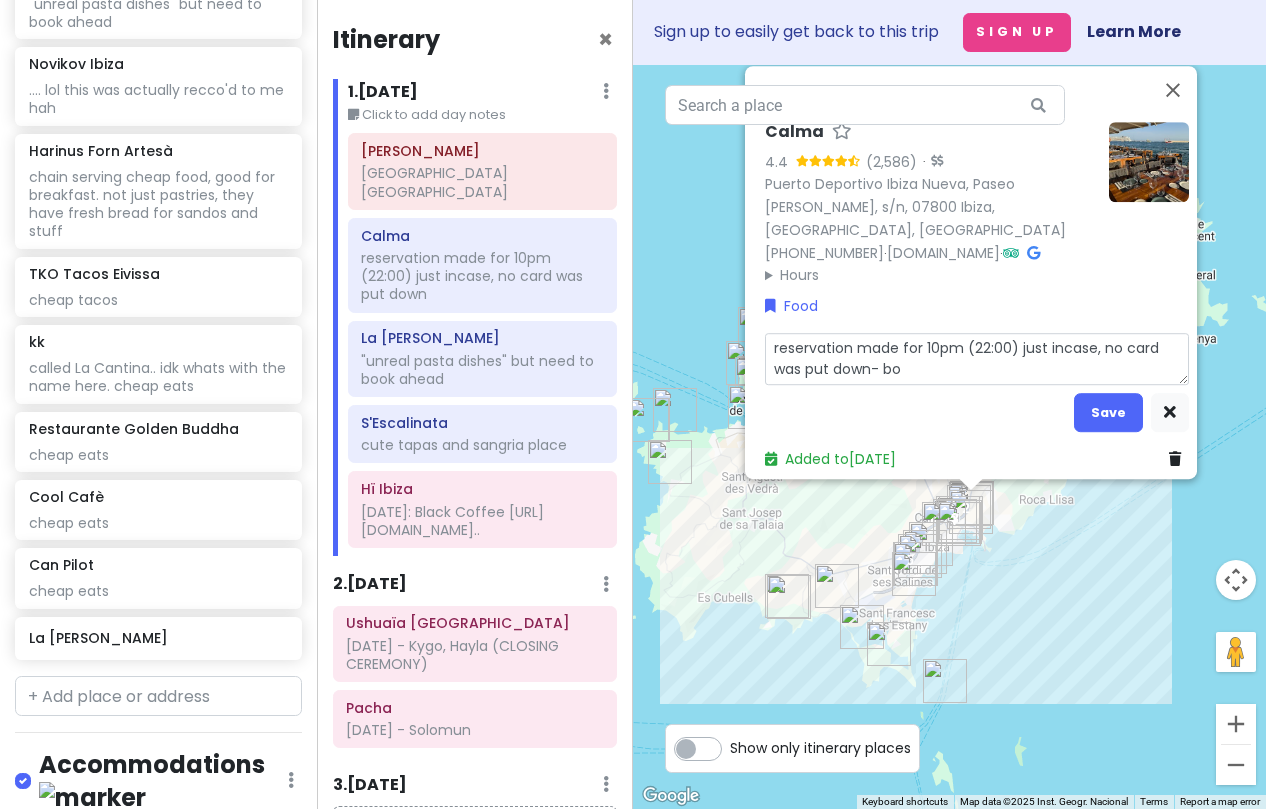 type on "x" 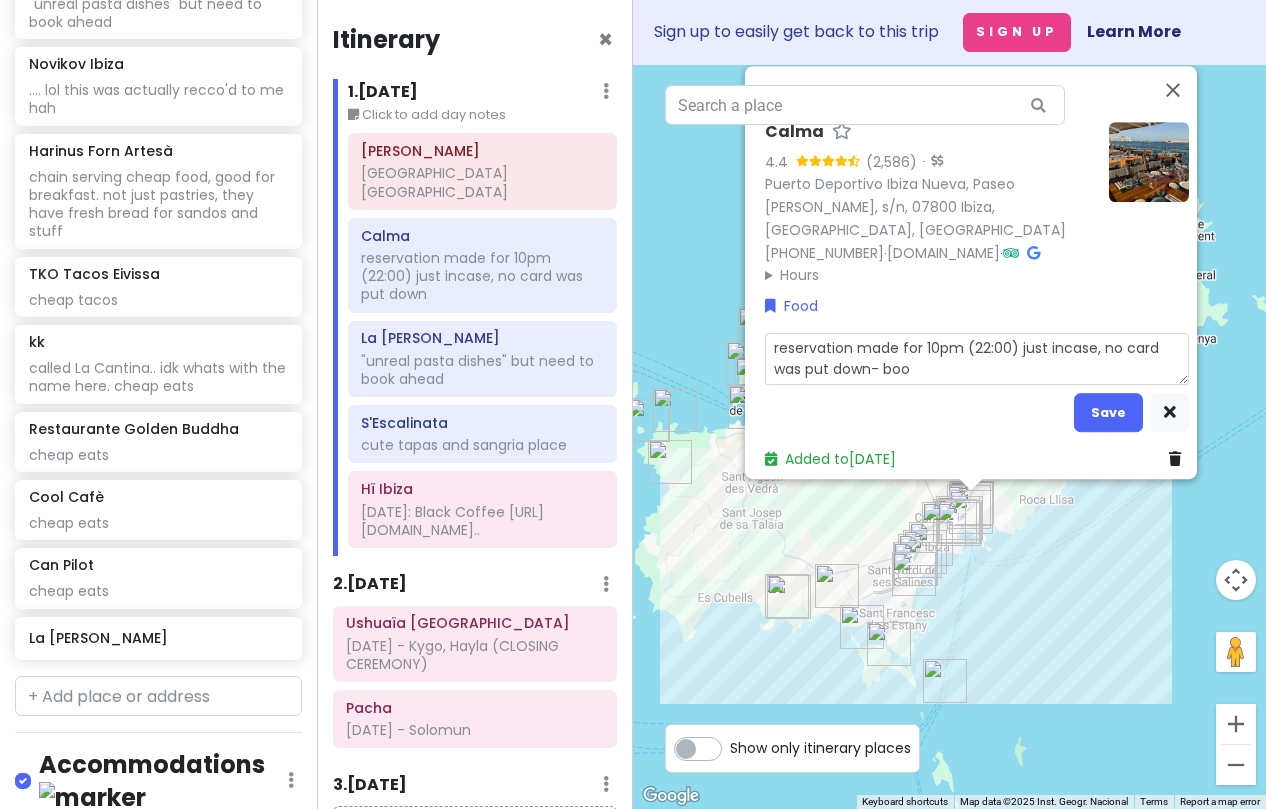 type 